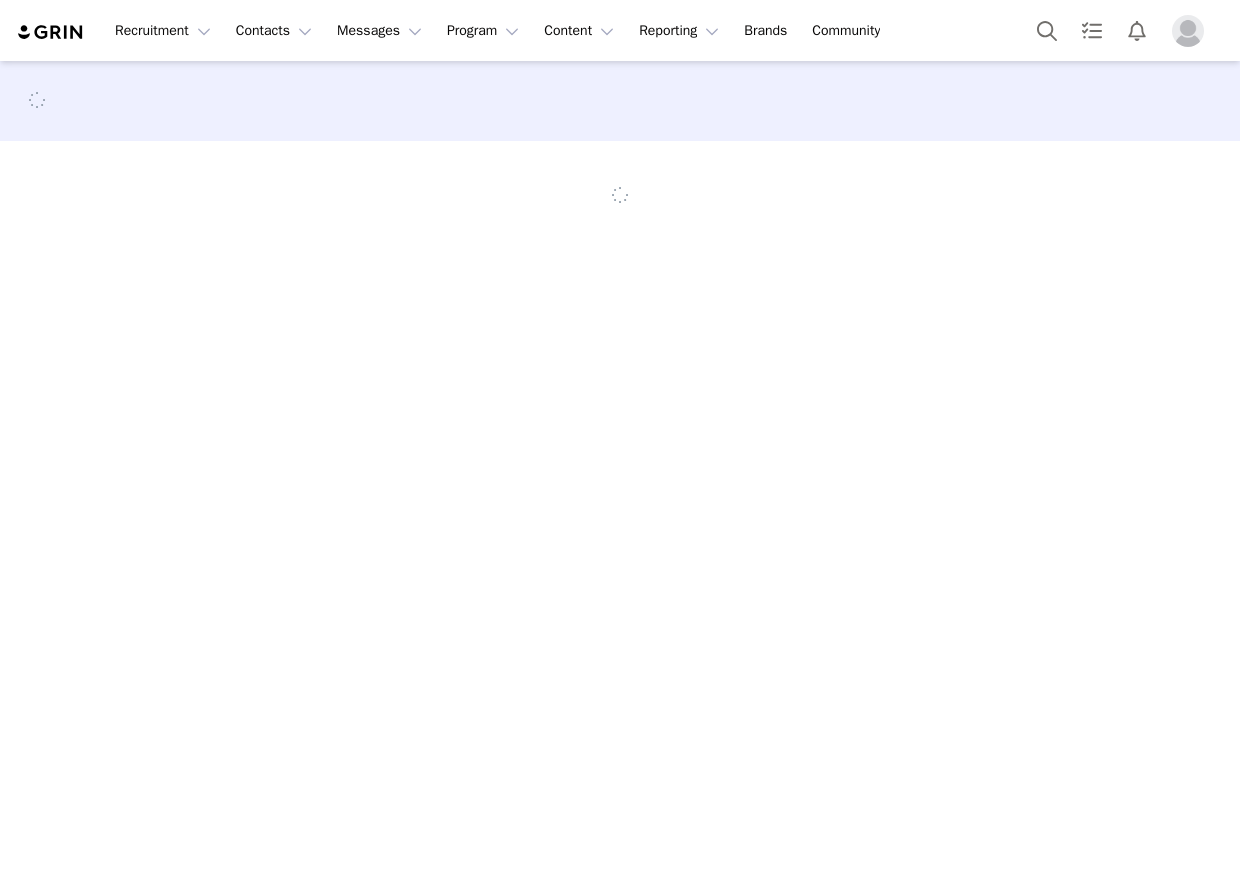 scroll, scrollTop: 0, scrollLeft: 0, axis: both 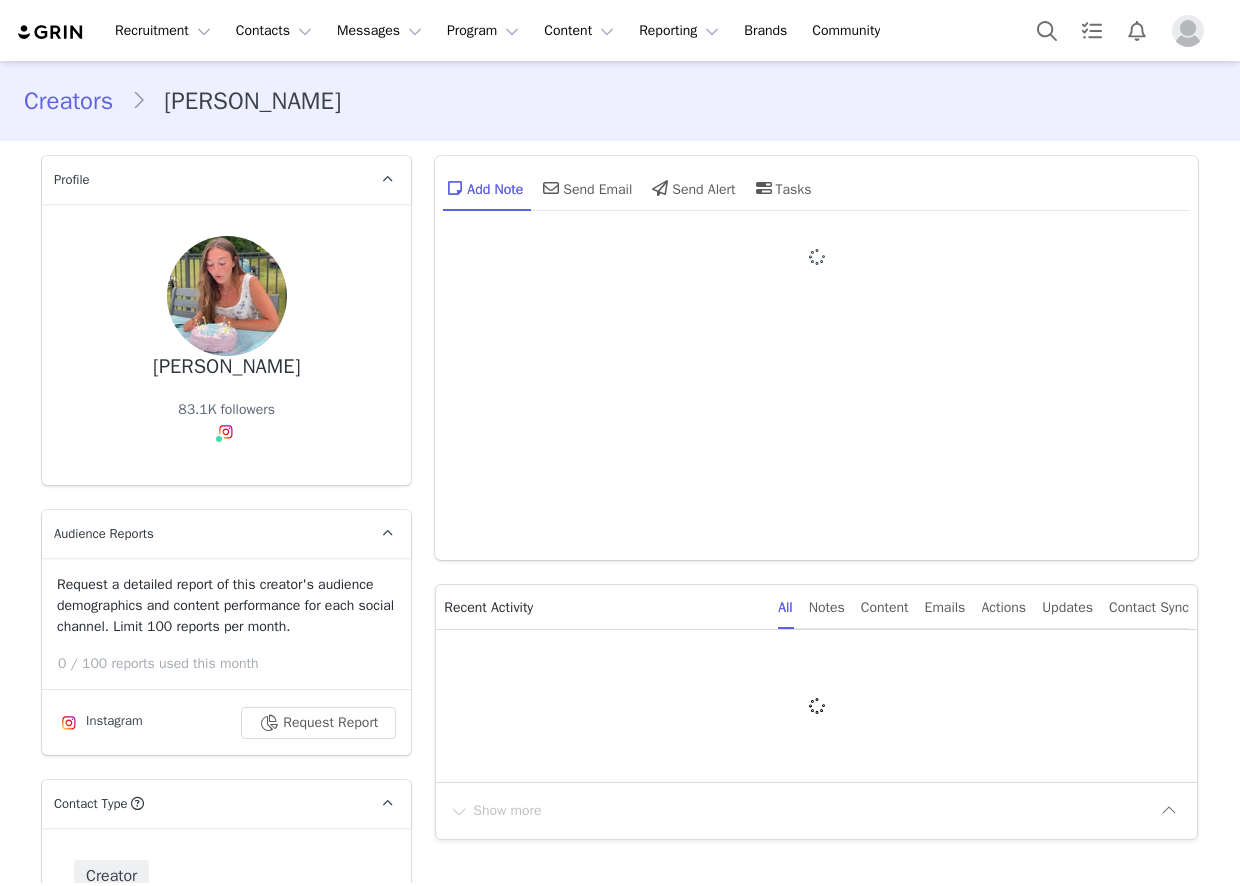 type on "+1 ([GEOGRAPHIC_DATA])" 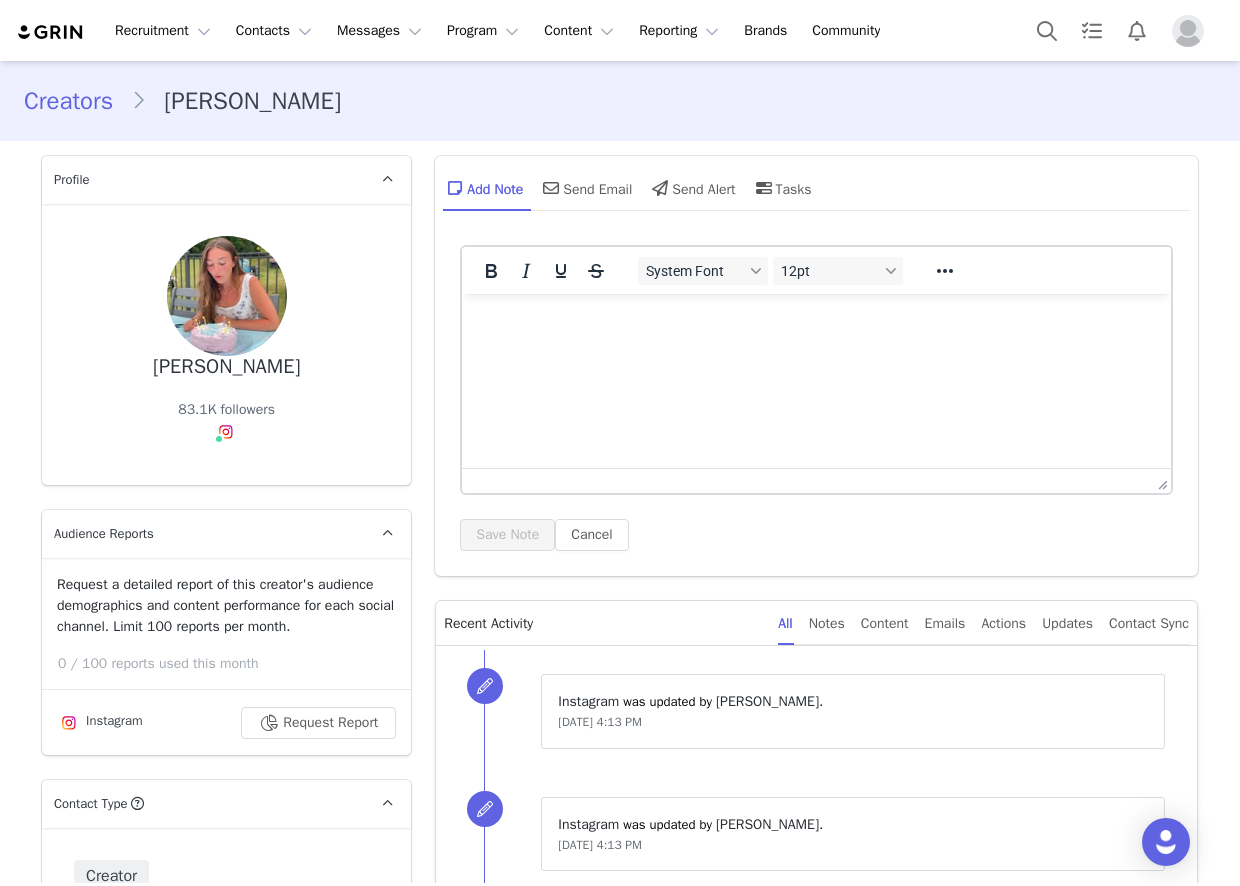 scroll, scrollTop: 0, scrollLeft: 0, axis: both 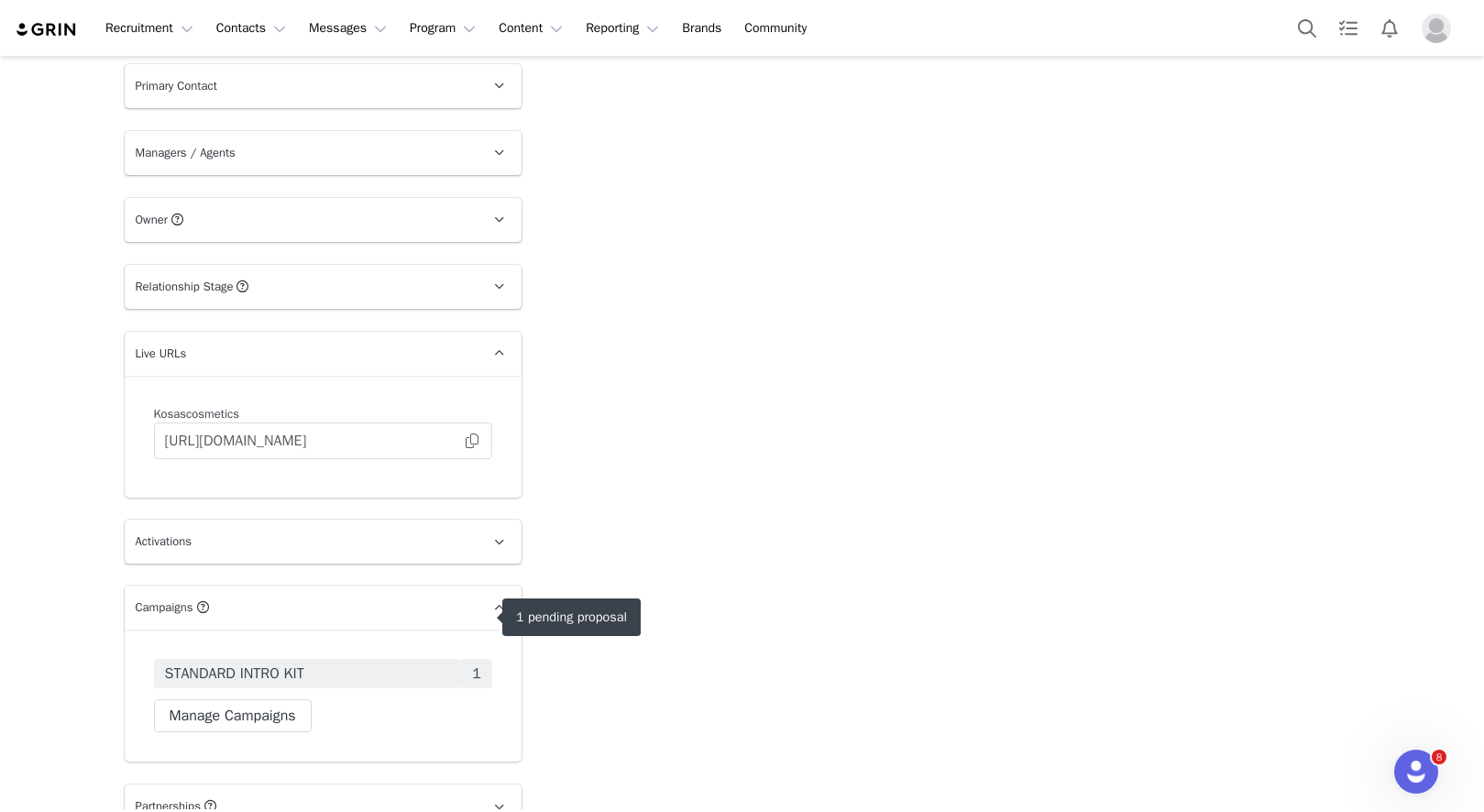 click on "1" at bounding box center [477, 674] 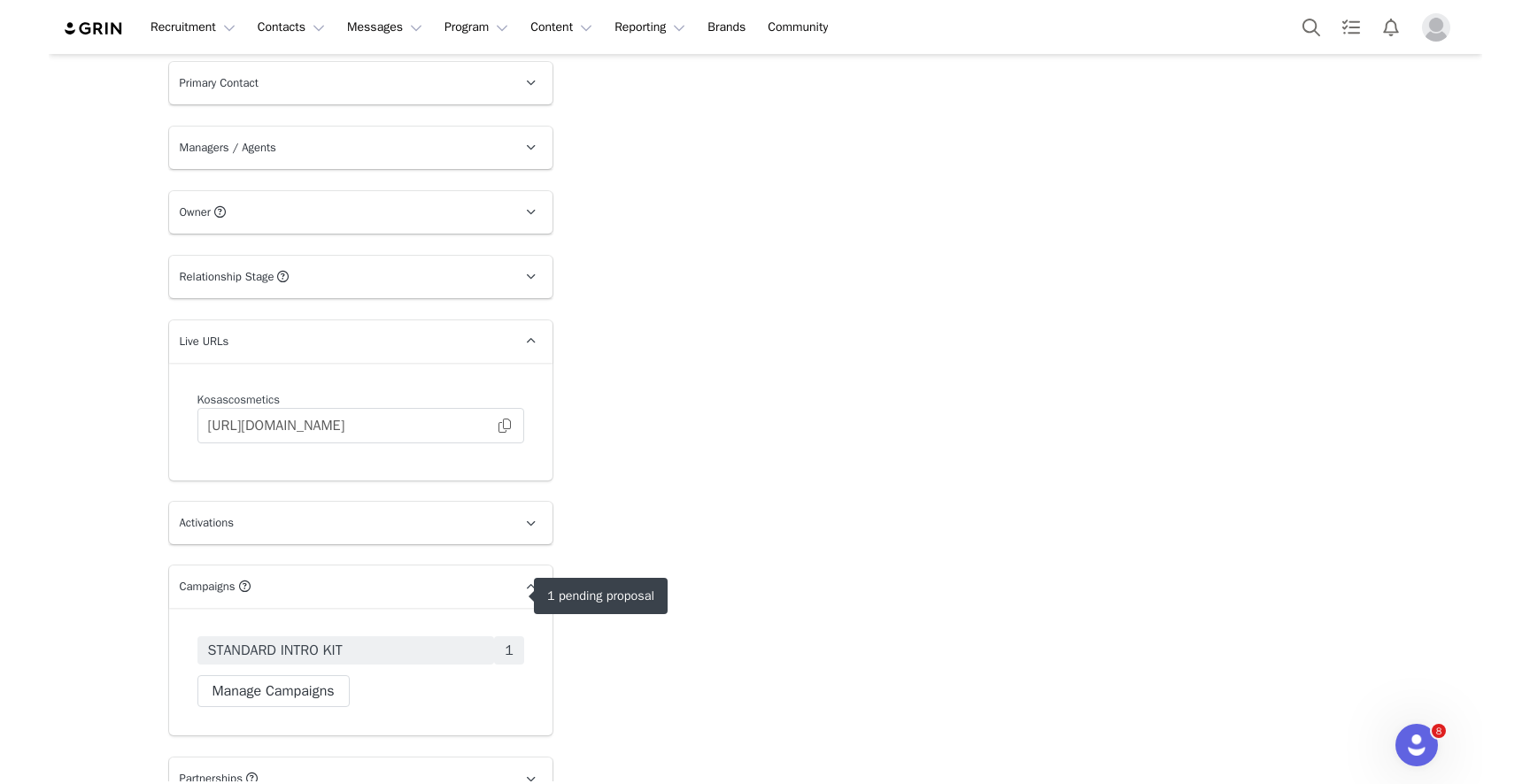 scroll, scrollTop: 0, scrollLeft: 0, axis: both 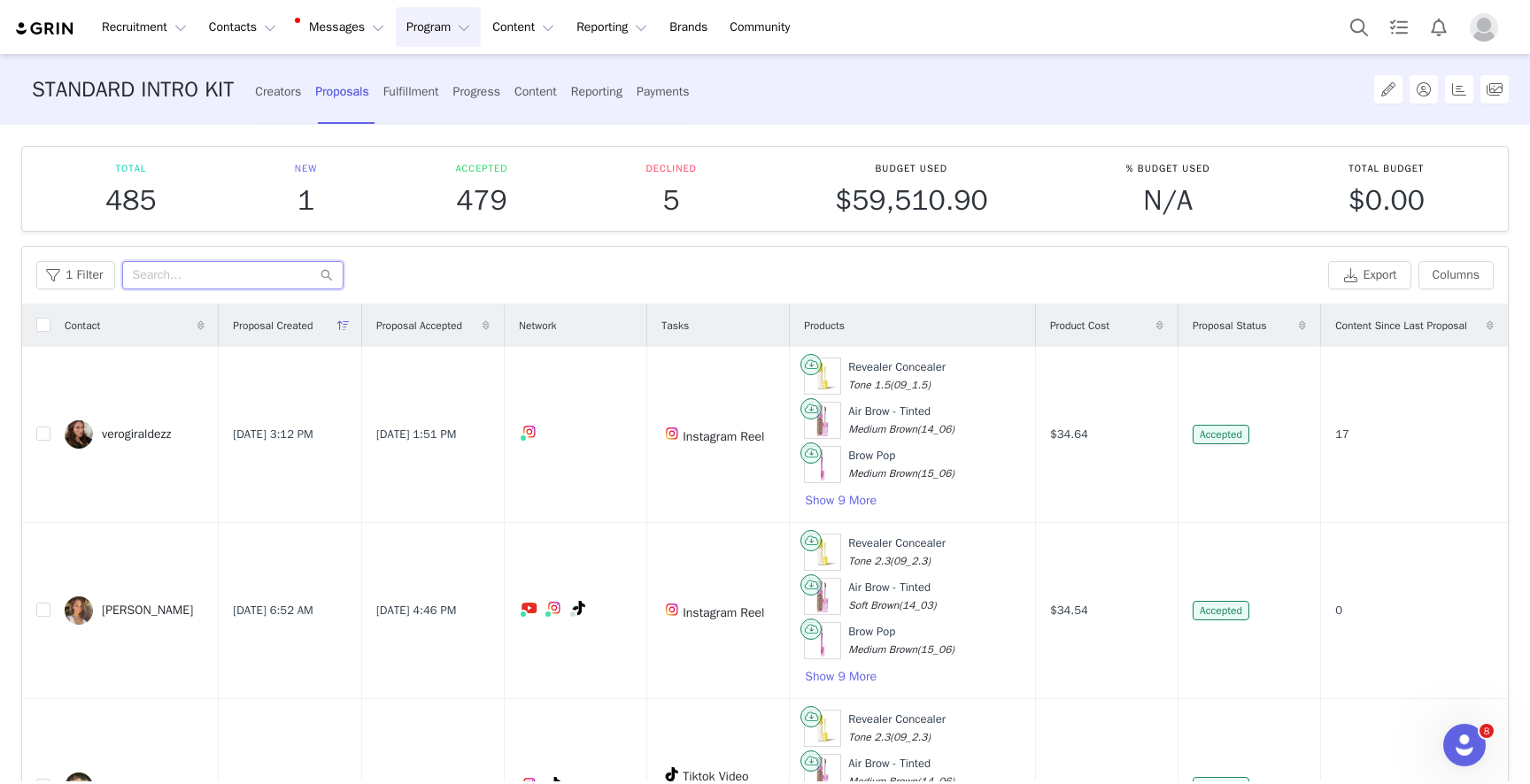 click at bounding box center (233, 275) 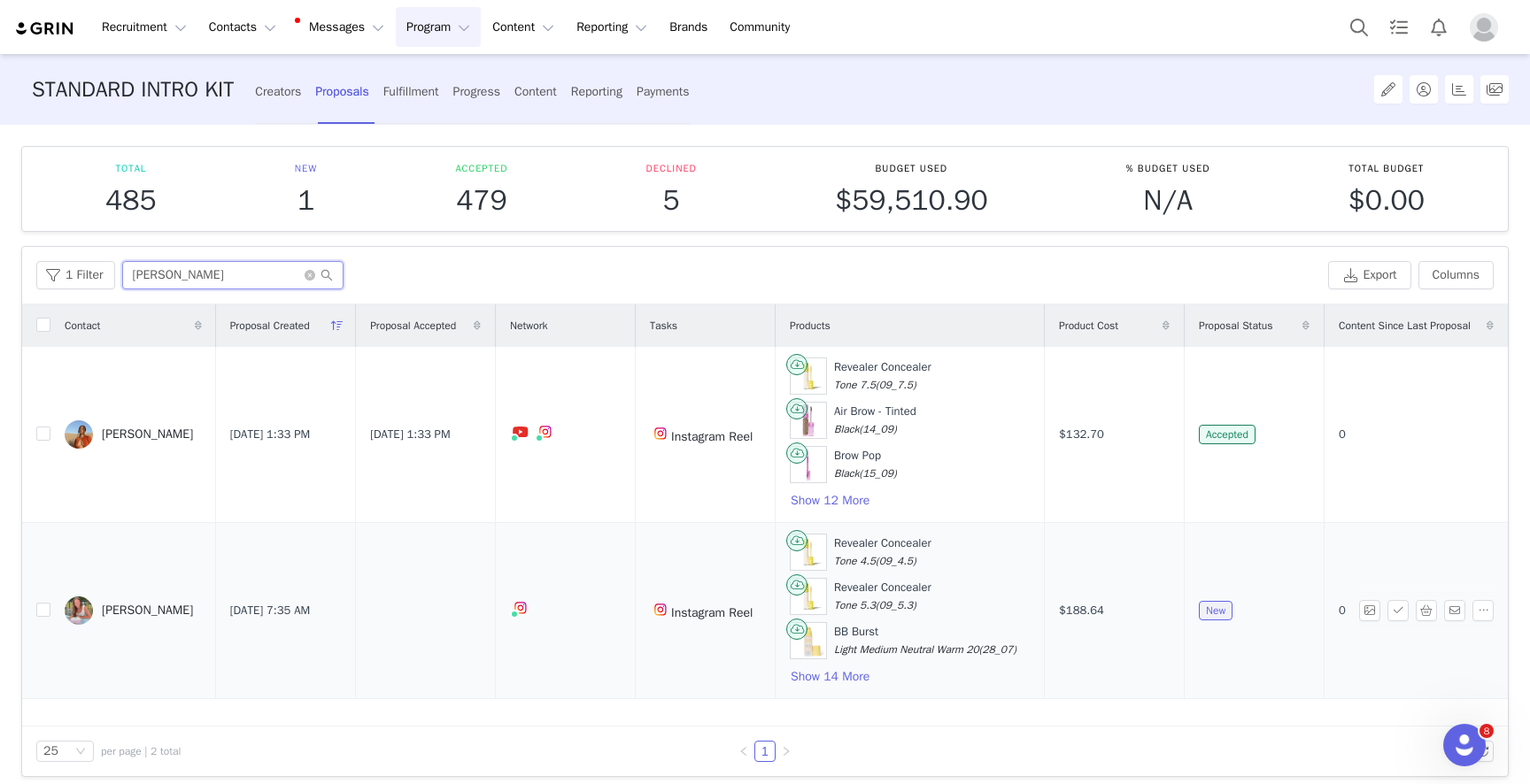 scroll, scrollTop: 16, scrollLeft: 0, axis: vertical 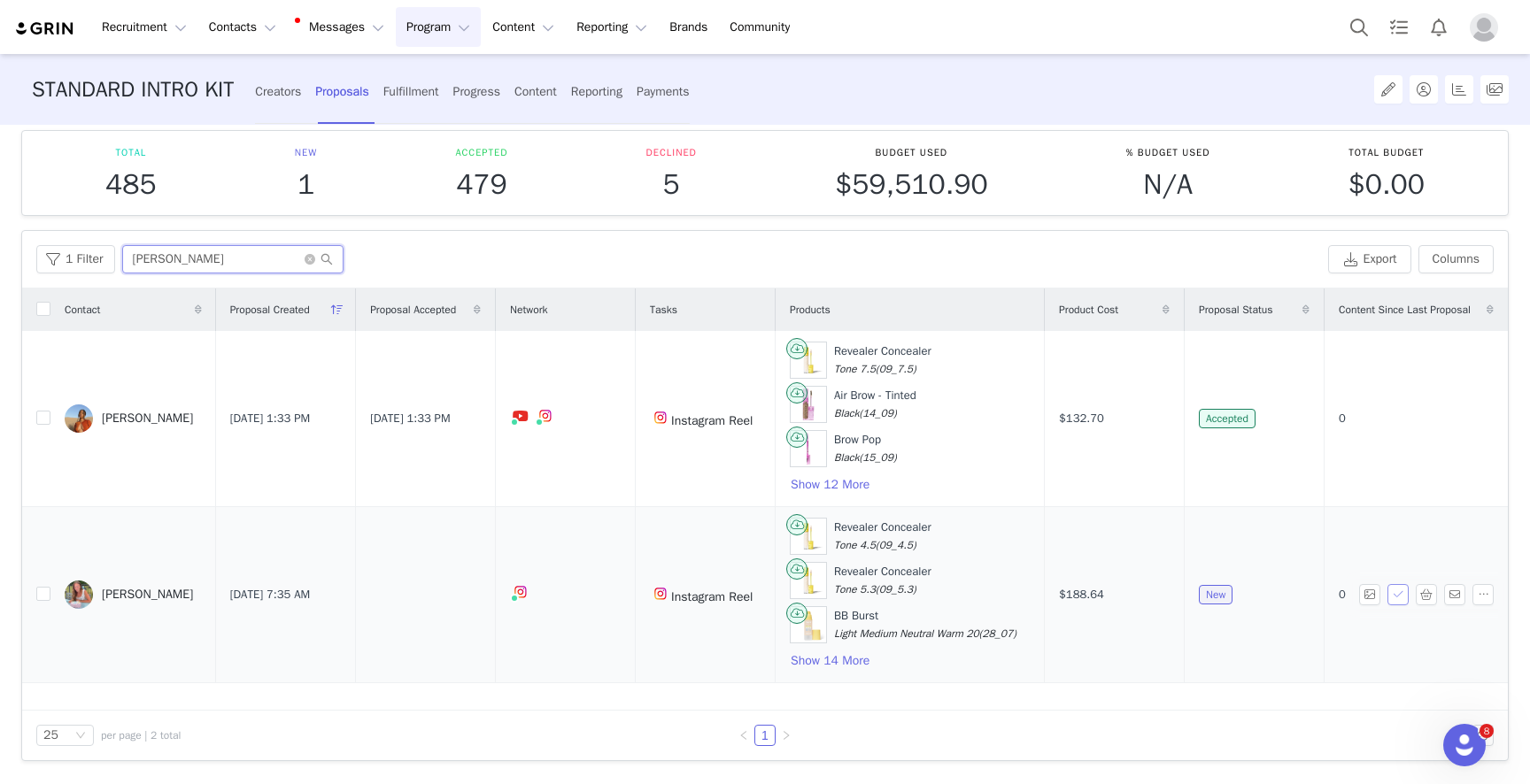 type on "annel" 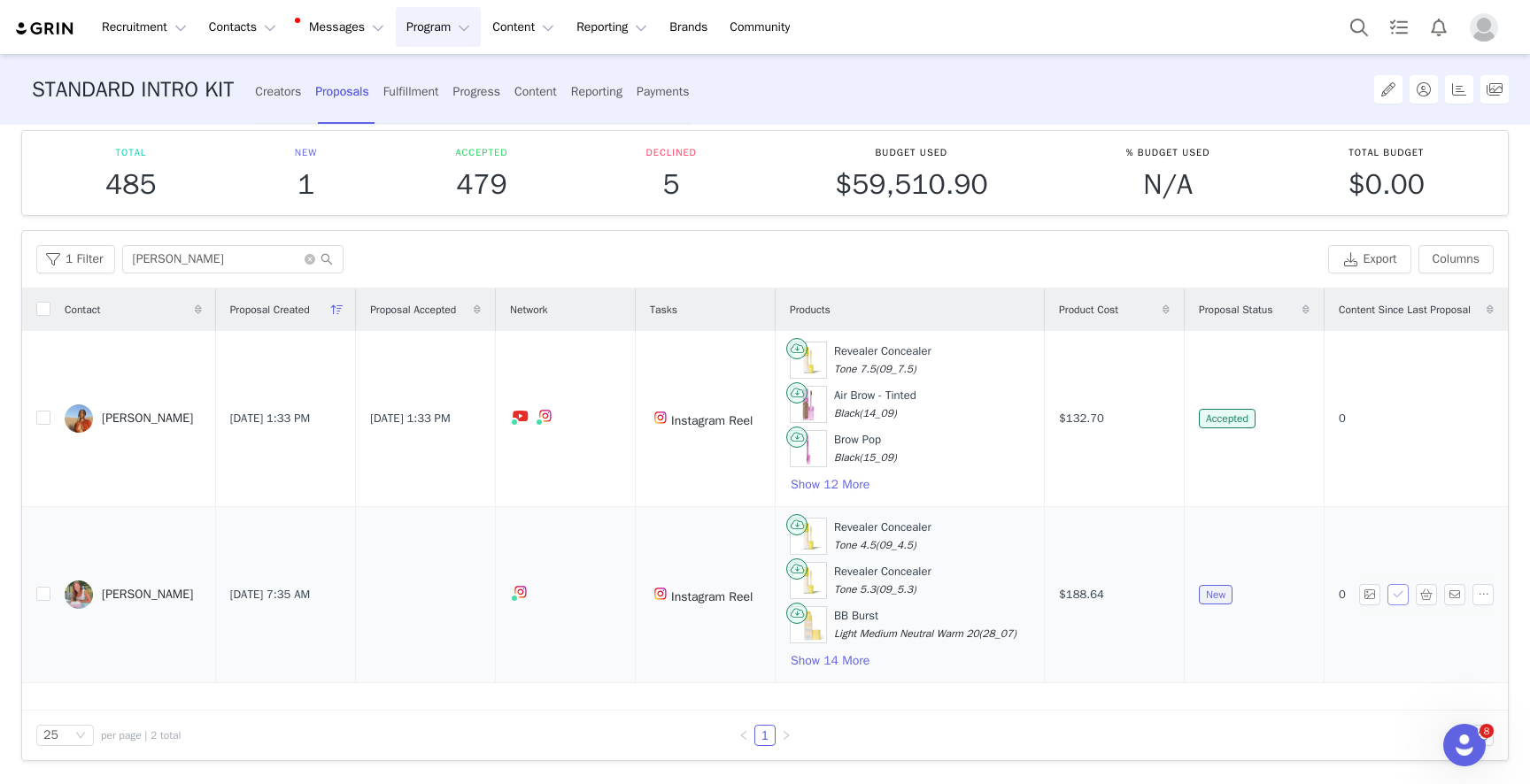click at bounding box center [1398, 595] 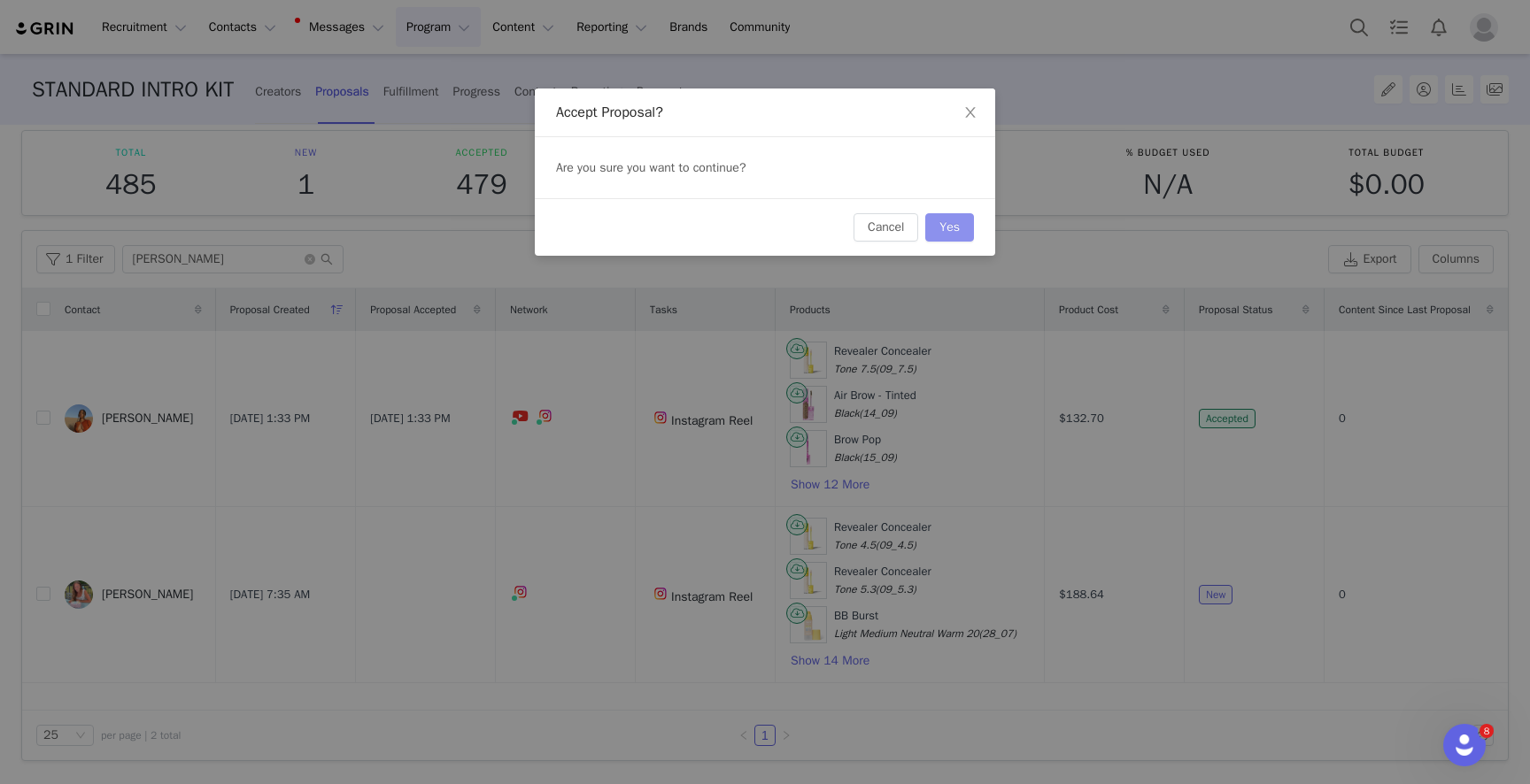 click on "Yes" at bounding box center [949, 227] 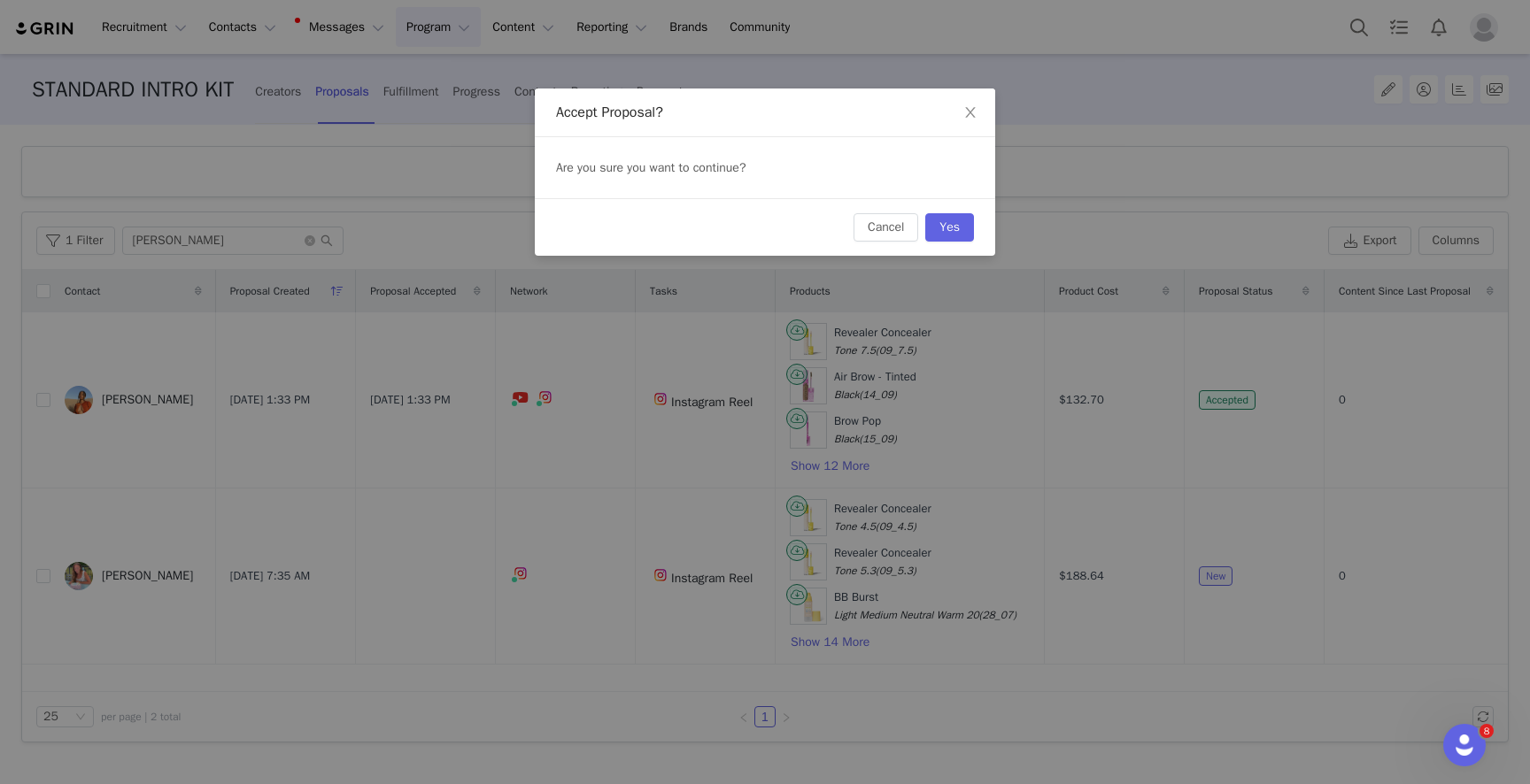 scroll, scrollTop: 0, scrollLeft: 0, axis: both 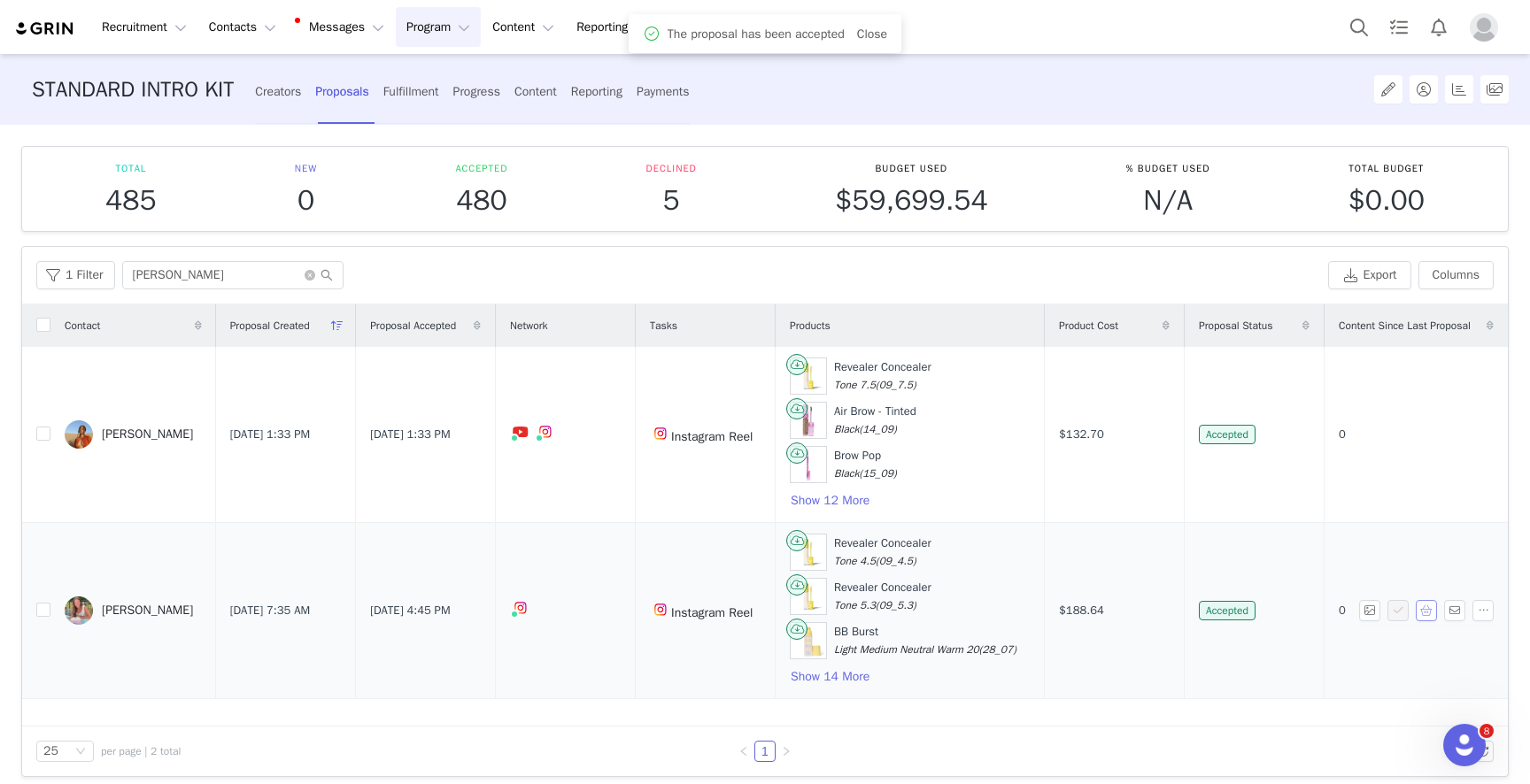 click at bounding box center (1426, 611) 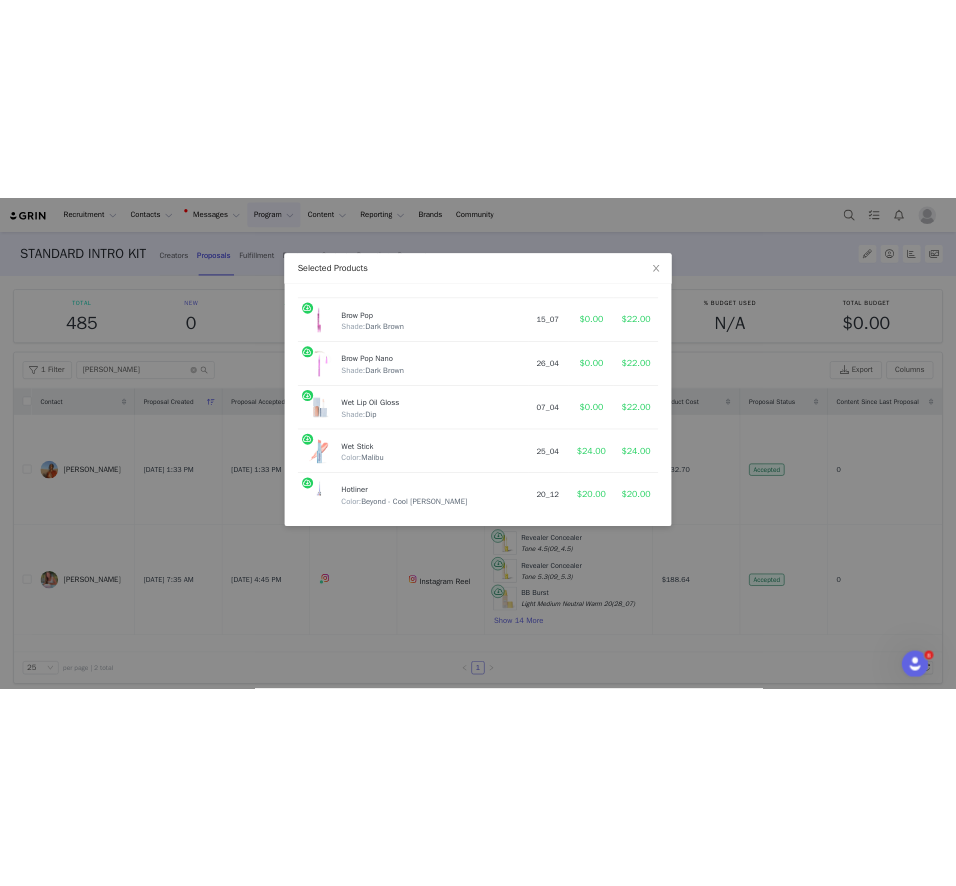 scroll, scrollTop: 1046, scrollLeft: 0, axis: vertical 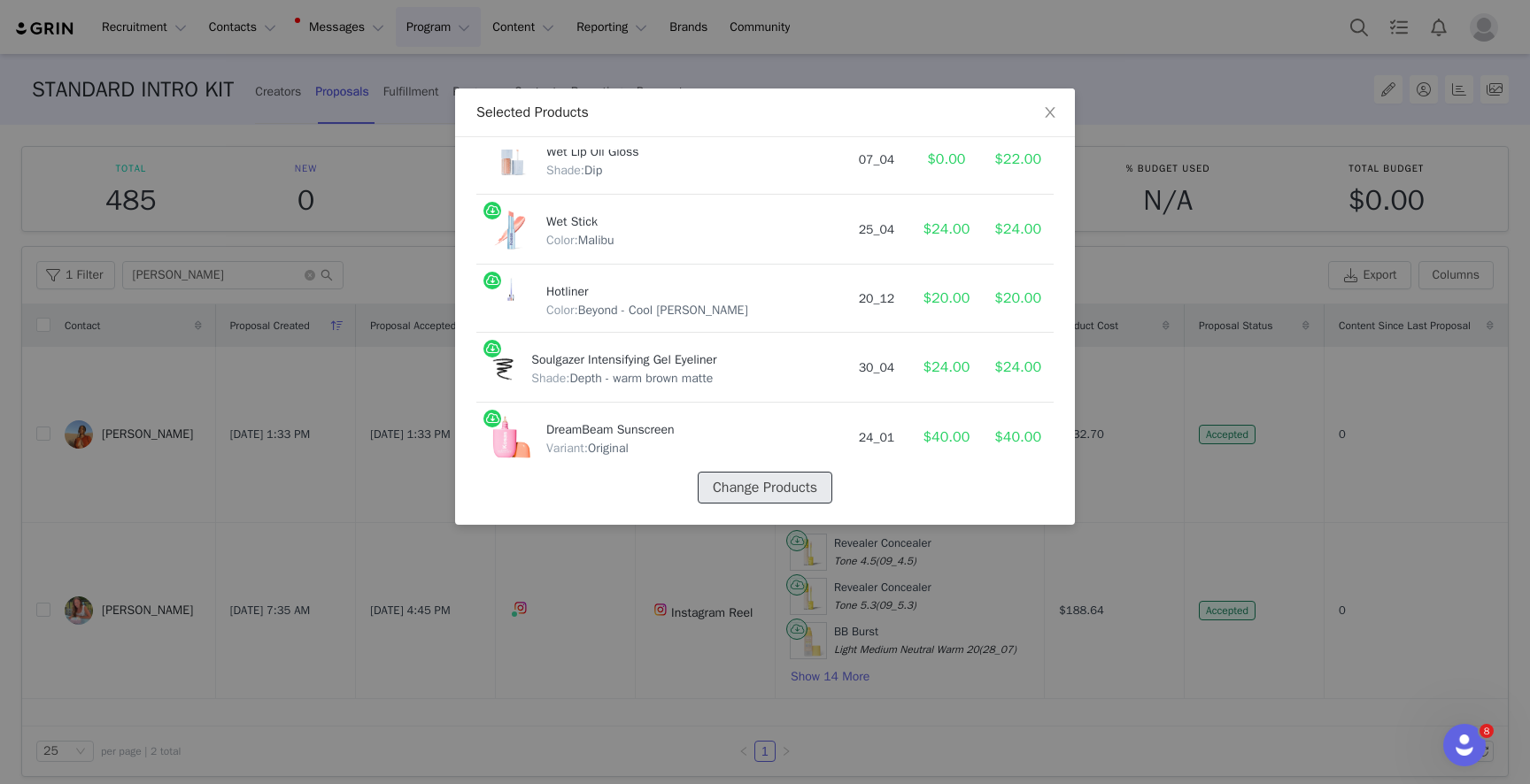 click on "Change Products" at bounding box center (765, 488) 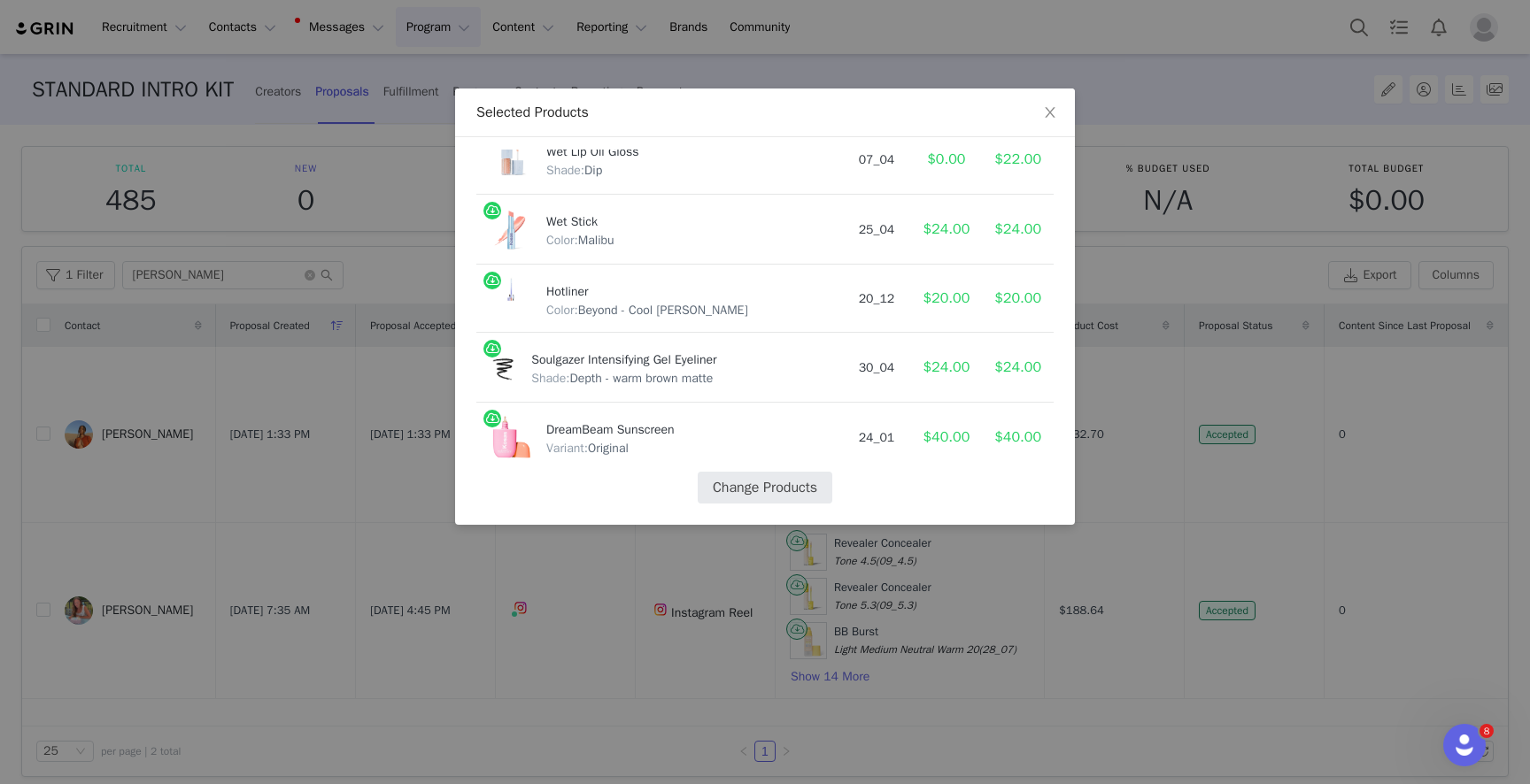 select on "7588695" 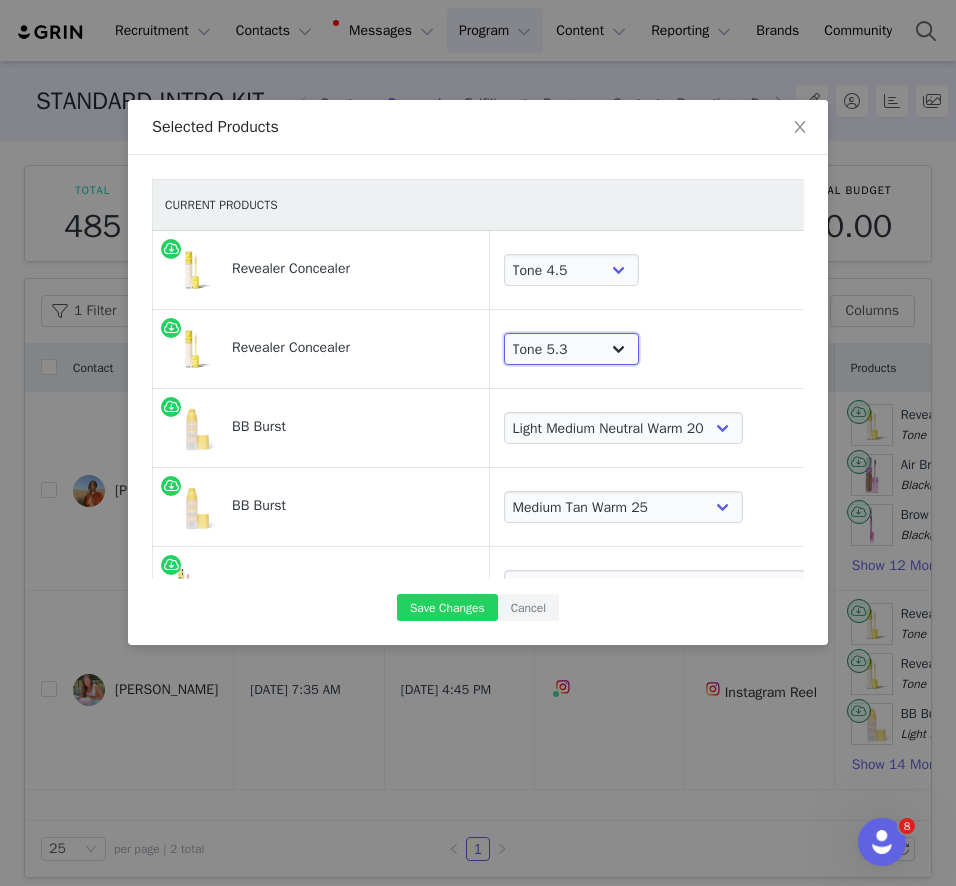 click on "Choose Shade  Tone 0.5   Tone 0.7   Tone 01   Tone 1.5   Tone 02   Tone 2.3   Tone 2.5   Tone 2.6   Tone 03   Tone 3.2   Tone 3.5   Tone 3.6   Tone 3.8   Tone 04   Tone 4.5   Tone 05   Tone 5.3   Tone 5.5   Tone 5.8   Tone 06   Tone 6.2   Tone 6.3   Tone 6.5   Tone 6.8   Tone 07   Tone 7.3   Tone 7.5   Tone 7.8   Tone 08   Tone 8.1   Tone 8.2   Tone 8.5   Tone 8.7   Tone 8.8   Tone 9.1   Tone 9.5   Tone 10   Tone 10.5" at bounding box center (571, 349) 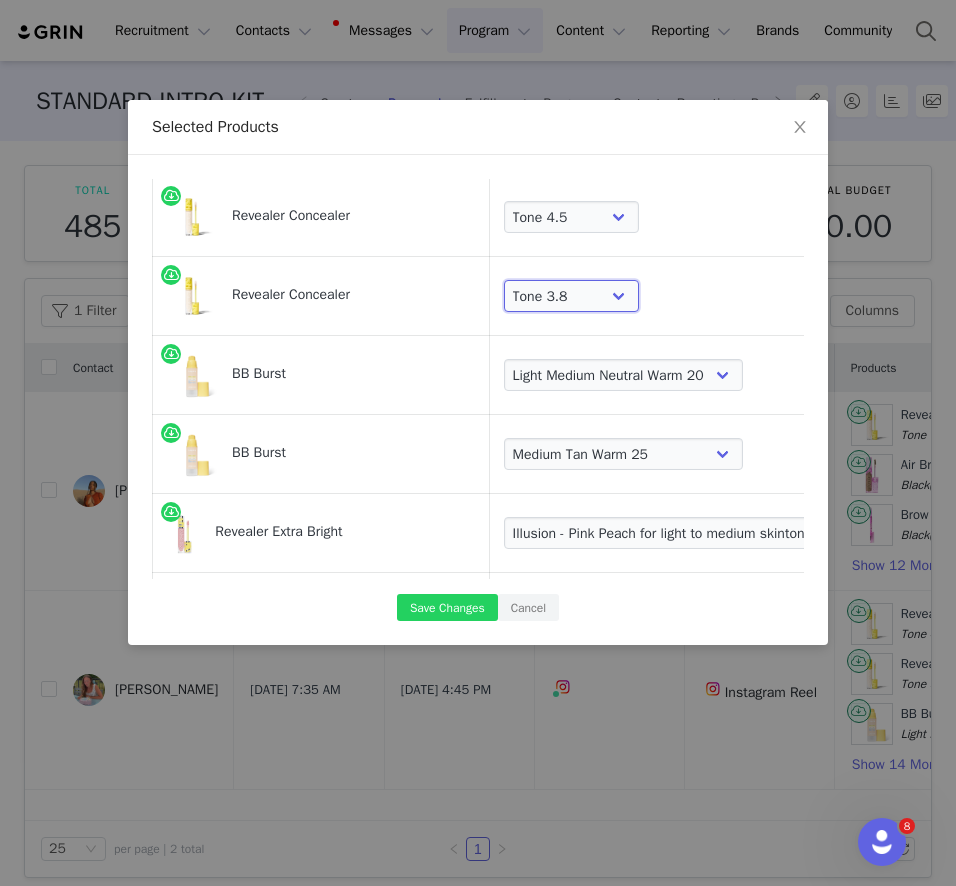 scroll, scrollTop: 65, scrollLeft: 0, axis: vertical 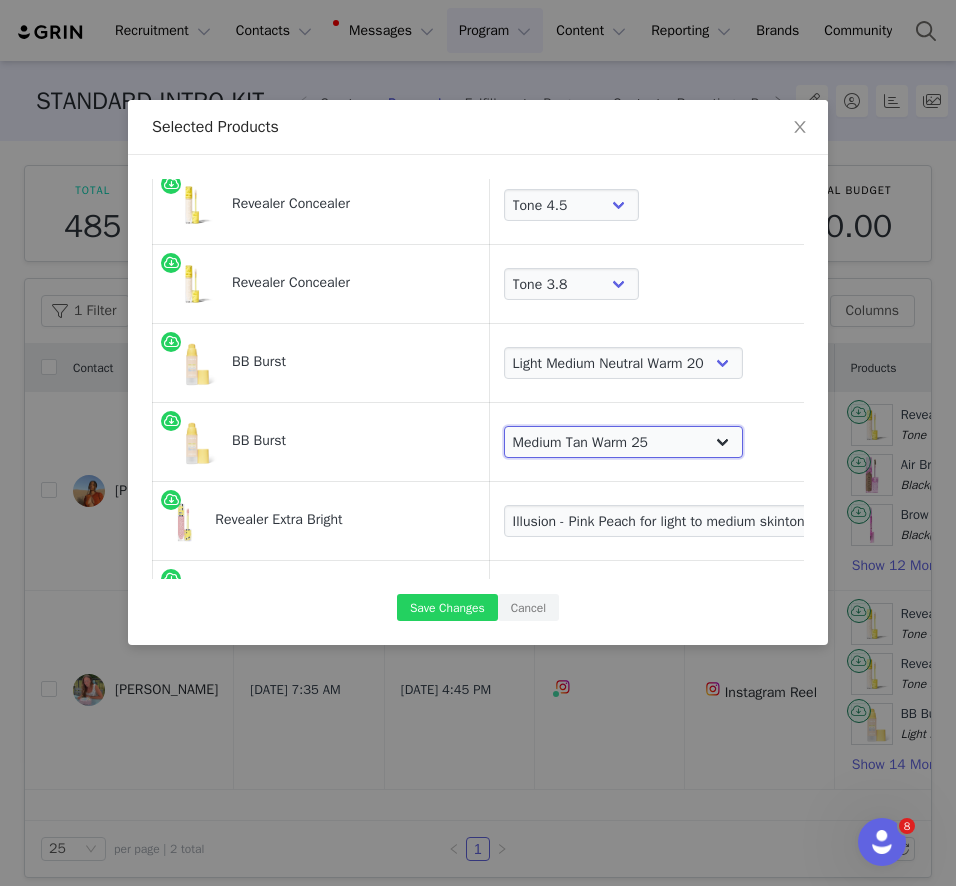 click on "Choose Color  Very Light Neutral 10   Very Light Cool 11   Light Neutral 12   Light Cool 13   Light+ Neutral Warm 14   Light + Cool 15   Light Medium Neutral Warm 20   Light Medium Neutral 21   Medium Neutral Olive 22   Medium Neutral 23   Medium Warm 24   Medium Tan Warm 25   Medium Tan Neutral Cool 30   Medium Deep Neutral Olive 31   Medium Deep Neutral Warm 32   Medium Deep Neutral 33   Medium Deep Warm 34   Medium Deep Warm Olive 35   Deep Warm 40   Deep Neutral Cool 41   Deep Neutral Warm 42   Deep Neutral Olive 43   Rich Deep Neutral Olive 44   Rich Deep Neutral 45" at bounding box center (623, 442) 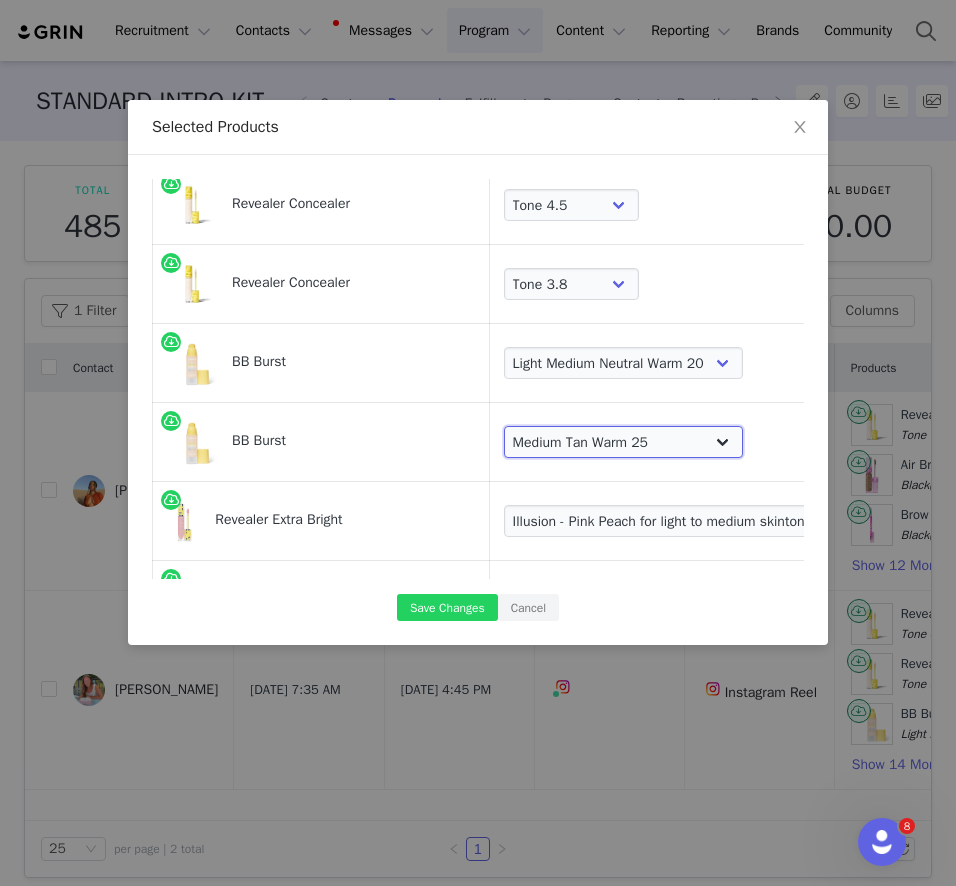 select on "21900168" 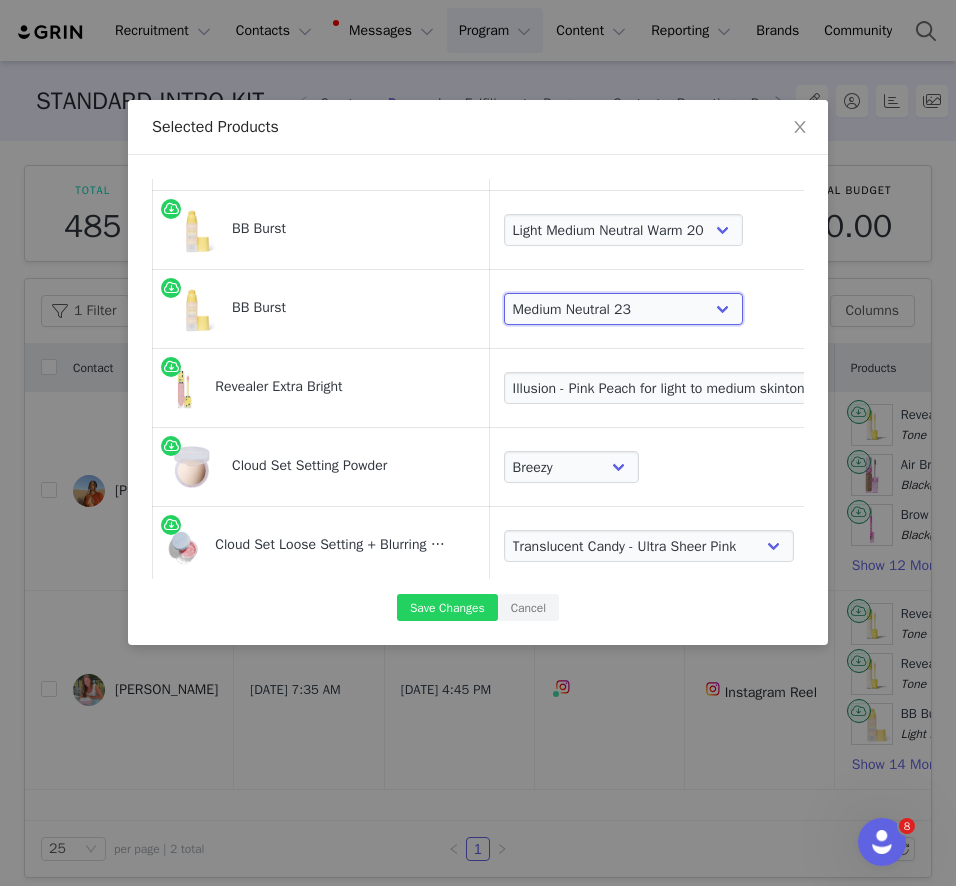 scroll, scrollTop: 202, scrollLeft: 0, axis: vertical 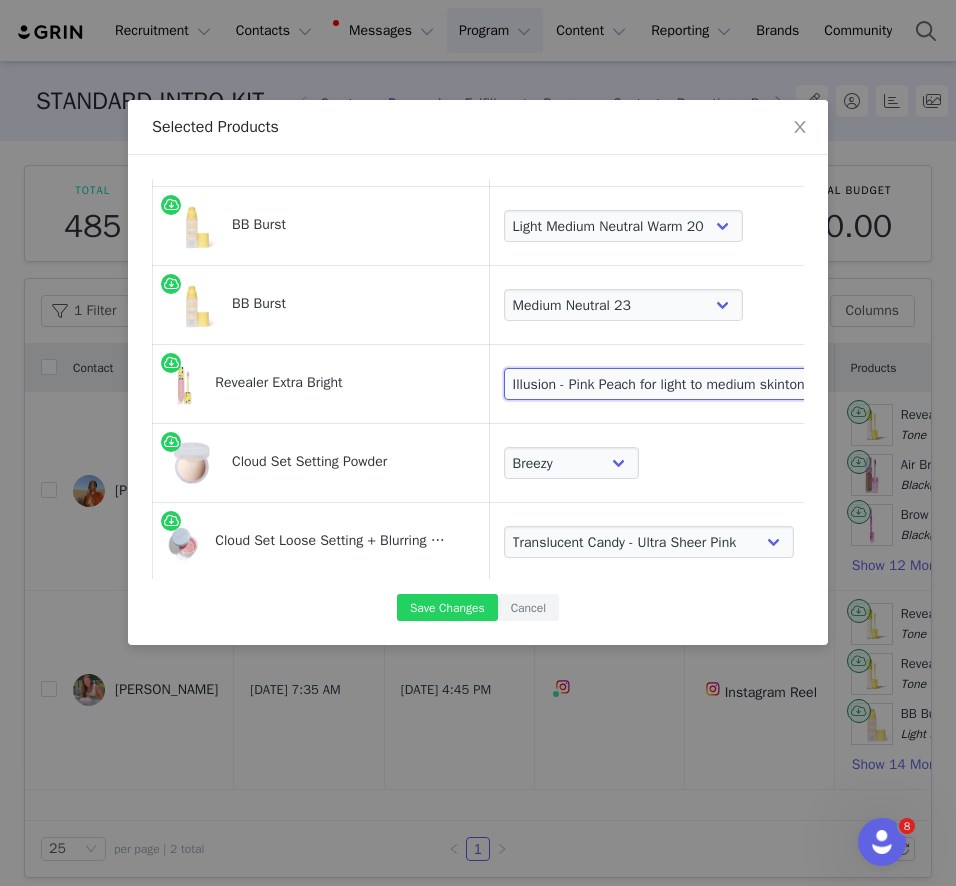 click on "Choose Color  Magic Pink for very light to light skintones   Illusion - Pink Peach for light to medium skintones   Fantasy - Peach for light-medium to medium-deep skintones   Alchemy - Orange Peach for medium-deep to deep skintones   Supernatural - Red Peach for deep to rich-deep skintones" at bounding box center (711, 384) 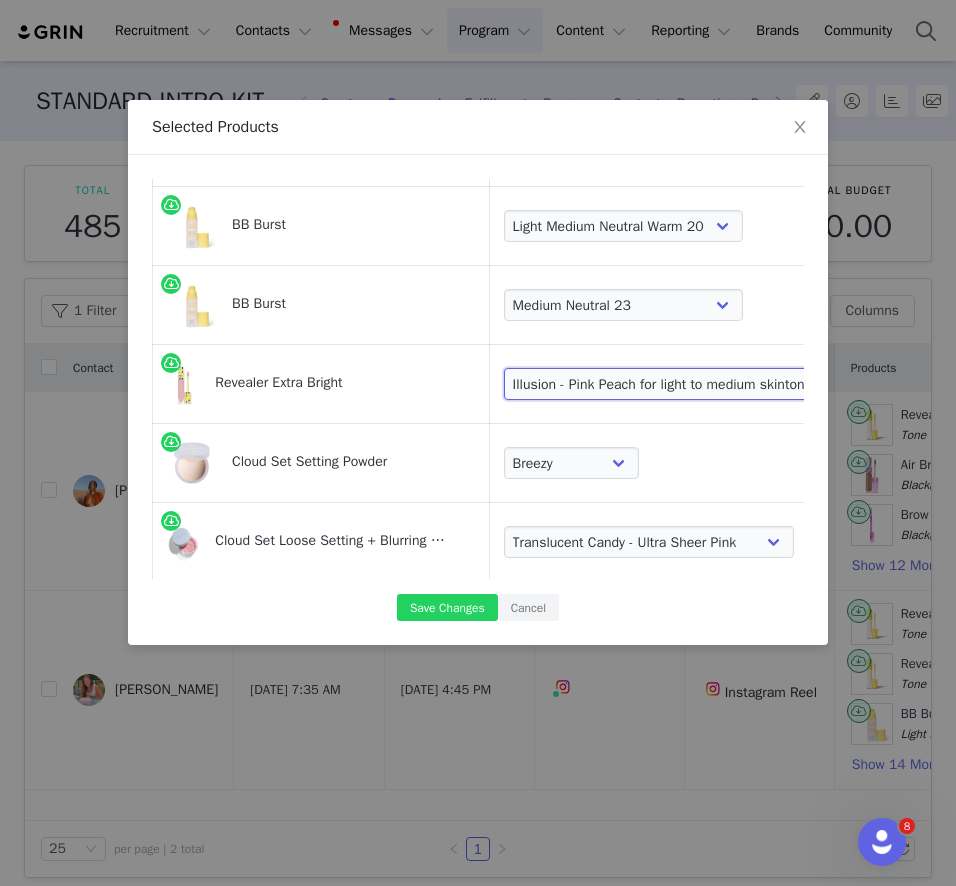 select on "26343107" 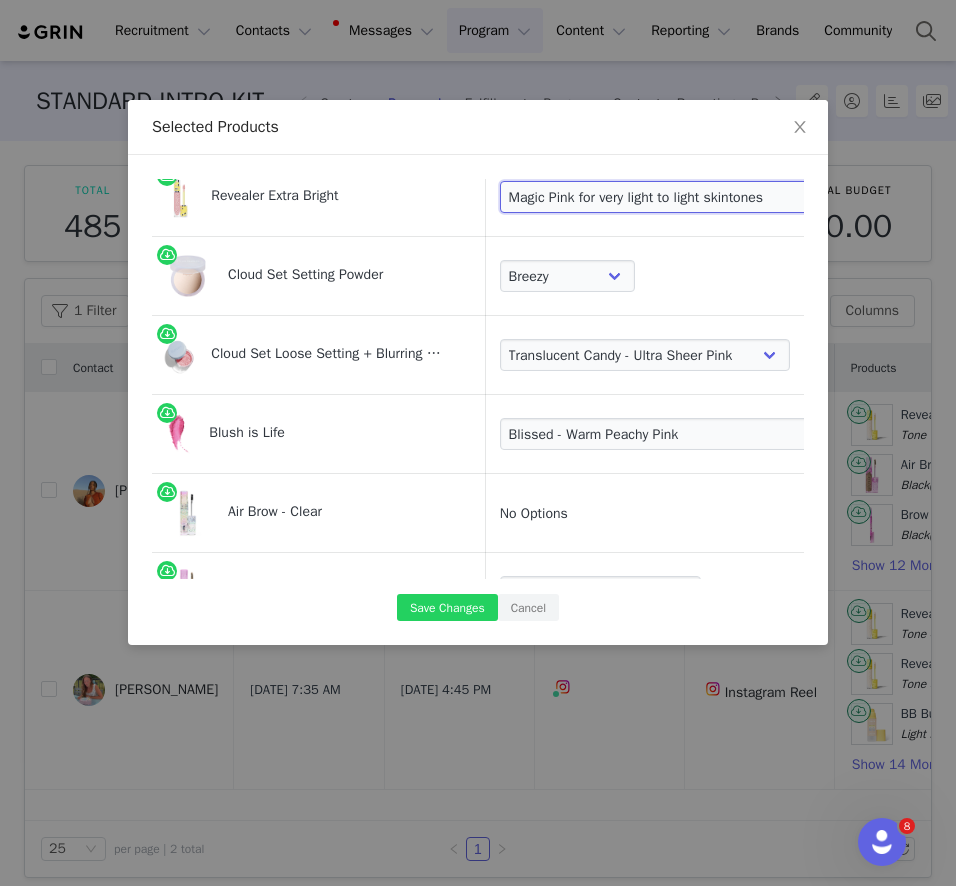 scroll, scrollTop: 417, scrollLeft: 4, axis: both 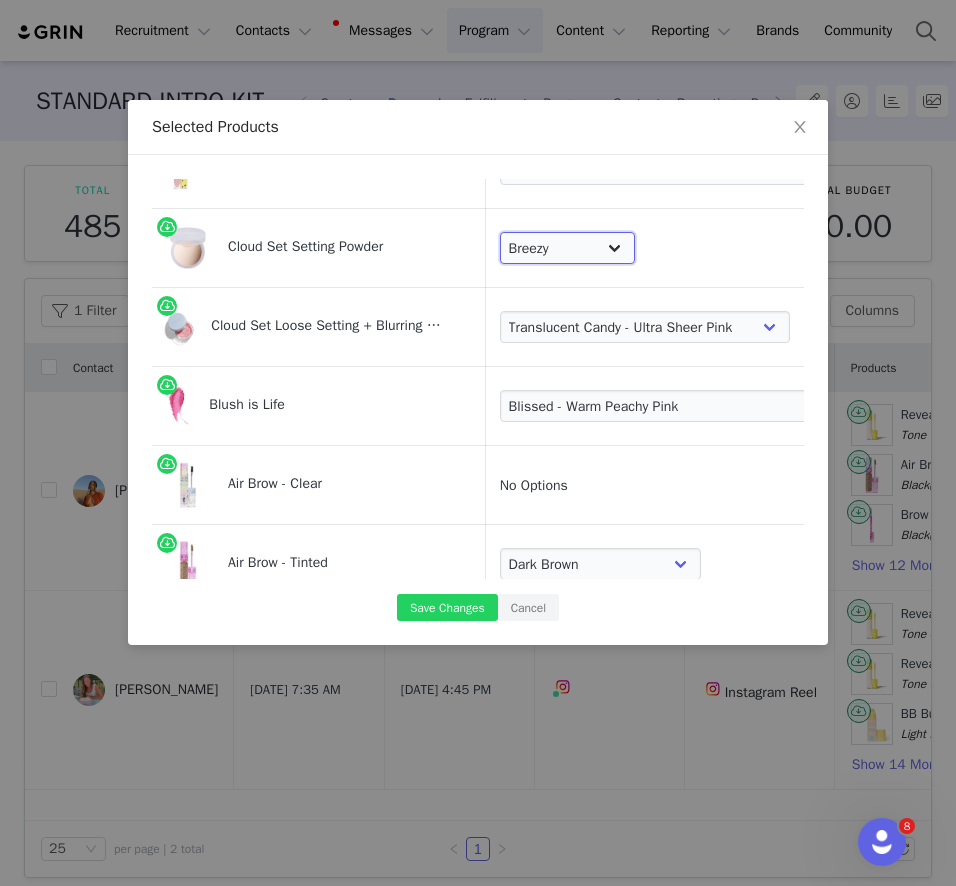 click on "Choose Shade  Airy   Breezy   Feathery   Comfy   Cushiony   Pillowy   Softly   Silky   Velvety   Dreamy" at bounding box center [567, 248] 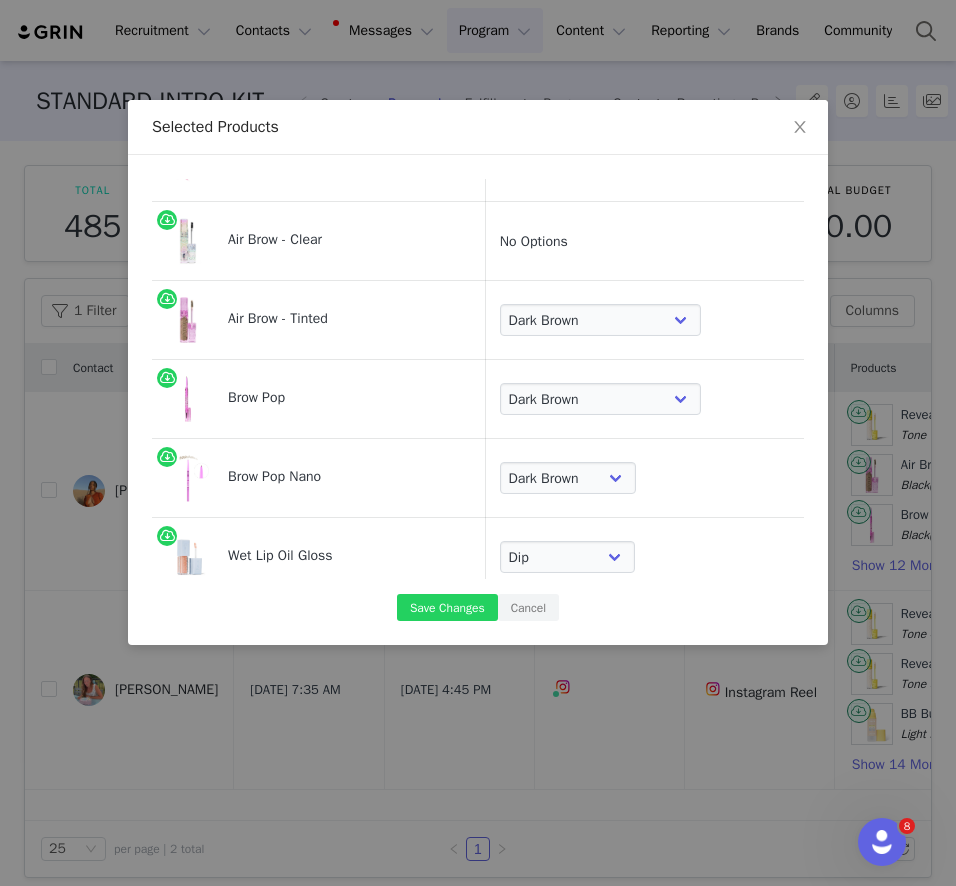 scroll, scrollTop: 713, scrollLeft: 4, axis: both 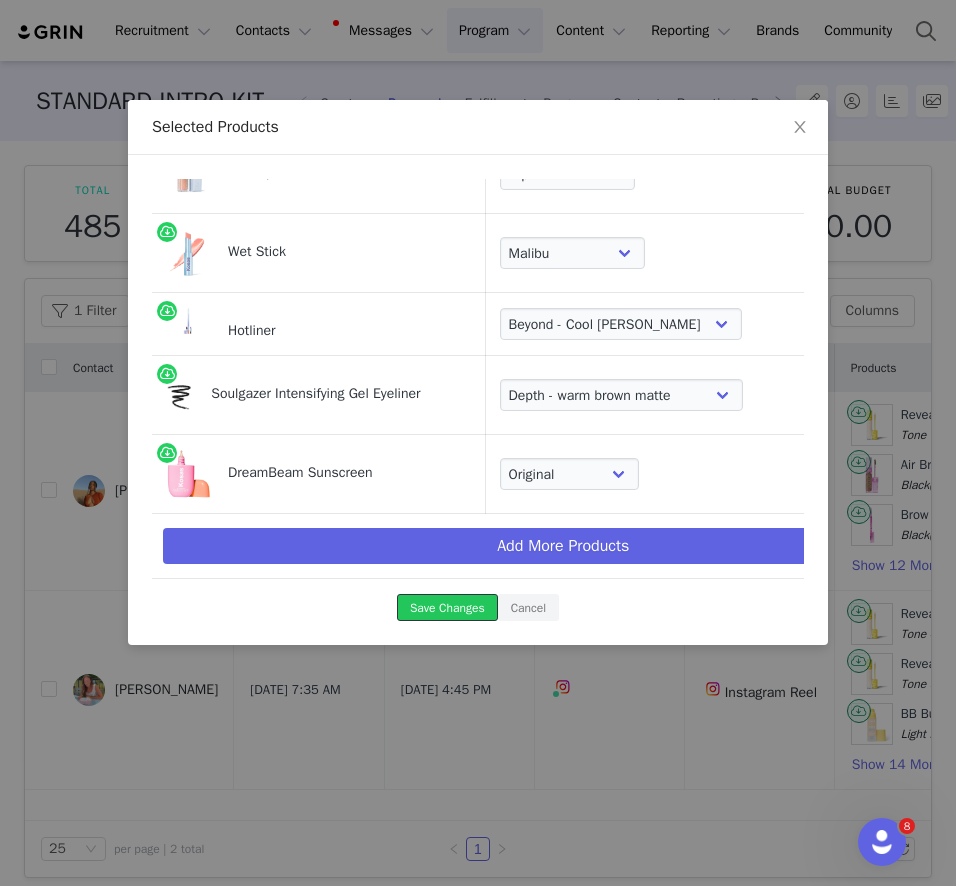 click on "Save Changes" at bounding box center (447, 607) 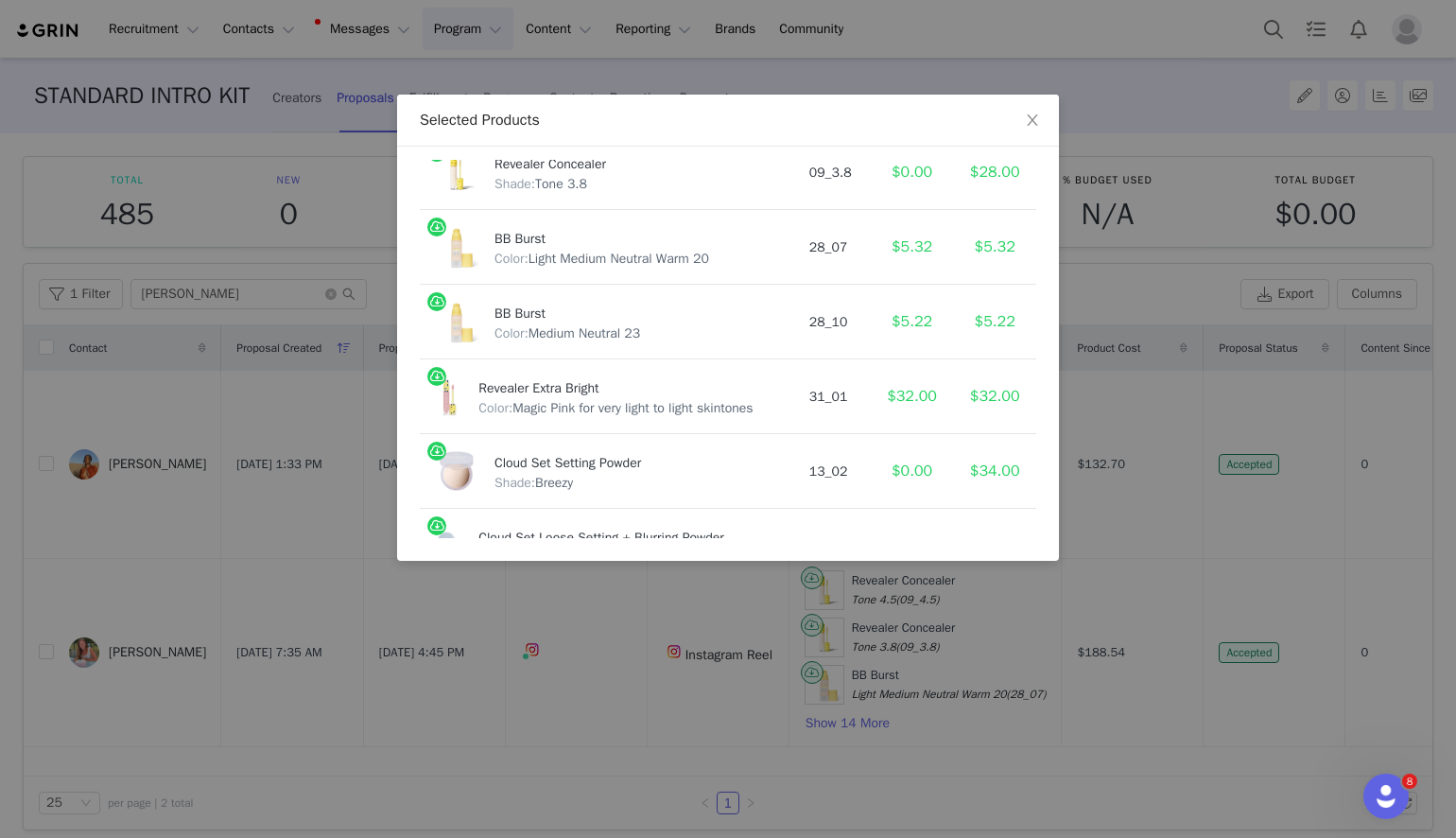 scroll, scrollTop: 0, scrollLeft: 0, axis: both 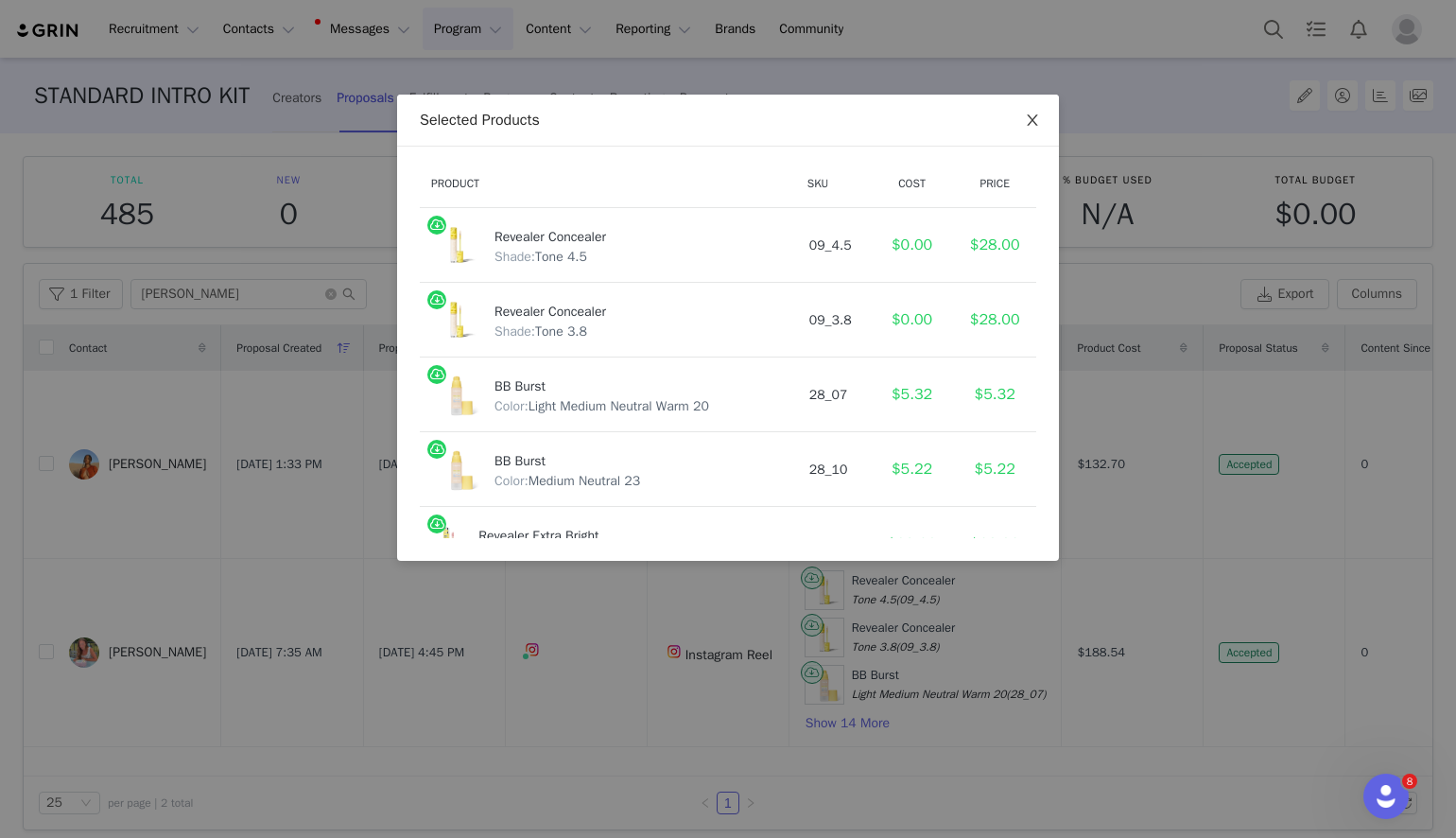 click 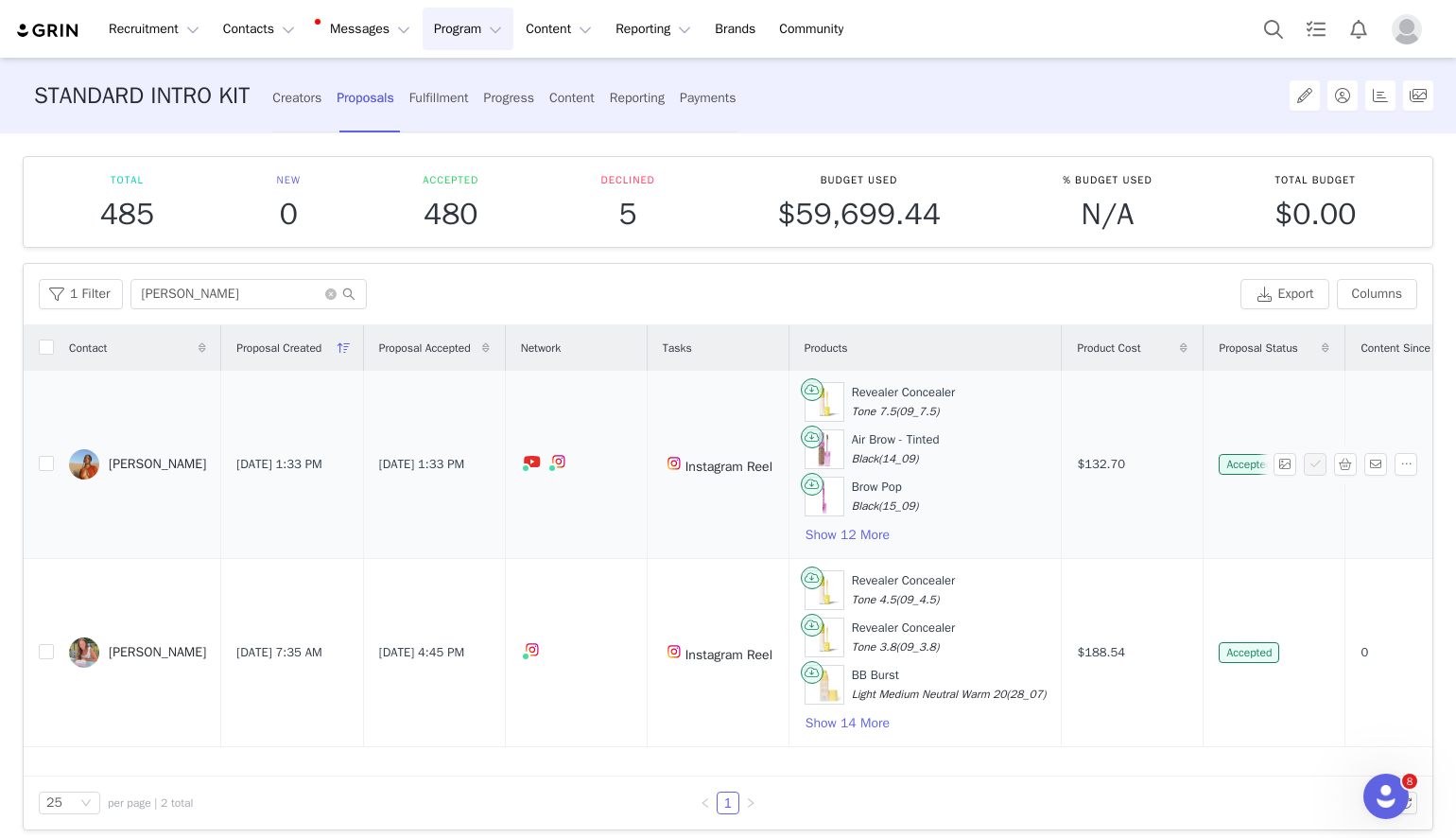scroll, scrollTop: 17, scrollLeft: 0, axis: vertical 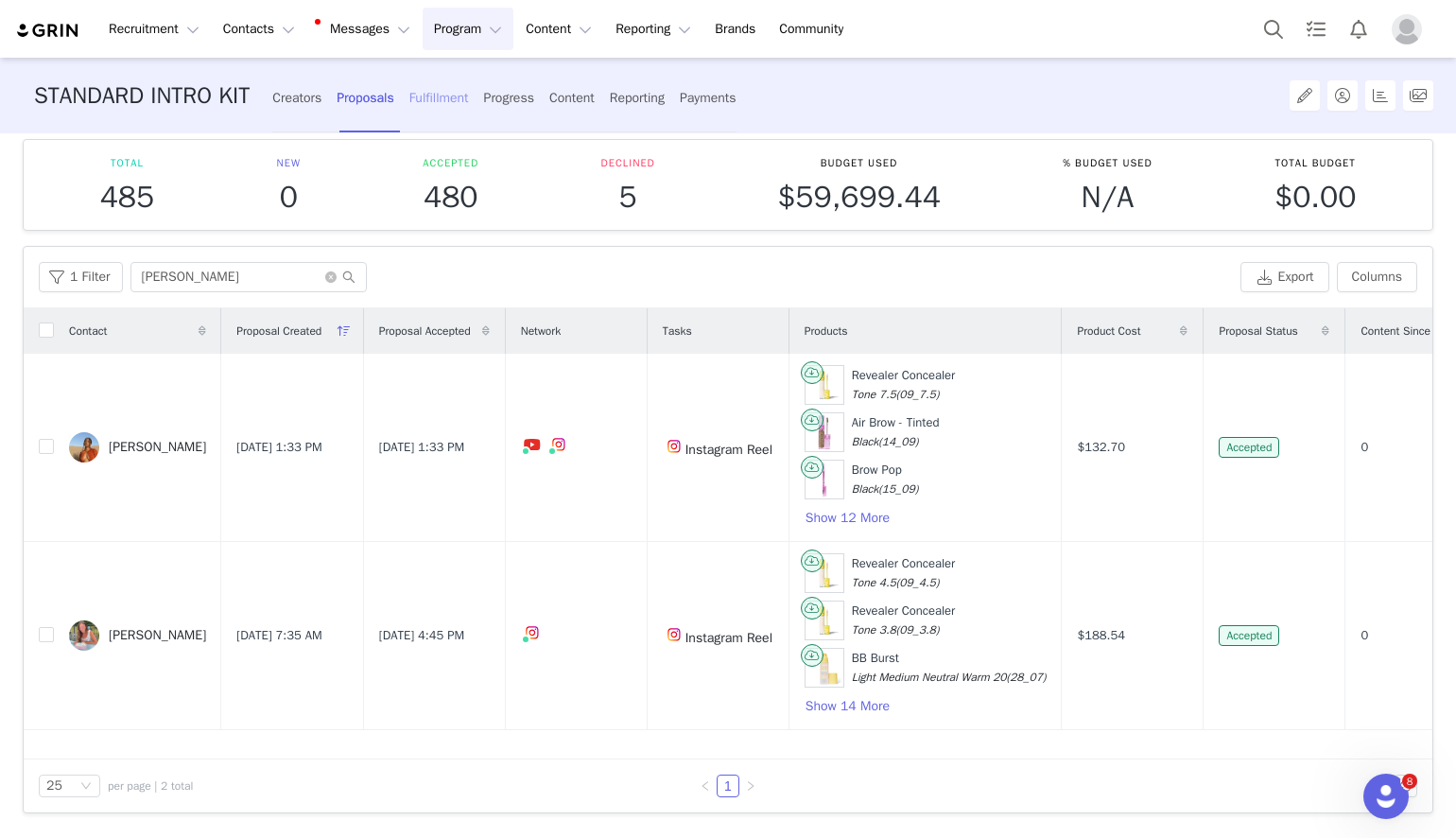 click on "Fulfillment" at bounding box center (439, 97) 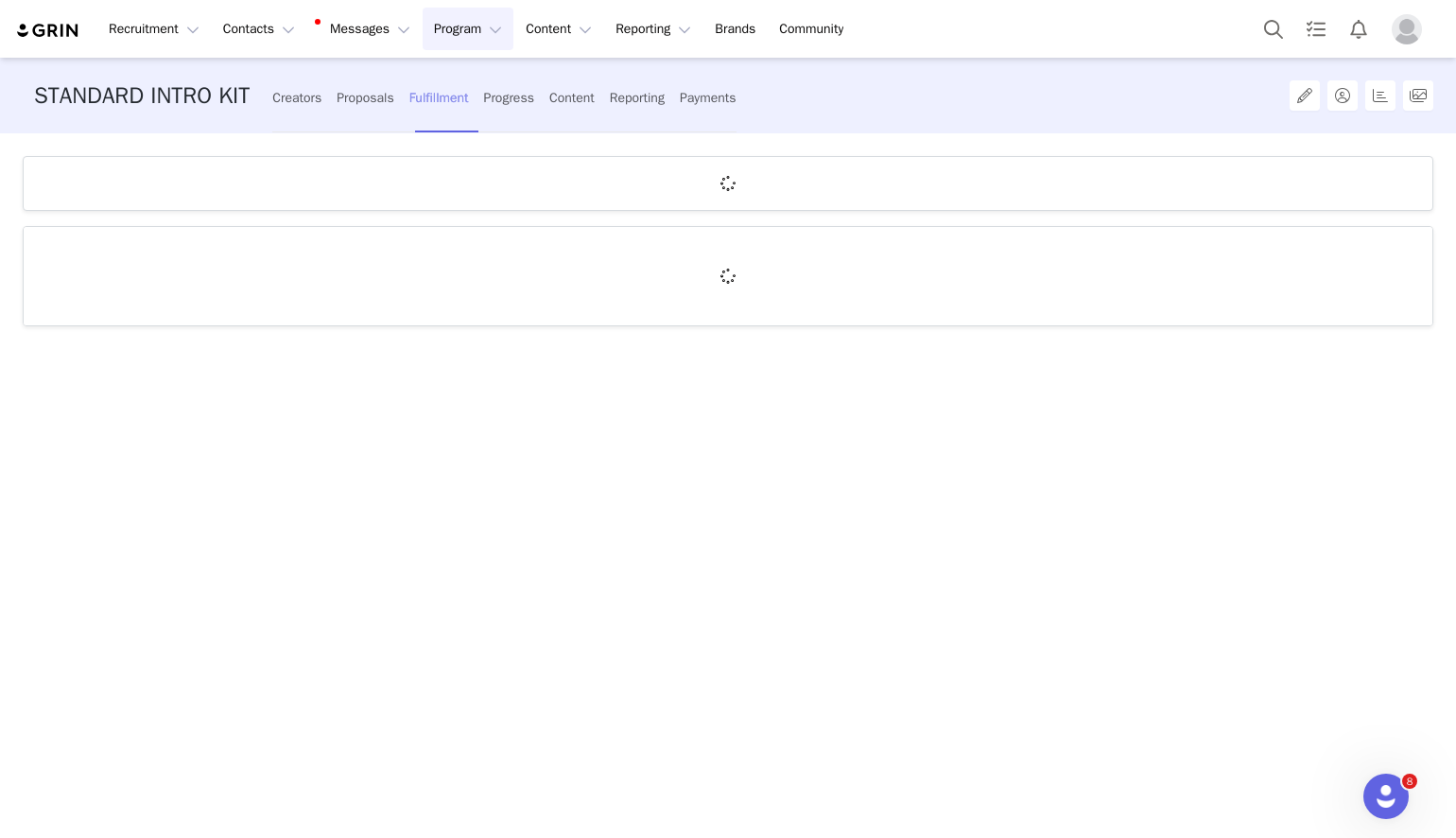 scroll, scrollTop: 0, scrollLeft: 0, axis: both 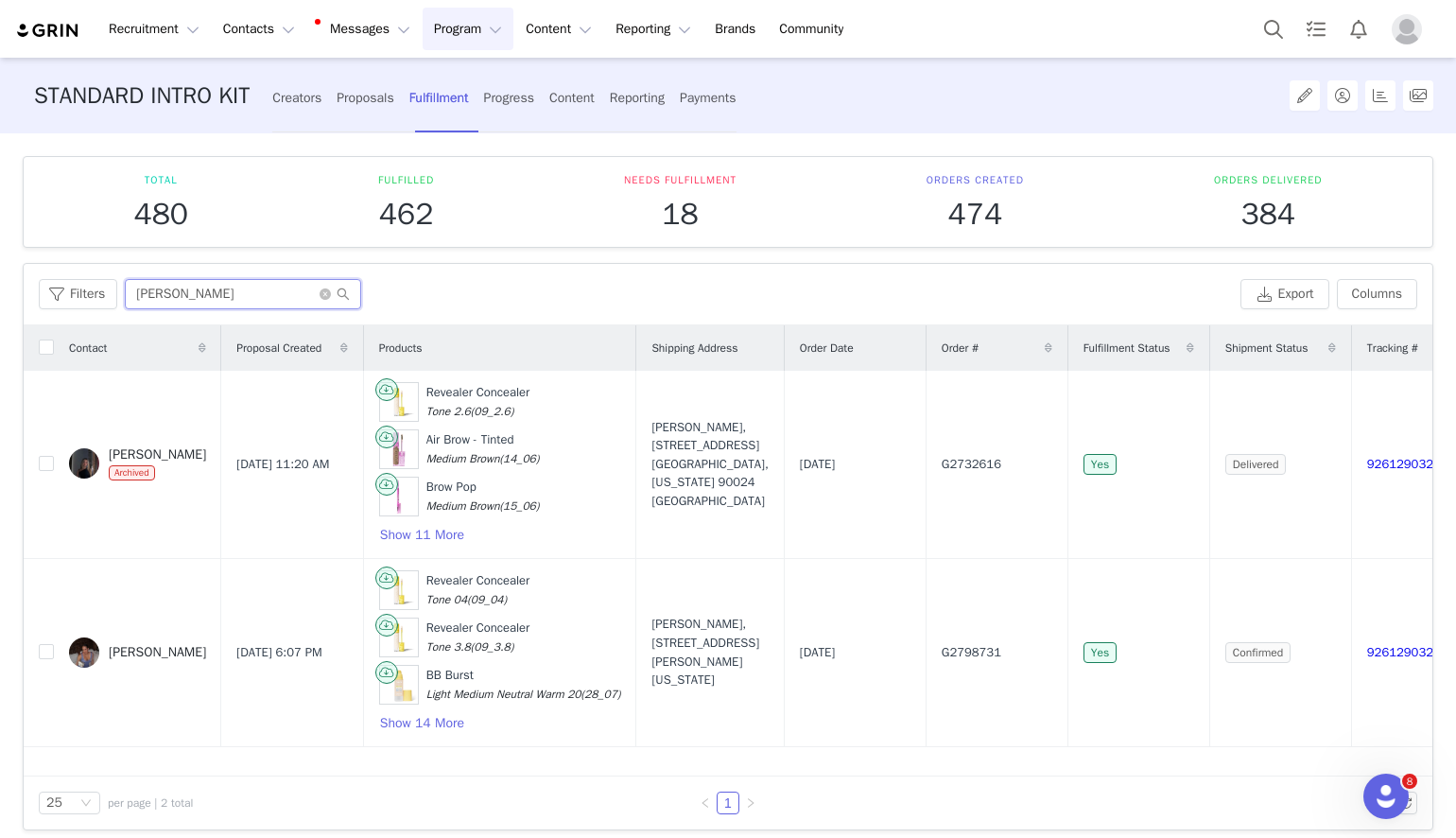 drag, startPoint x: 225, startPoint y: 292, endPoint x: 127, endPoint y: 292, distance: 98 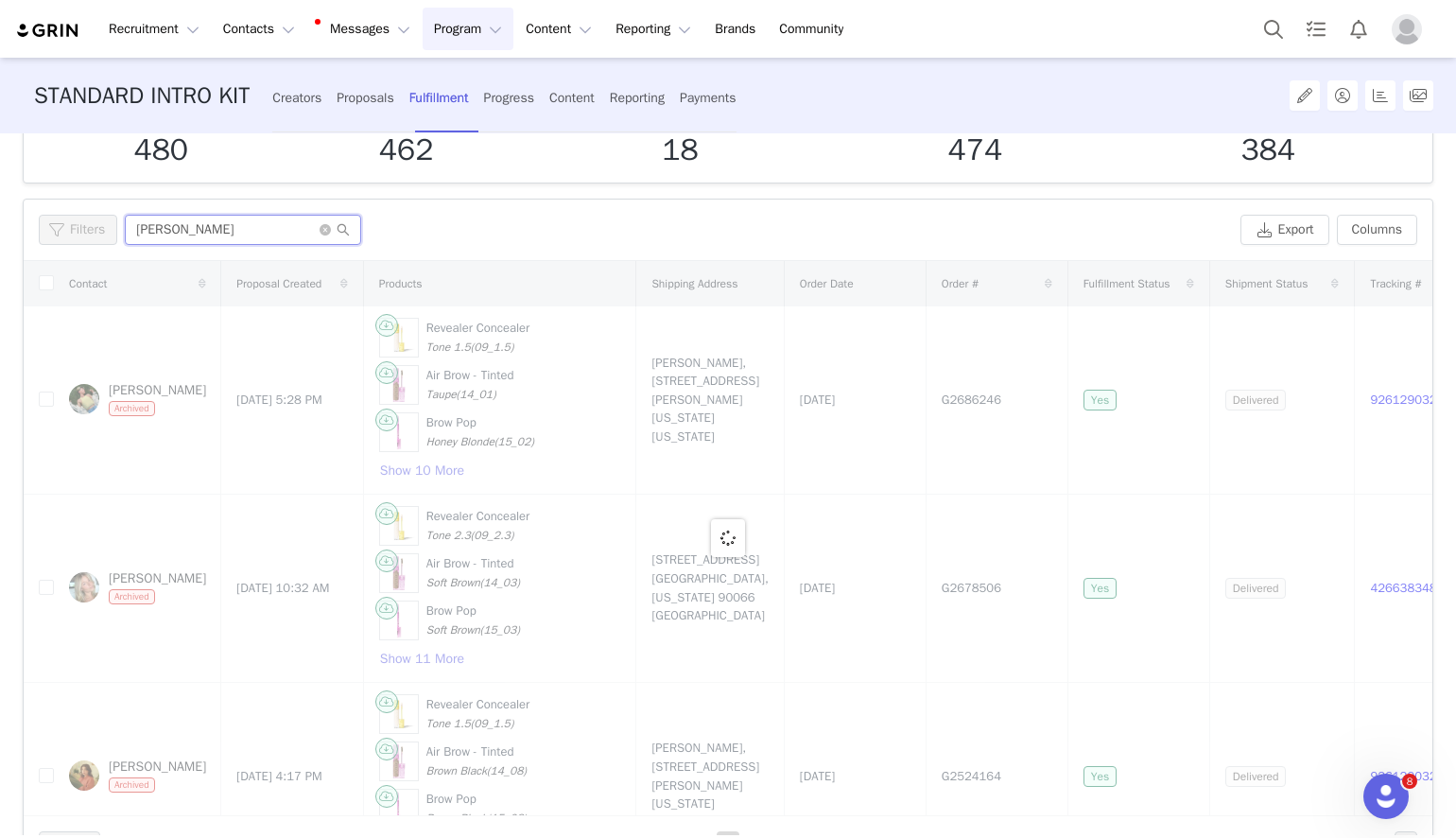 scroll, scrollTop: 69, scrollLeft: 0, axis: vertical 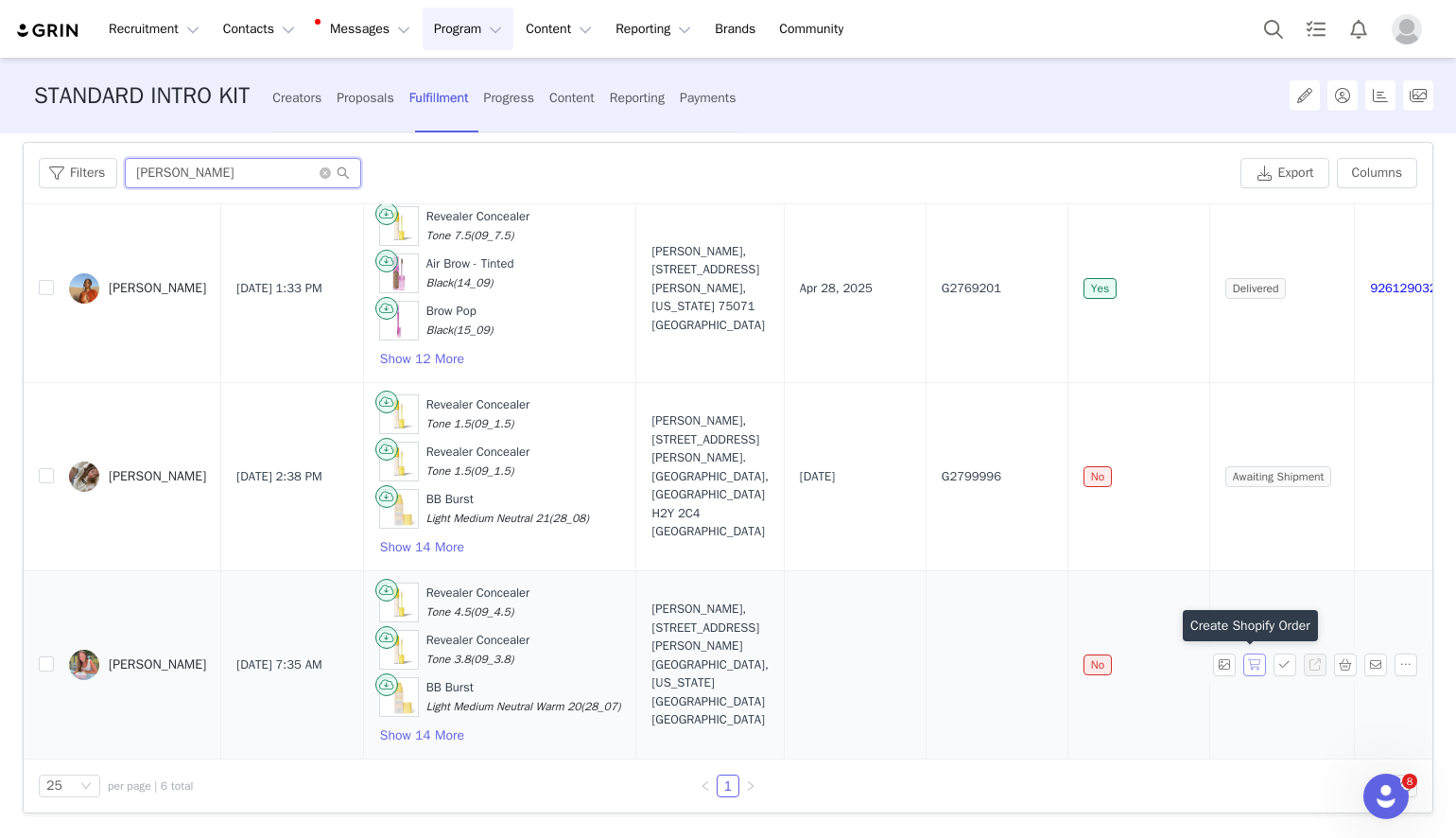 type on "annel" 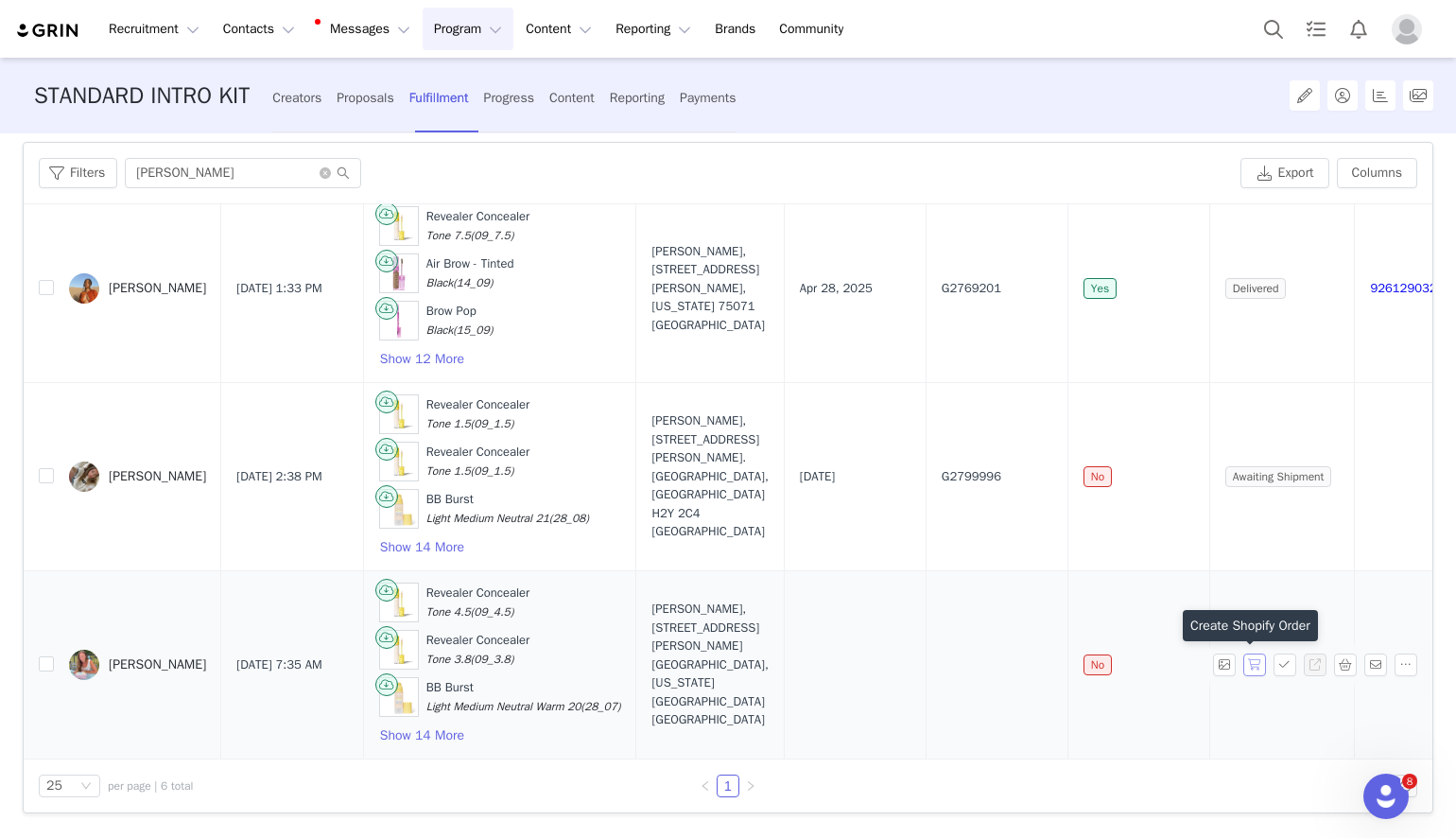 click at bounding box center [1255, 665] 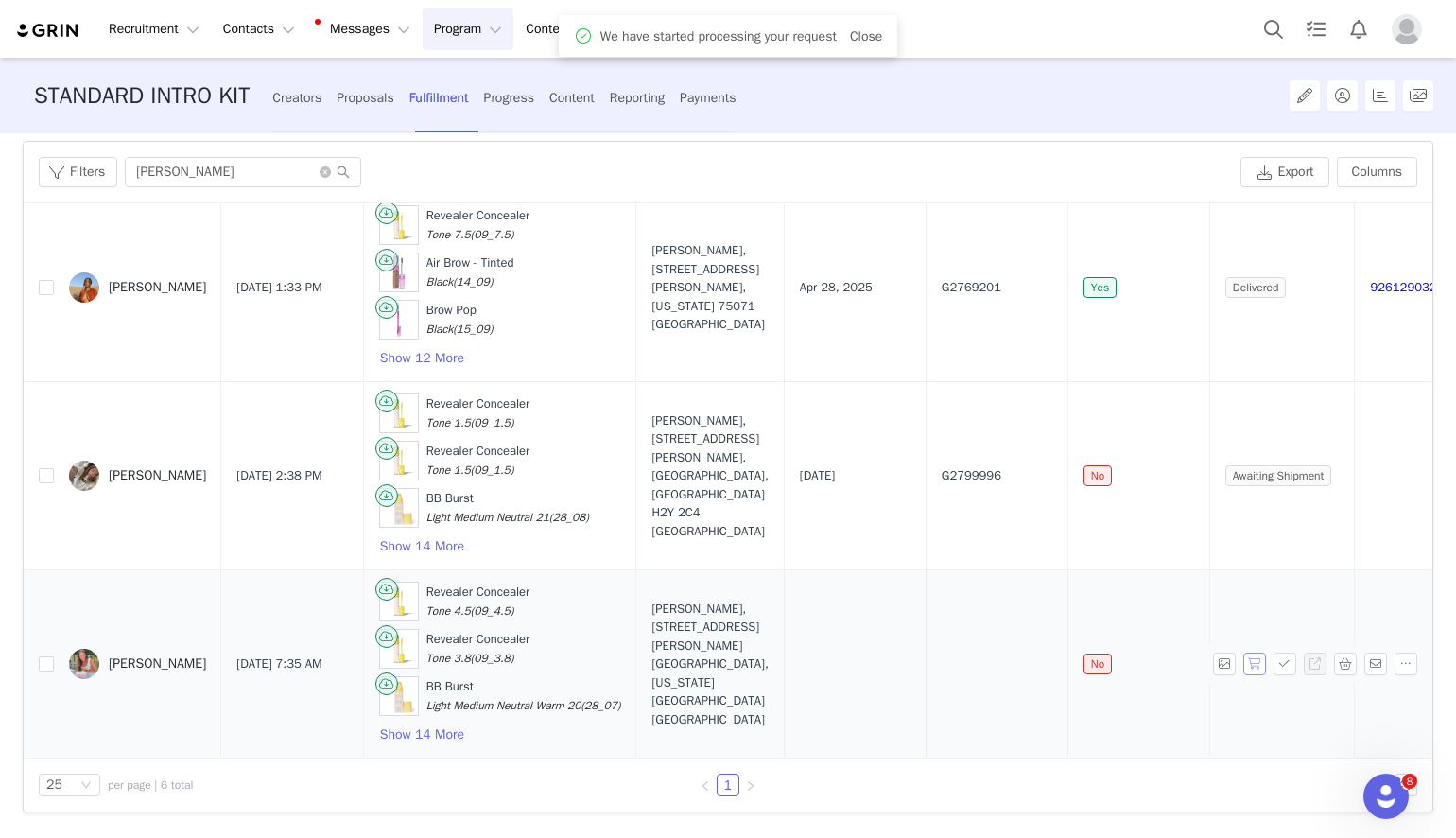 scroll, scrollTop: 85, scrollLeft: 0, axis: vertical 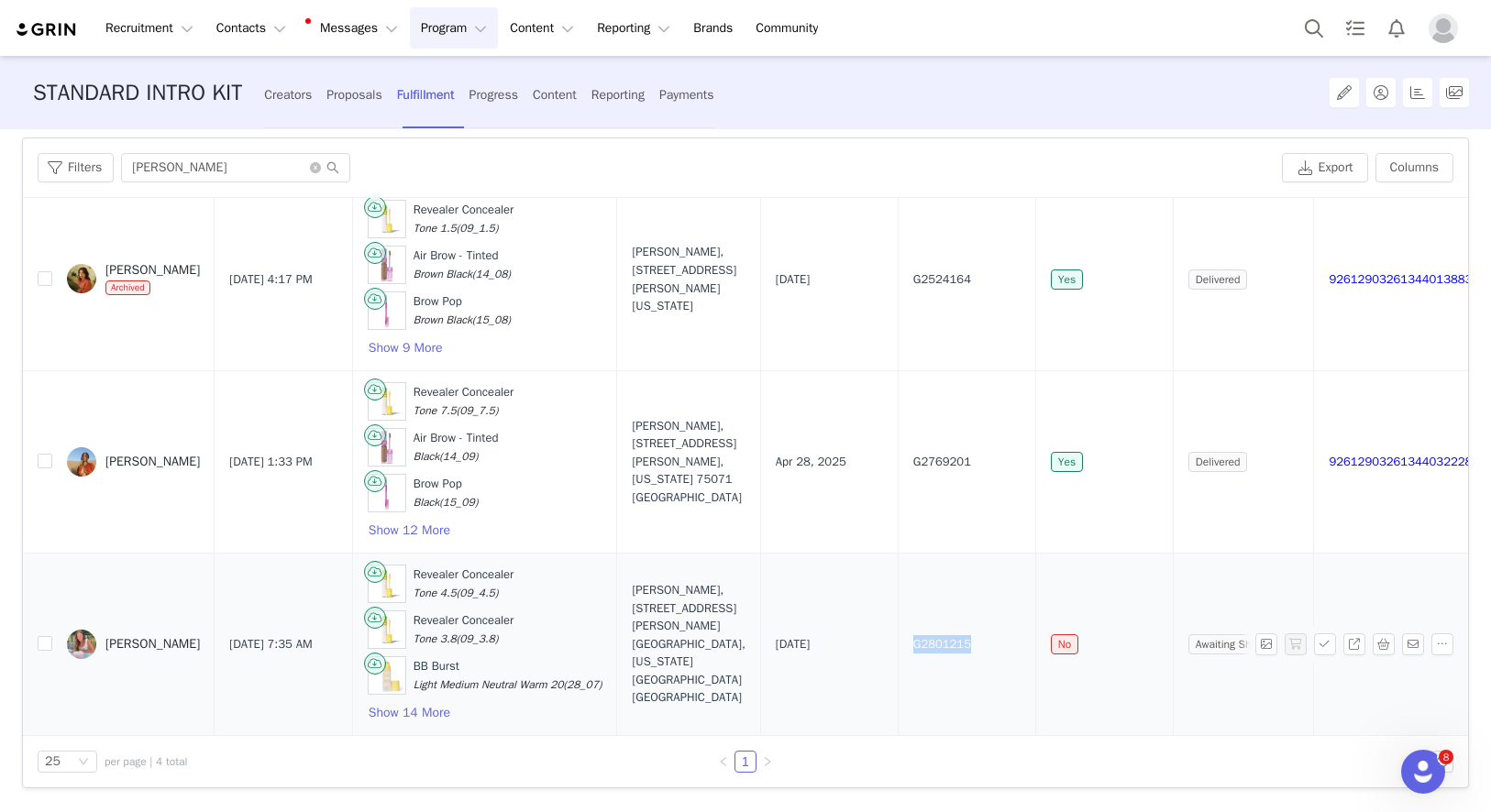 drag, startPoint x: 926, startPoint y: 645, endPoint x: 996, endPoint y: 645, distance: 70 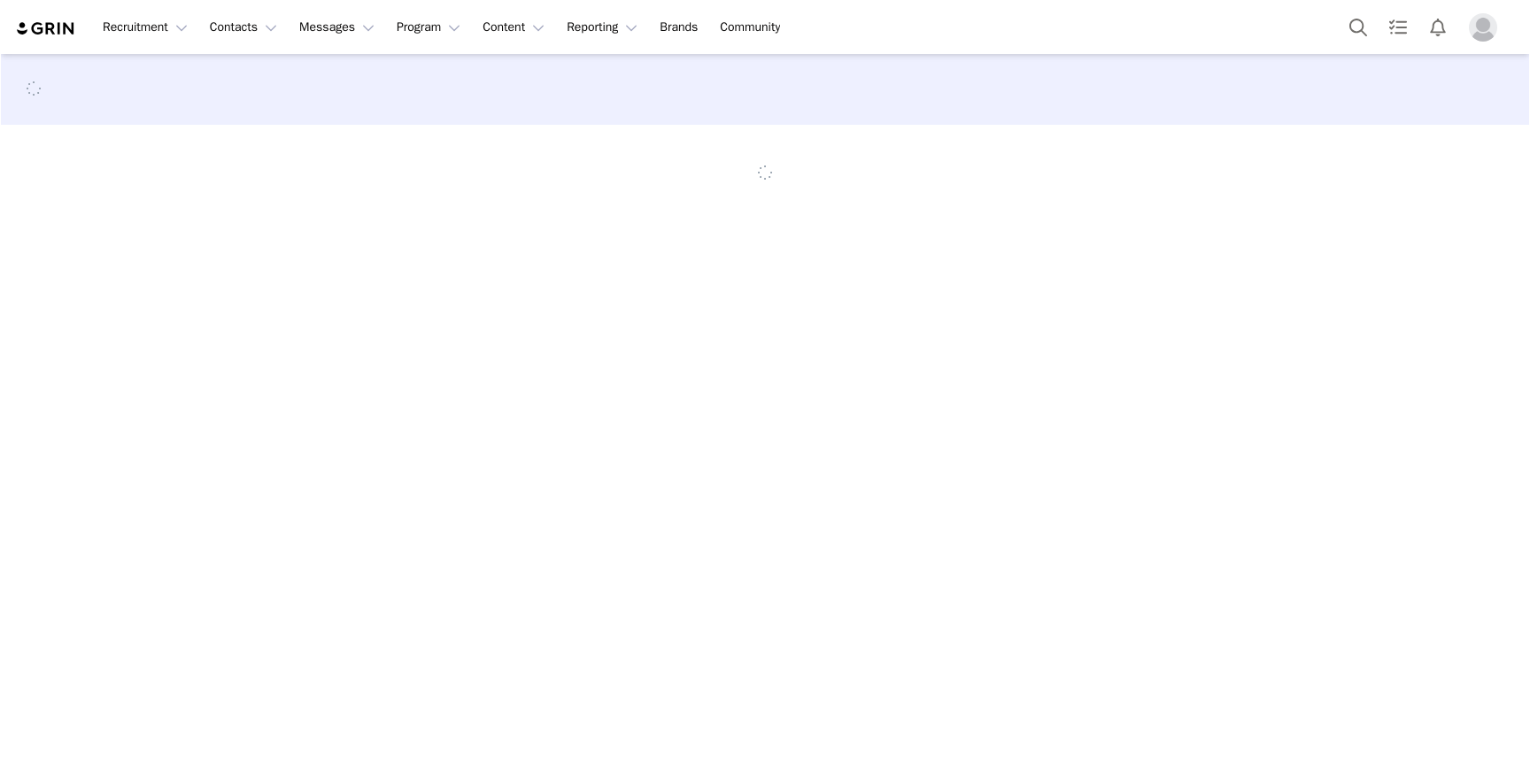scroll, scrollTop: 0, scrollLeft: 0, axis: both 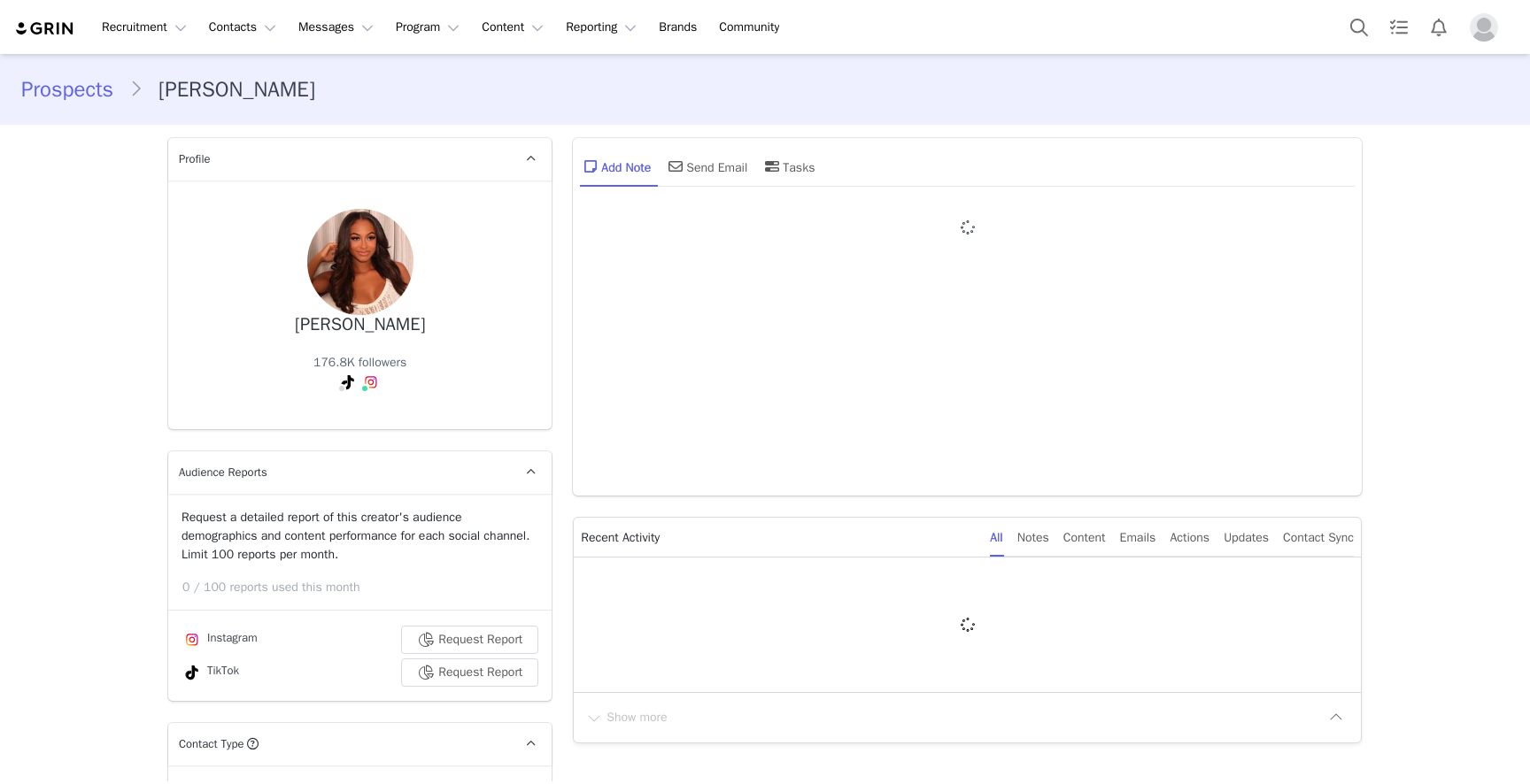 type on "+1 ([GEOGRAPHIC_DATA])" 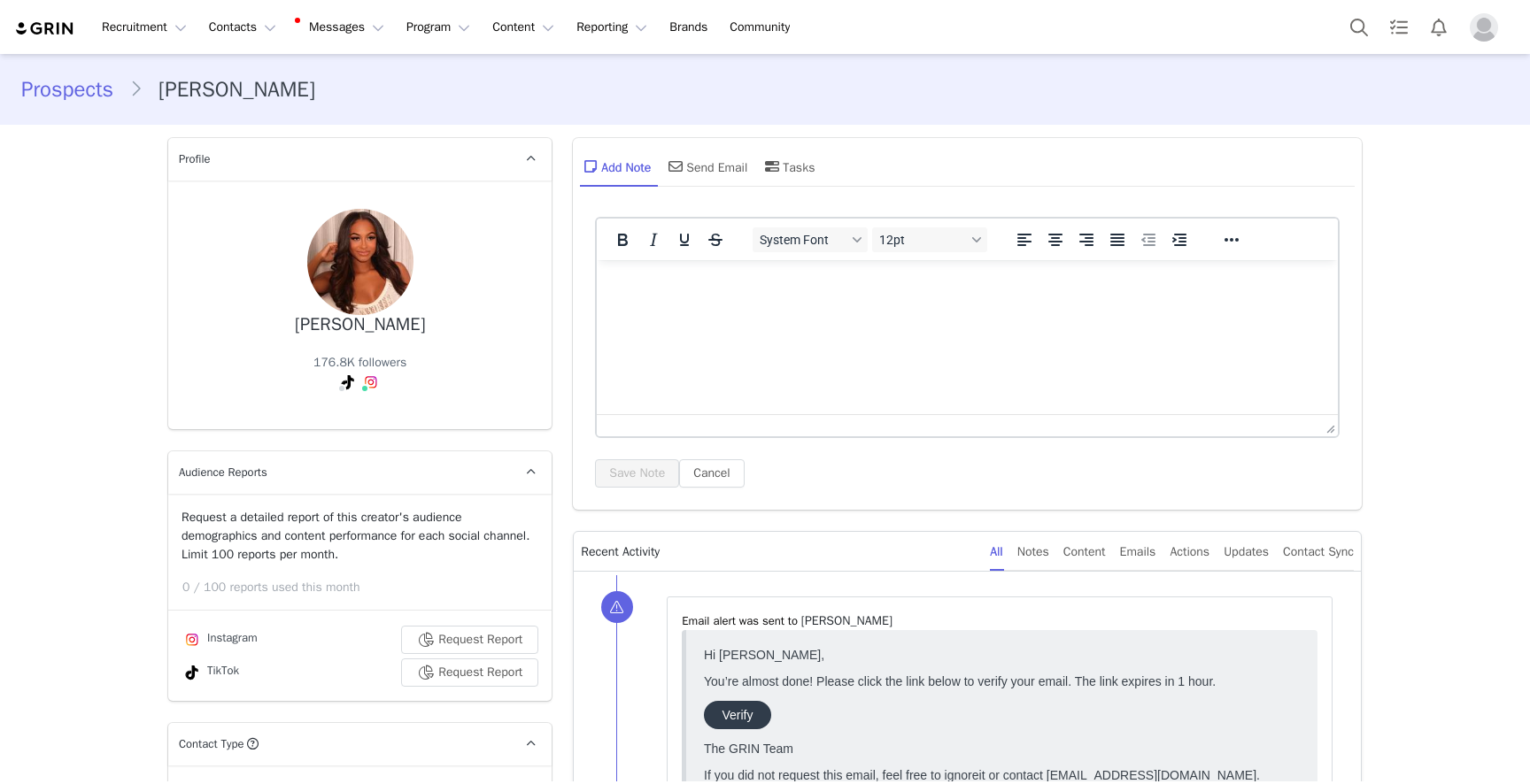 scroll, scrollTop: 0, scrollLeft: 0, axis: both 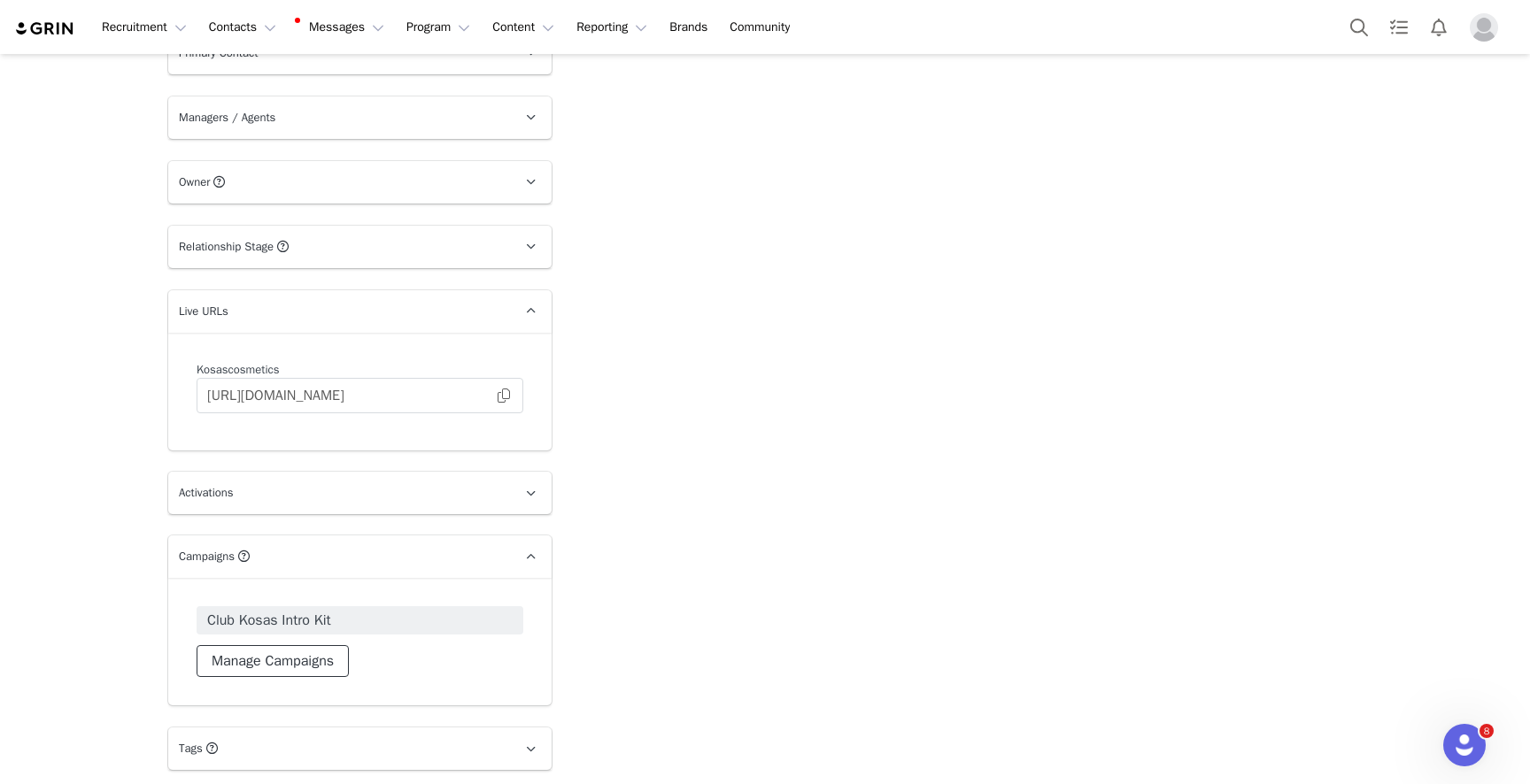 click on "Manage Campaigns" at bounding box center (273, 661) 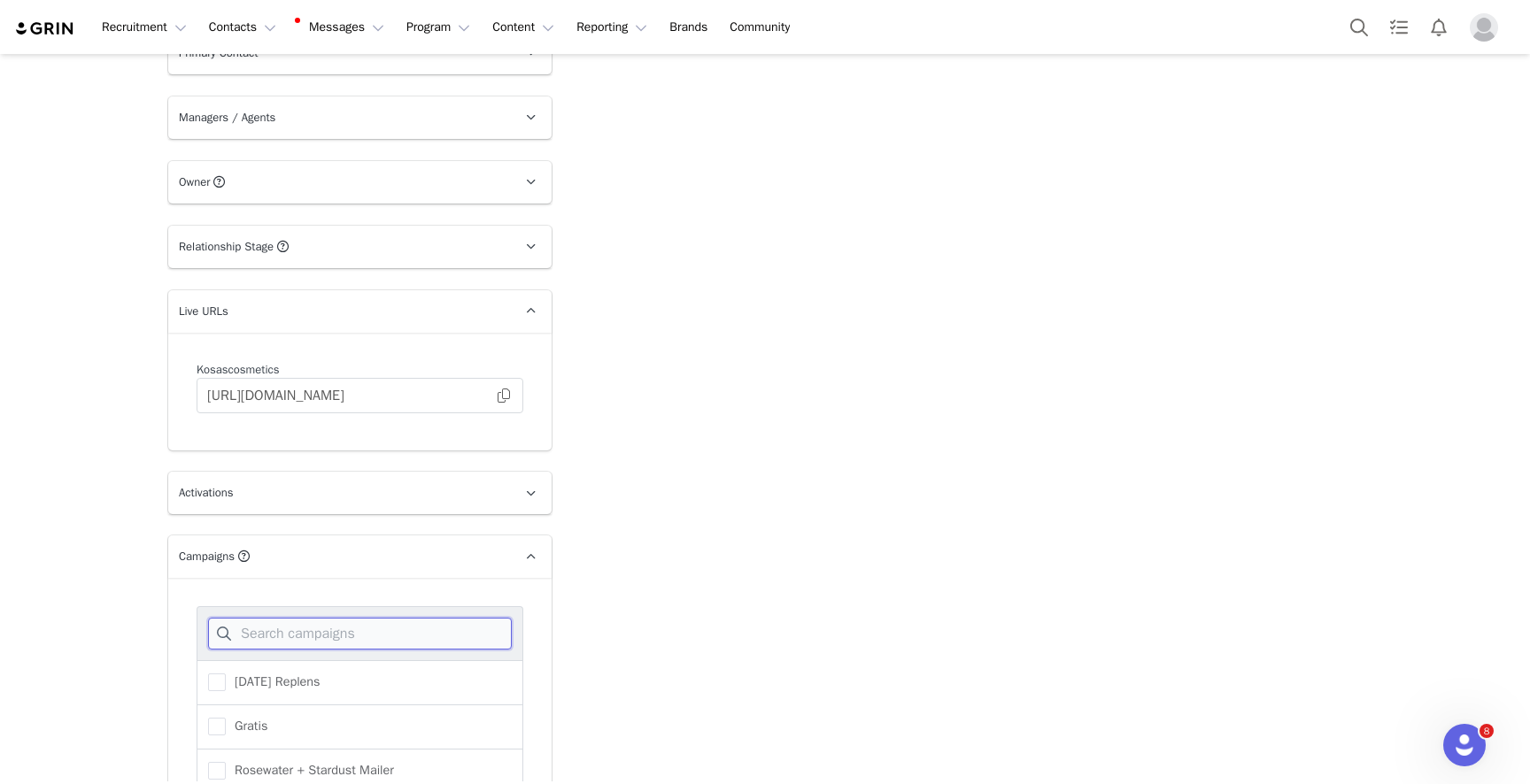 click at bounding box center (359, 634) 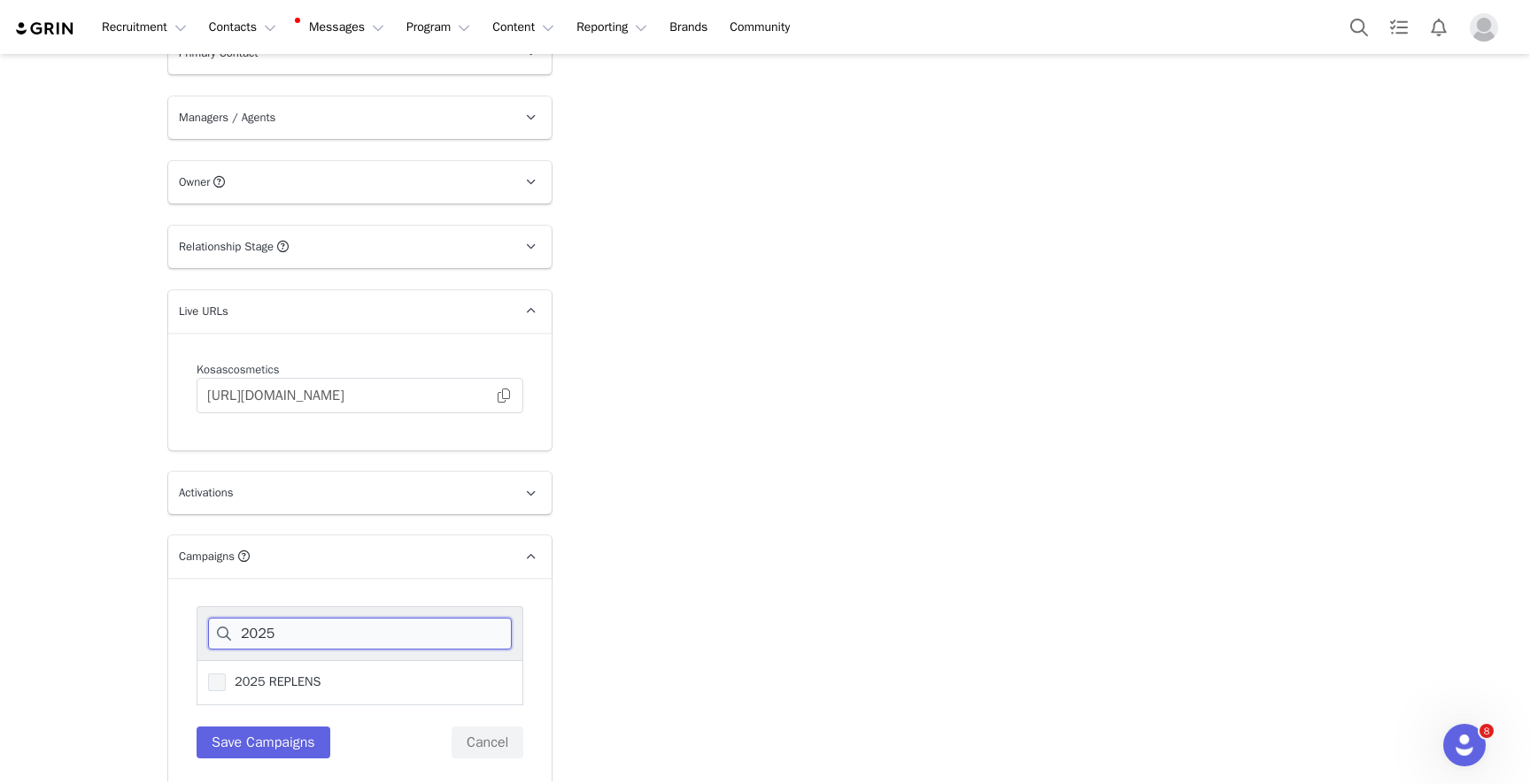 type on "2025" 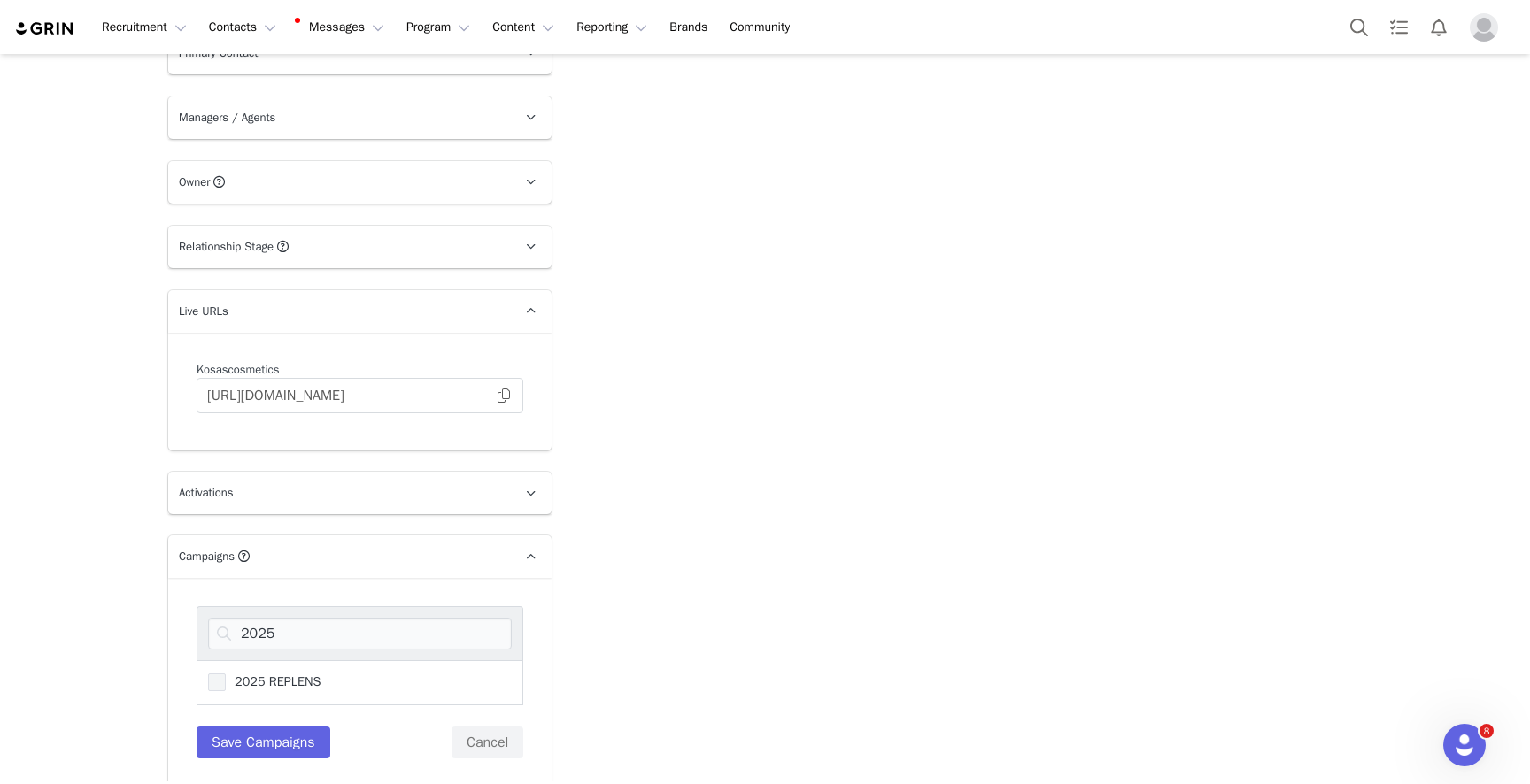 click on "2025 REPLENS" at bounding box center [265, 682] 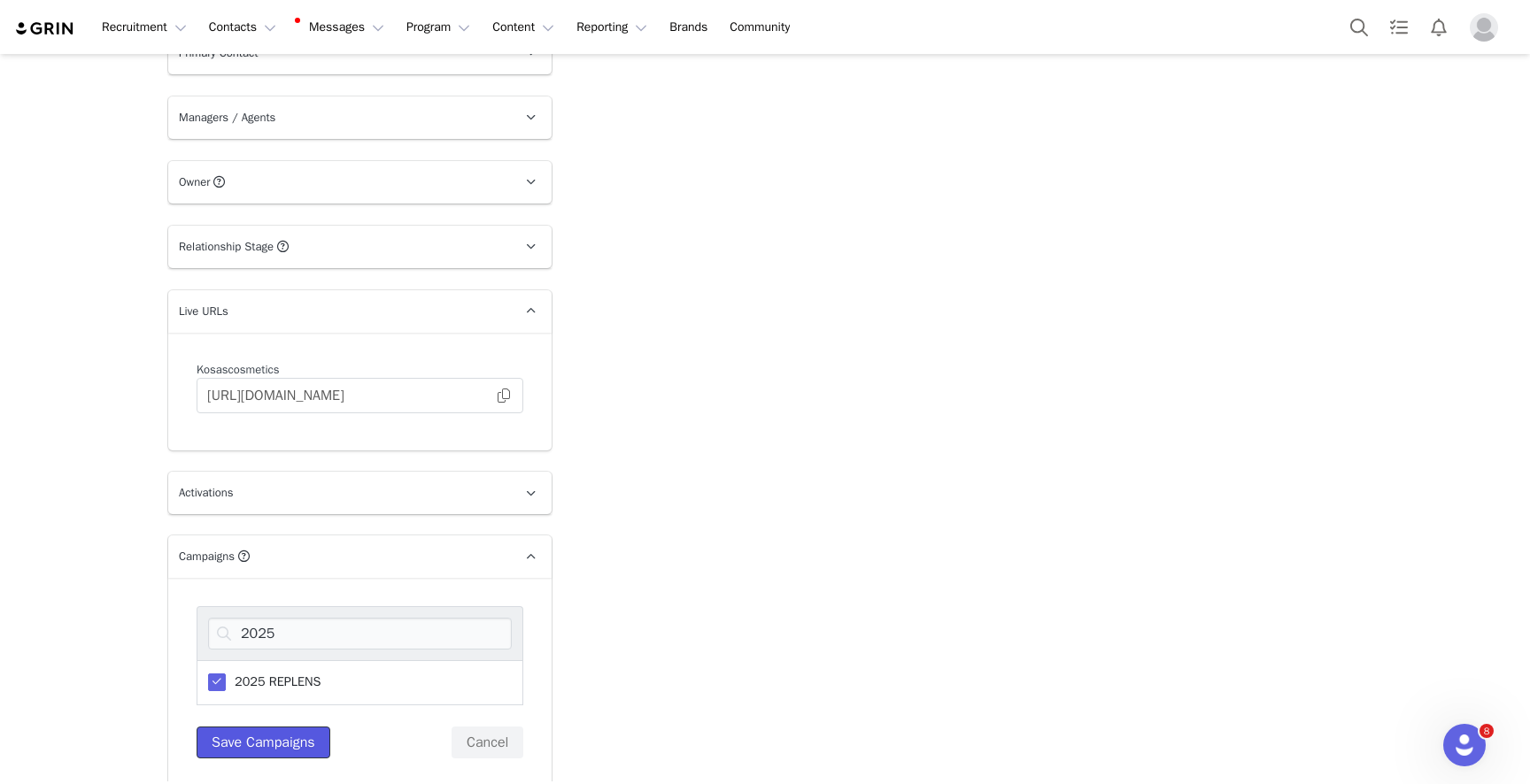 click on "Save Campaigns" at bounding box center (263, 742) 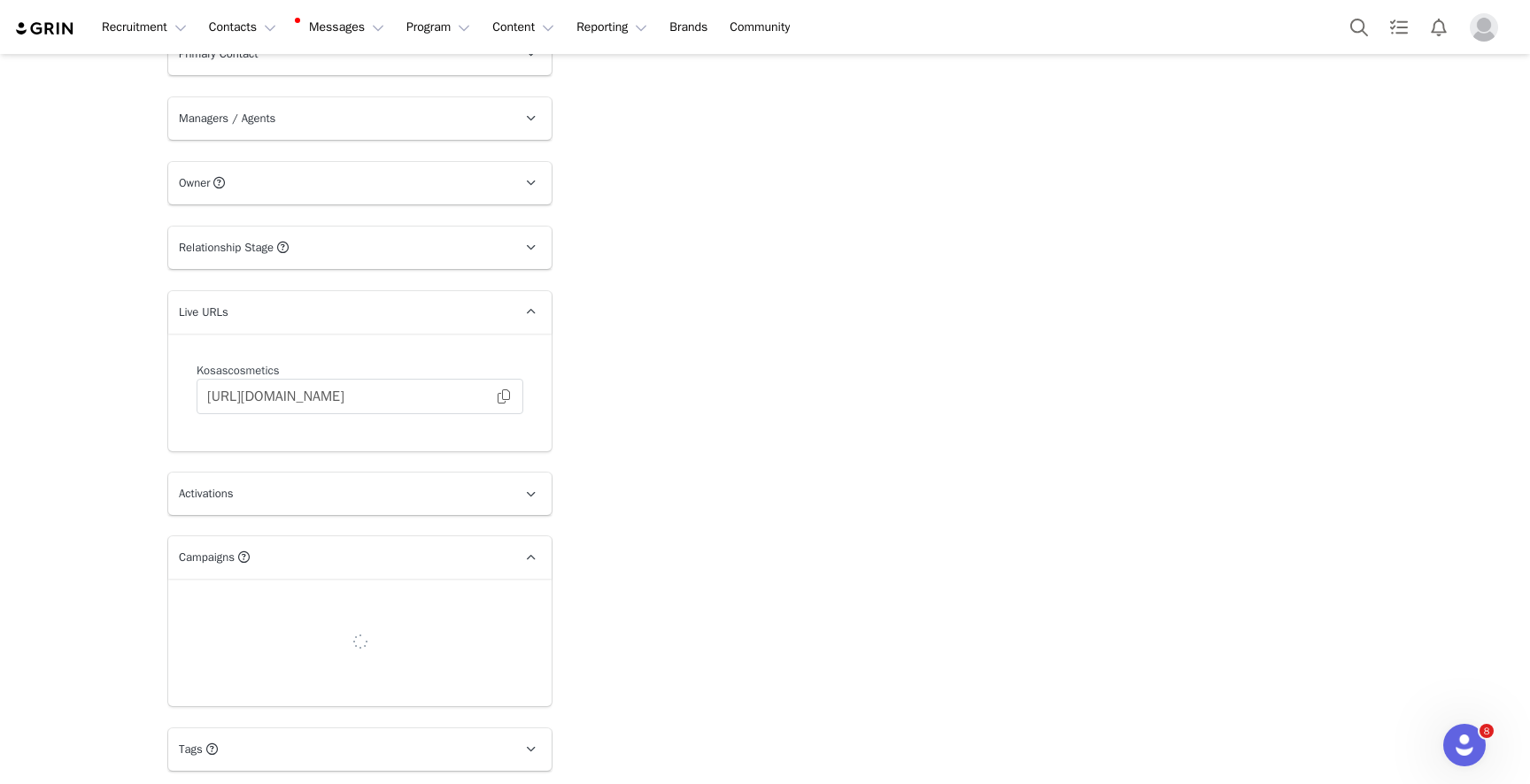scroll, scrollTop: 2571, scrollLeft: 0, axis: vertical 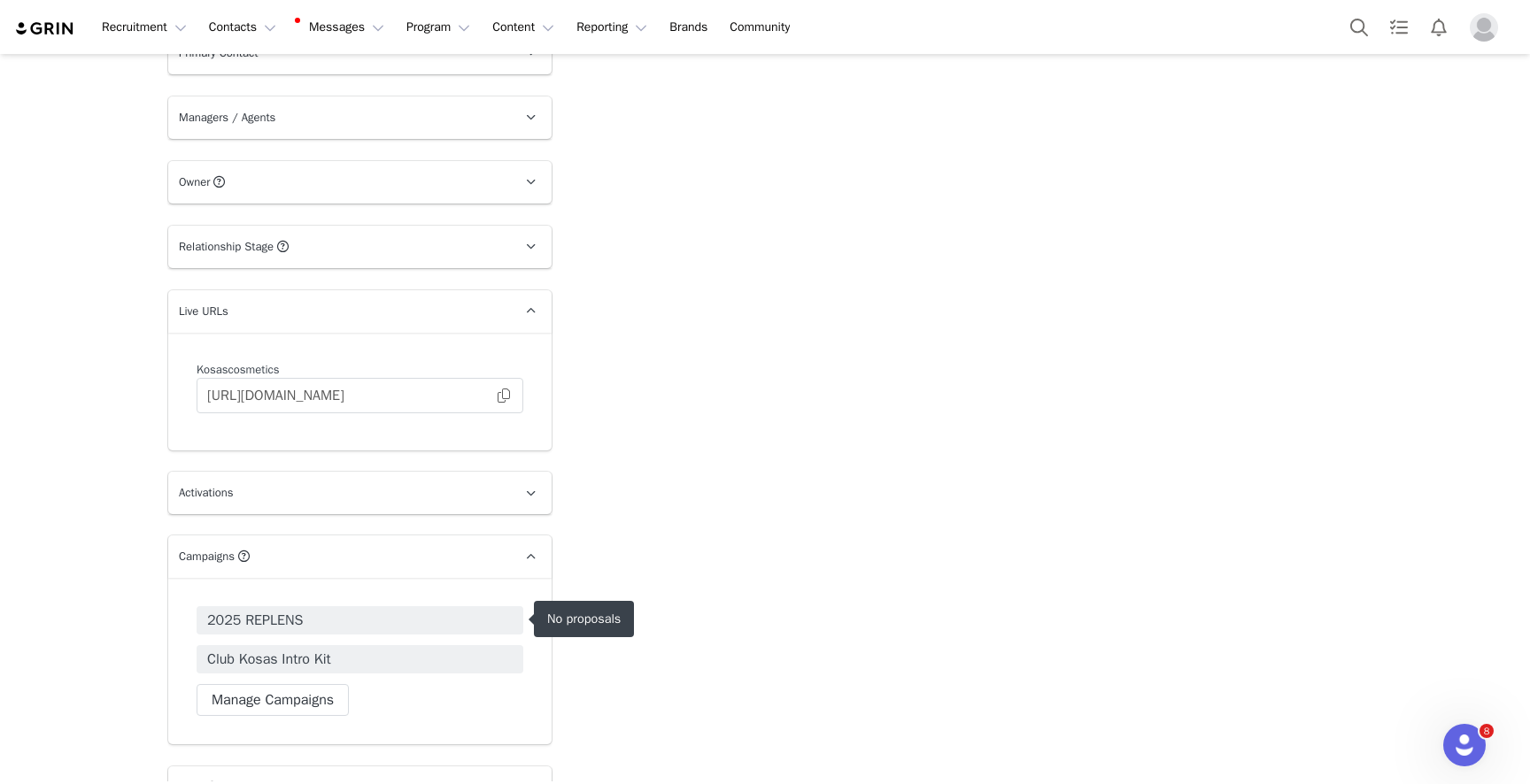 click on "2025 REPLENS" at bounding box center (359, 620) 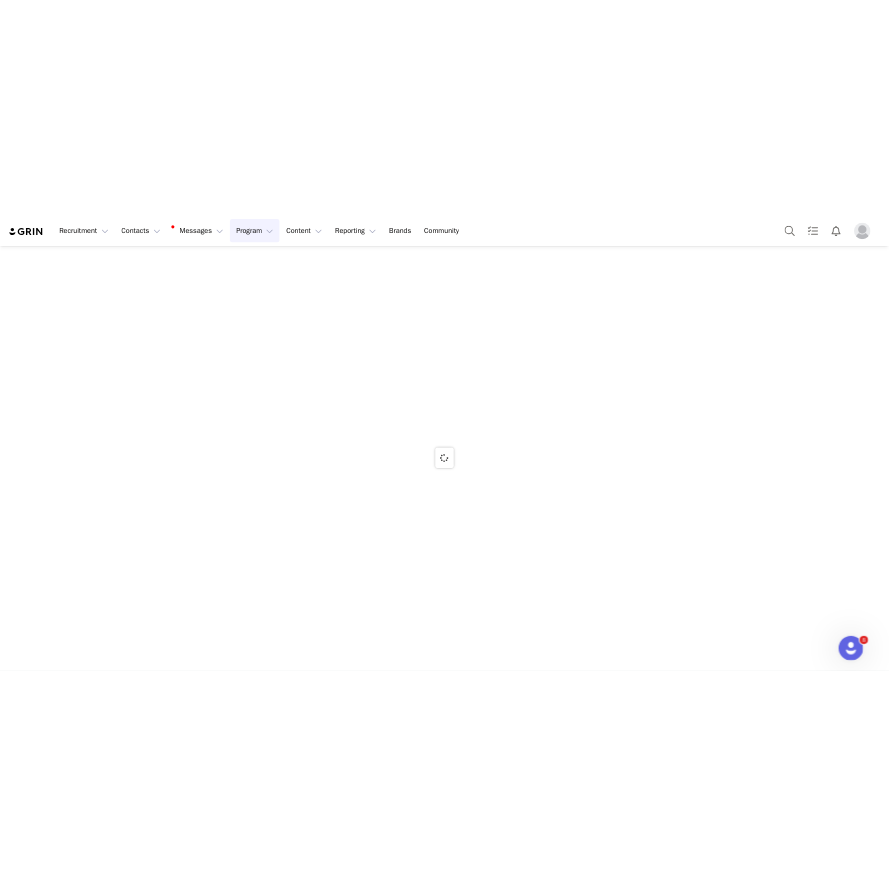 scroll, scrollTop: 0, scrollLeft: 0, axis: both 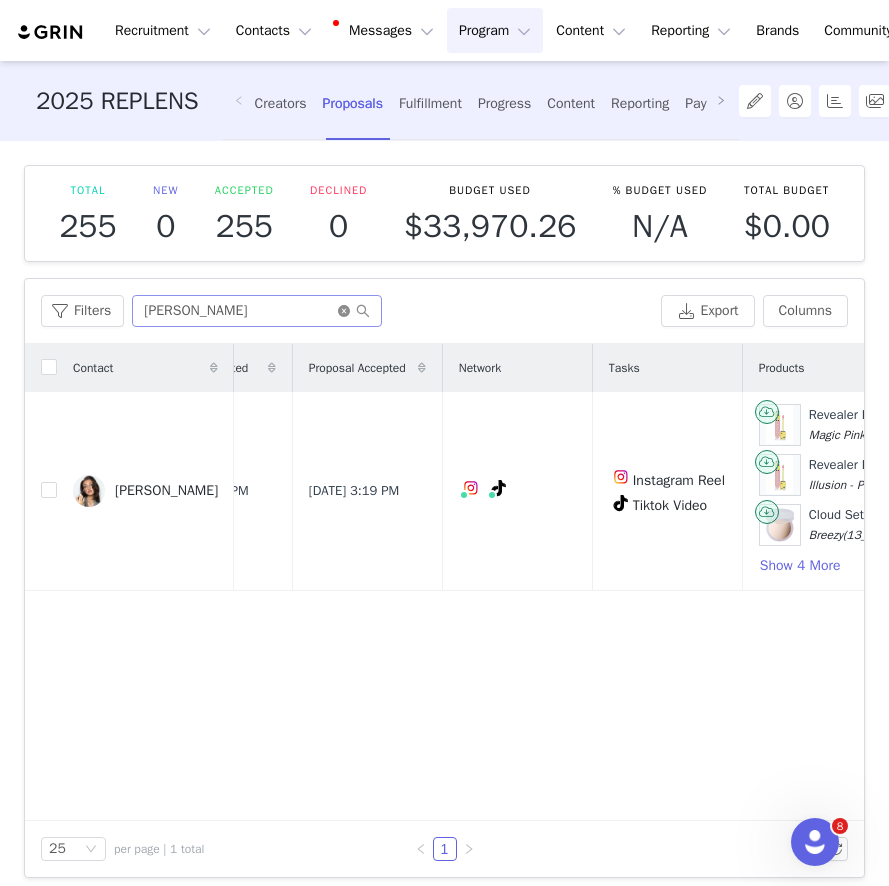 click 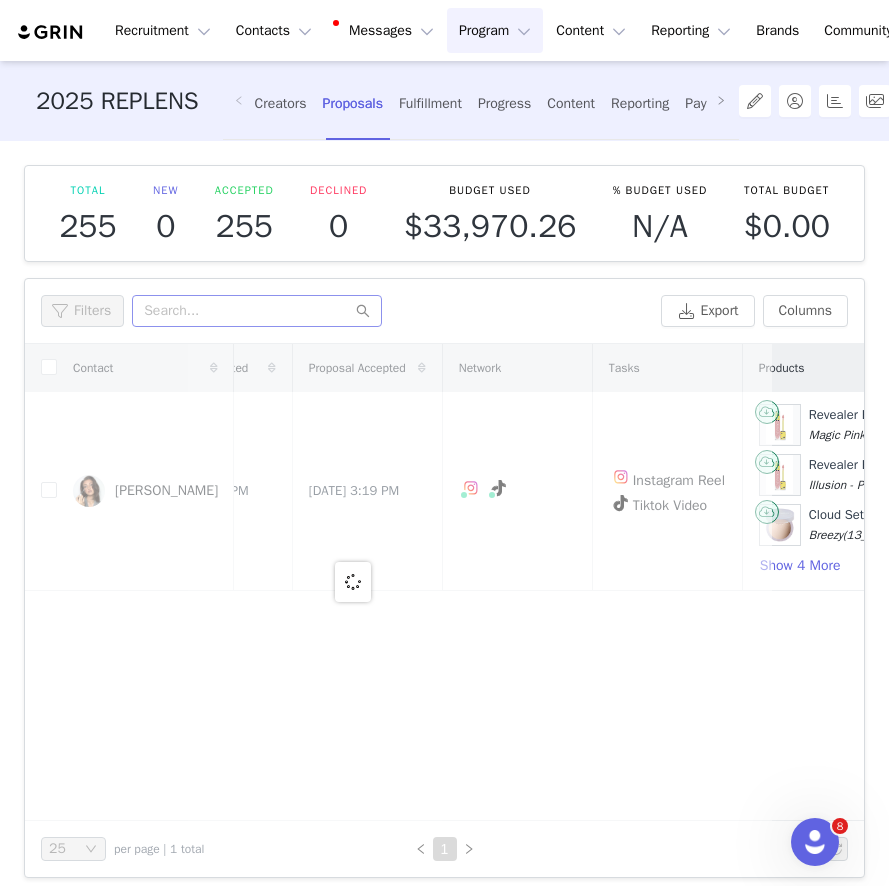 scroll, scrollTop: 0, scrollLeft: 0, axis: both 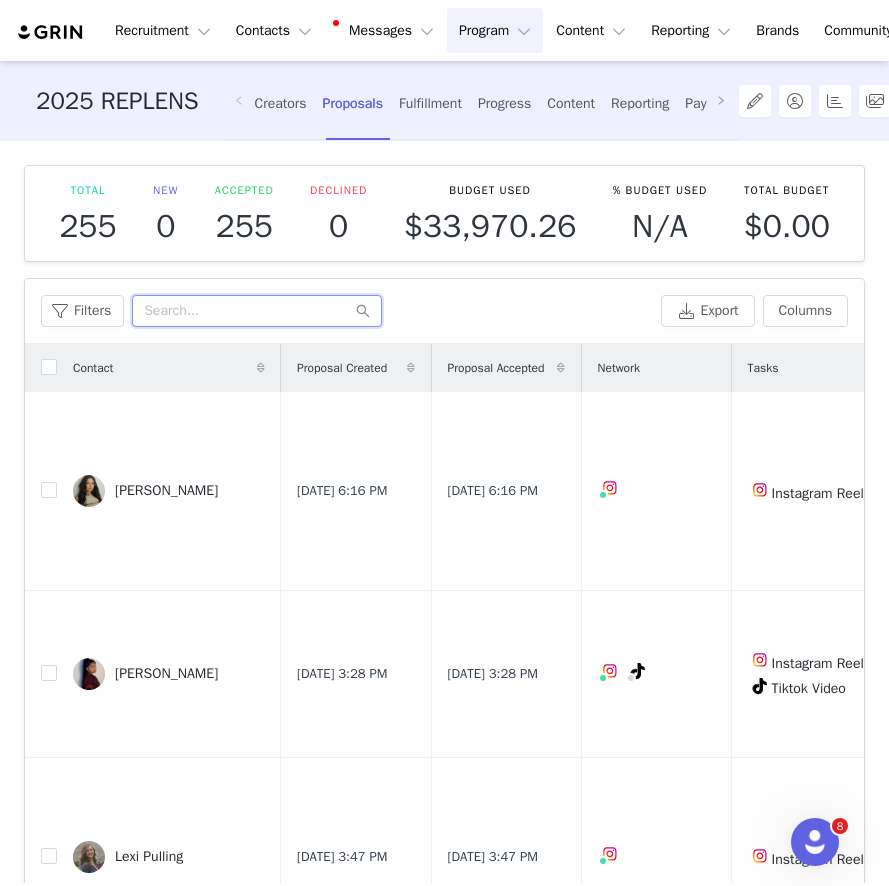 click at bounding box center (257, 311) 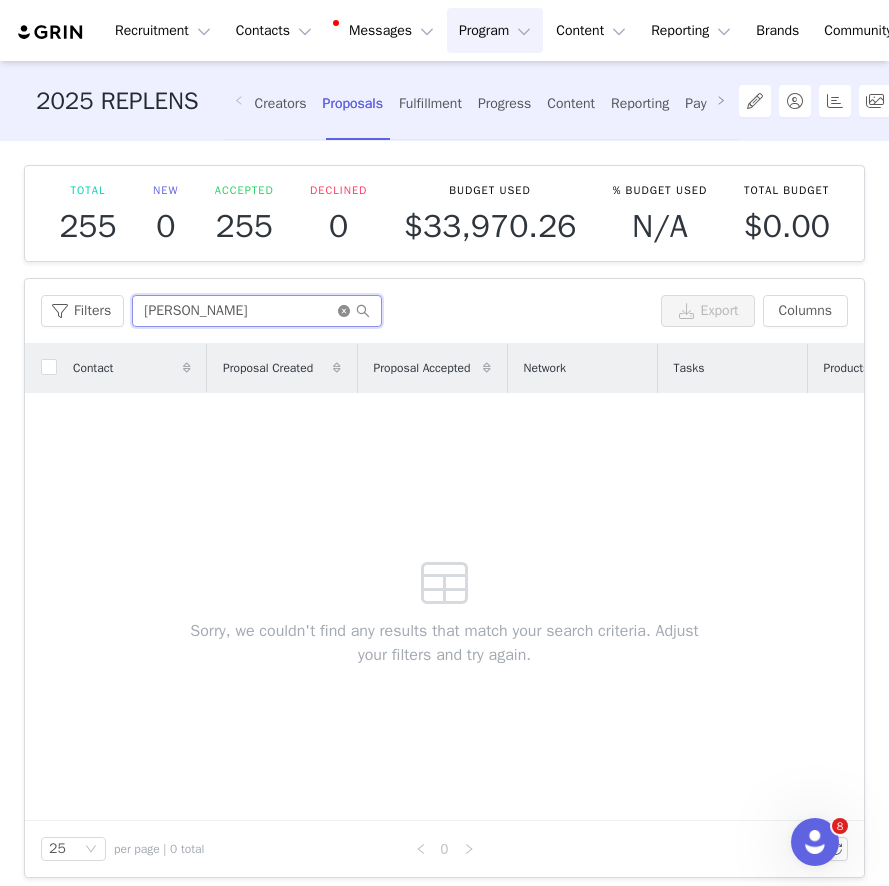 type on "maya v" 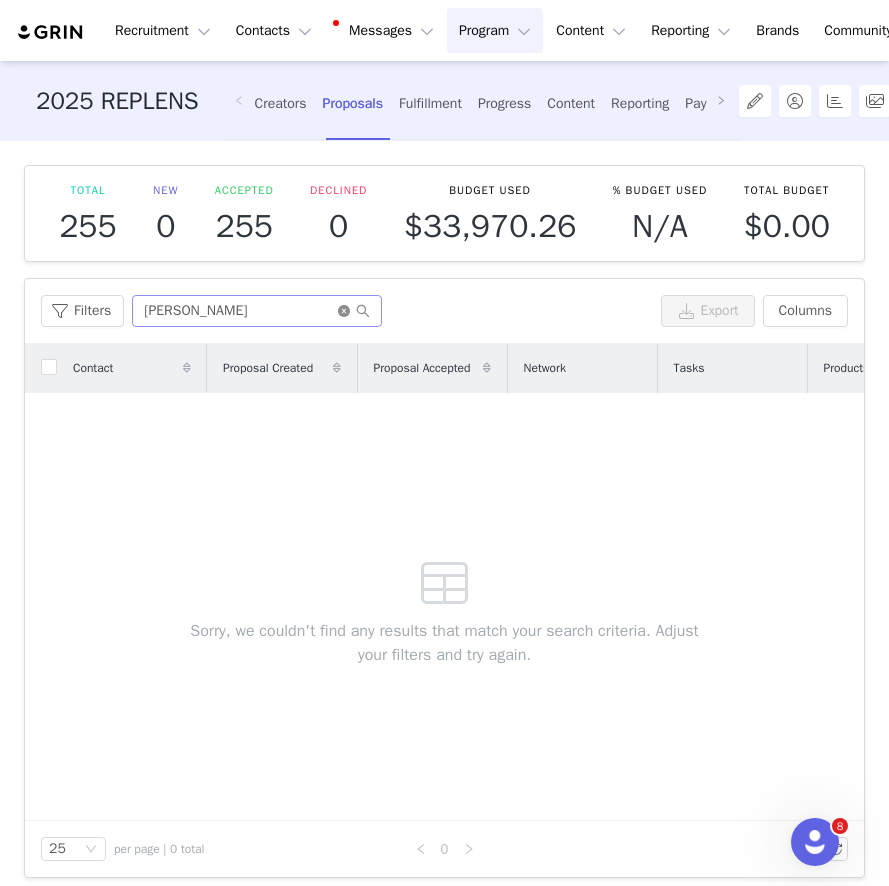 click 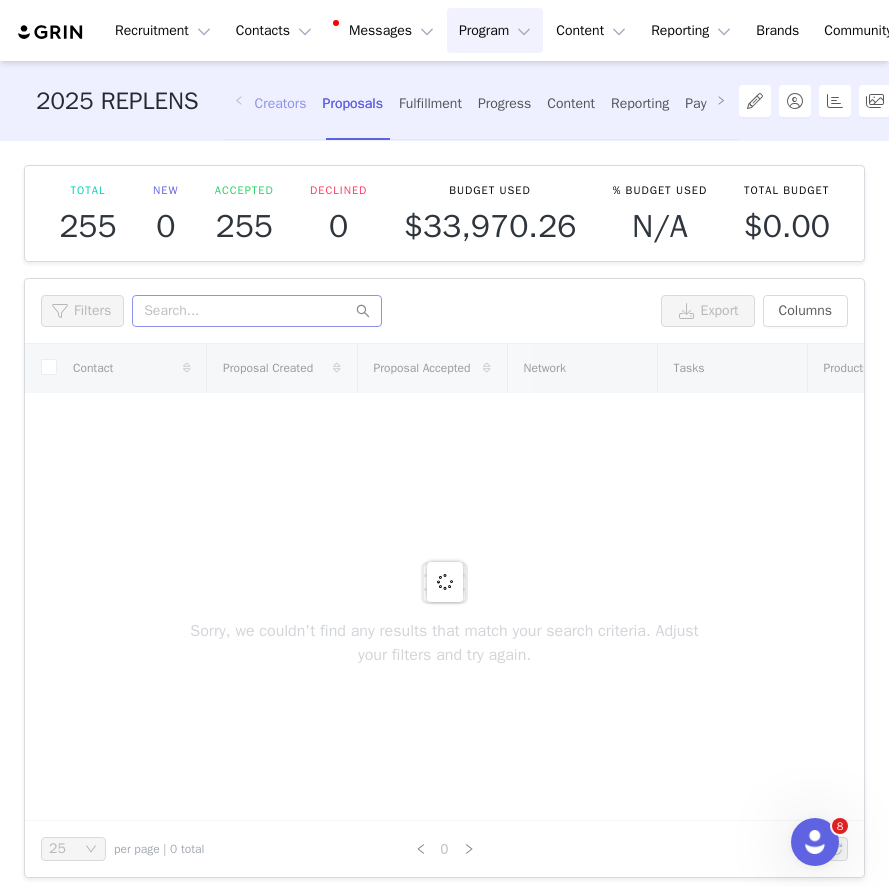 click on "Creators" at bounding box center [281, 103] 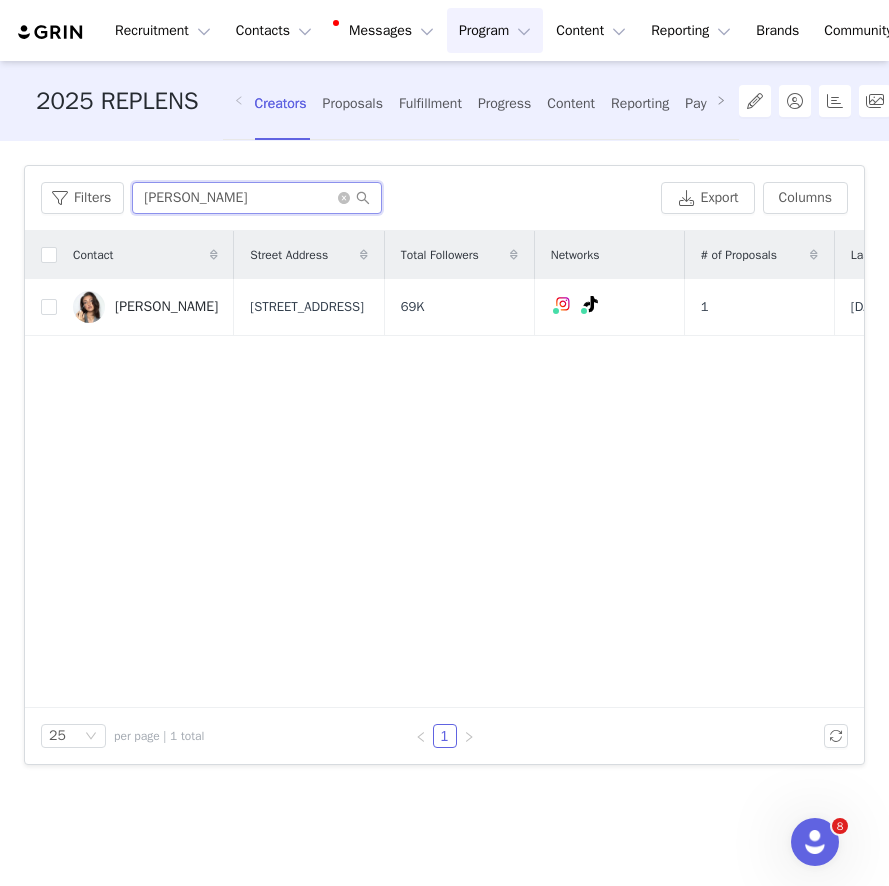 click on "isabella" at bounding box center [257, 198] 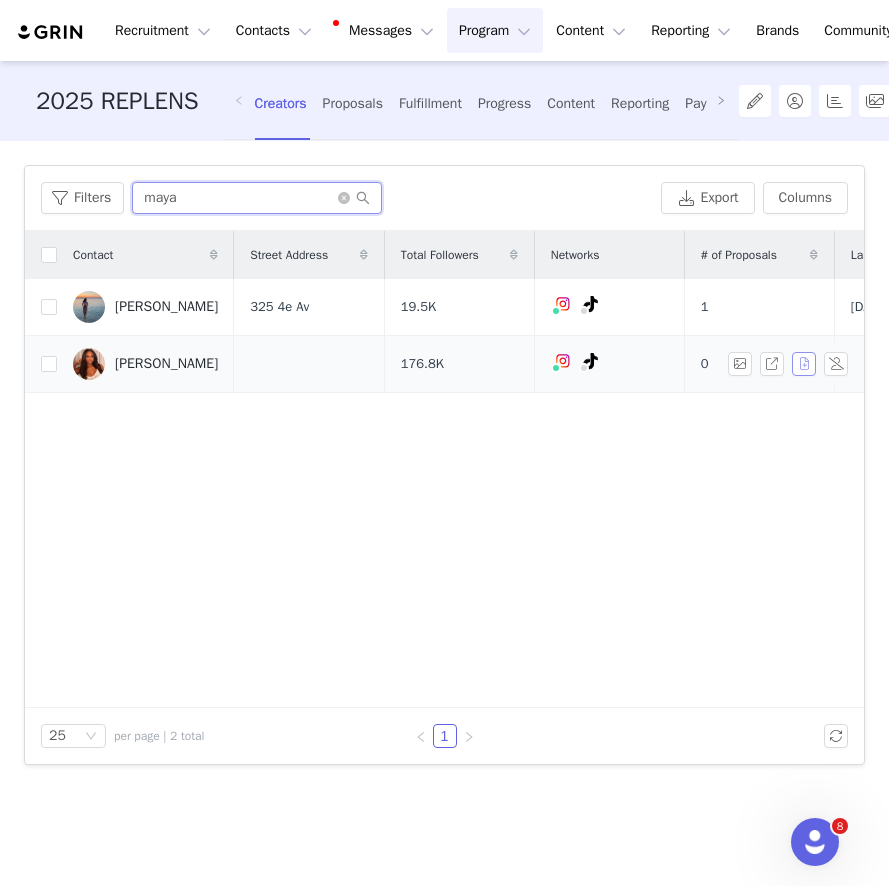 type on "maya" 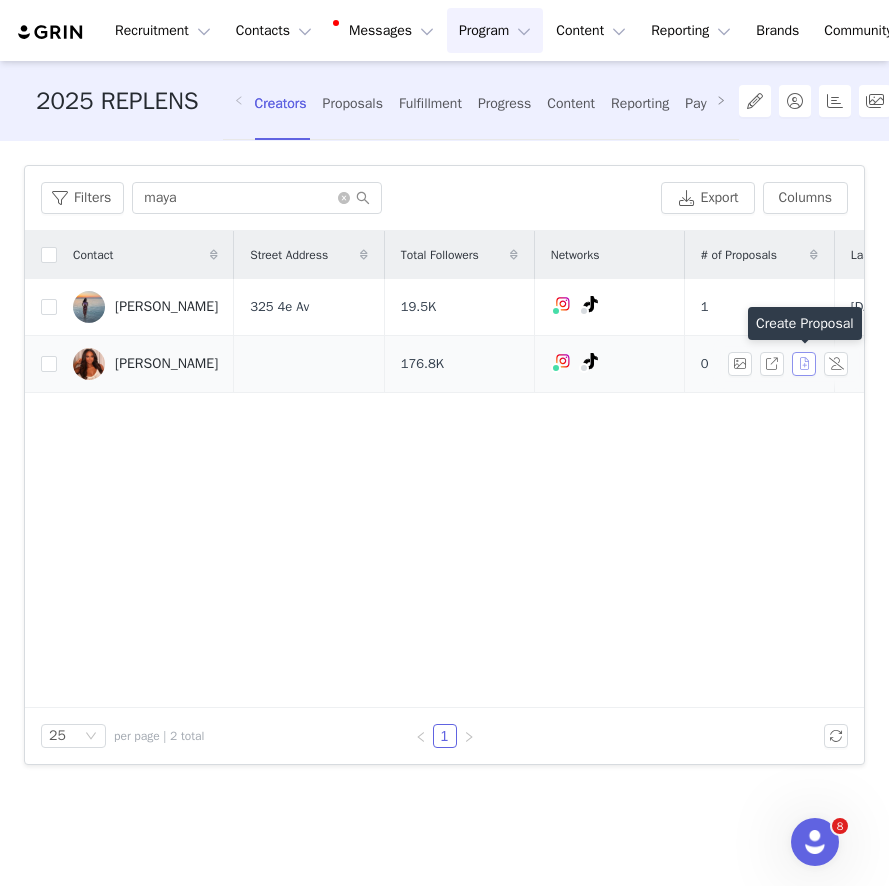 click at bounding box center [804, 364] 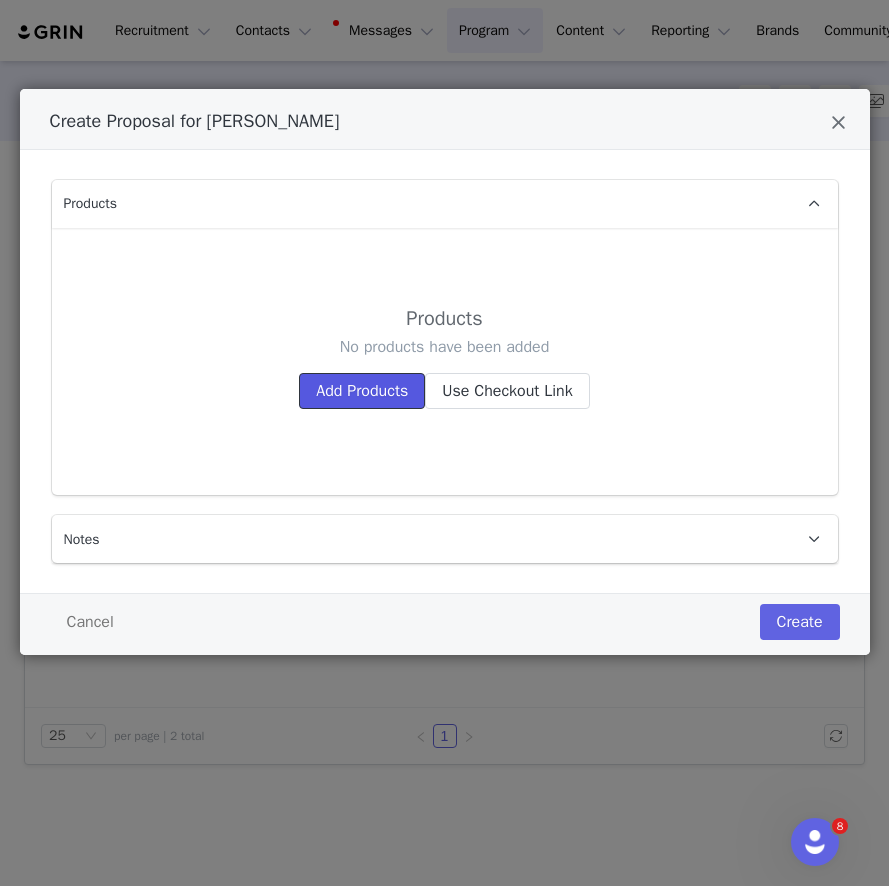 click on "Add Products" at bounding box center [362, 391] 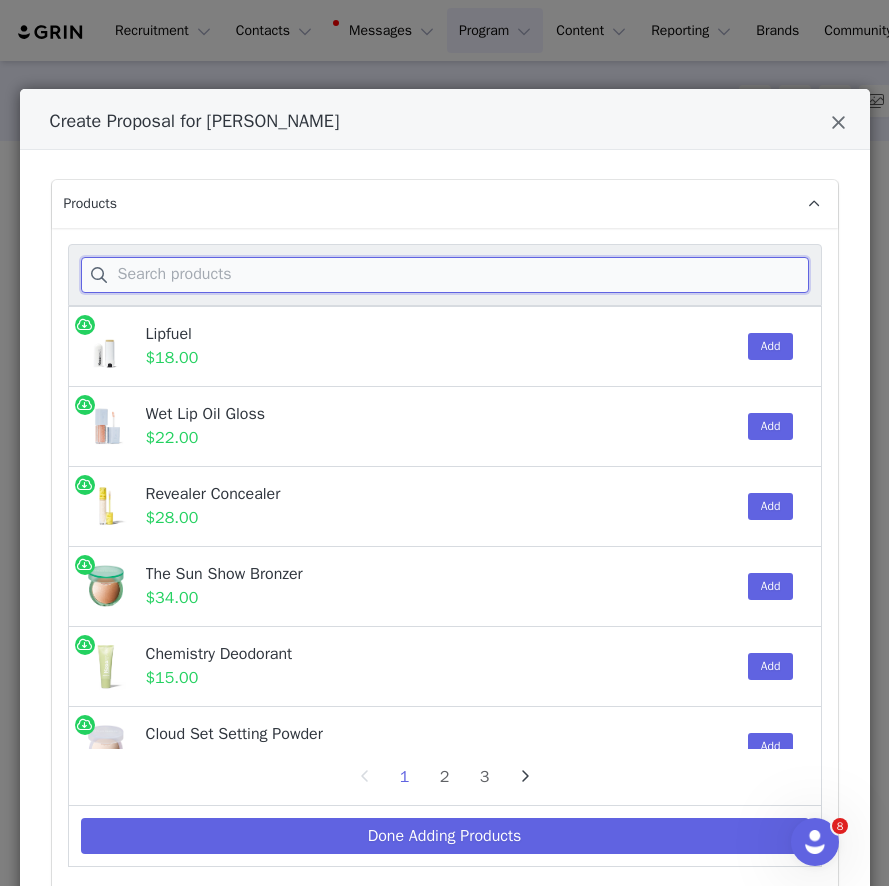 click at bounding box center (445, 275) 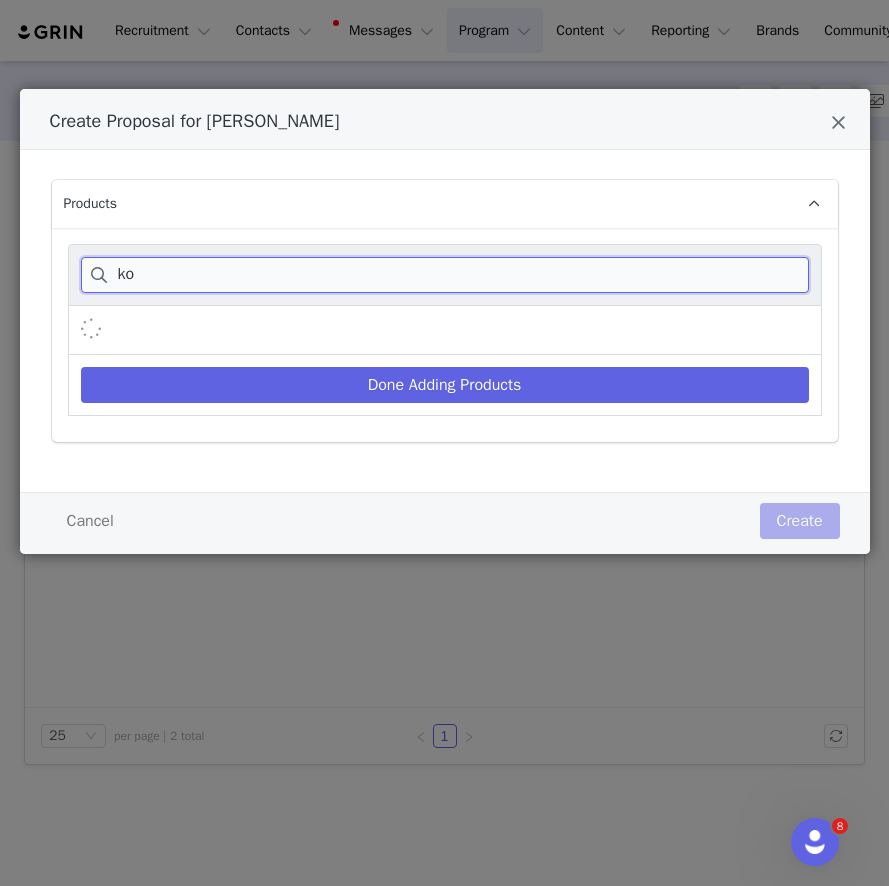 type on "k" 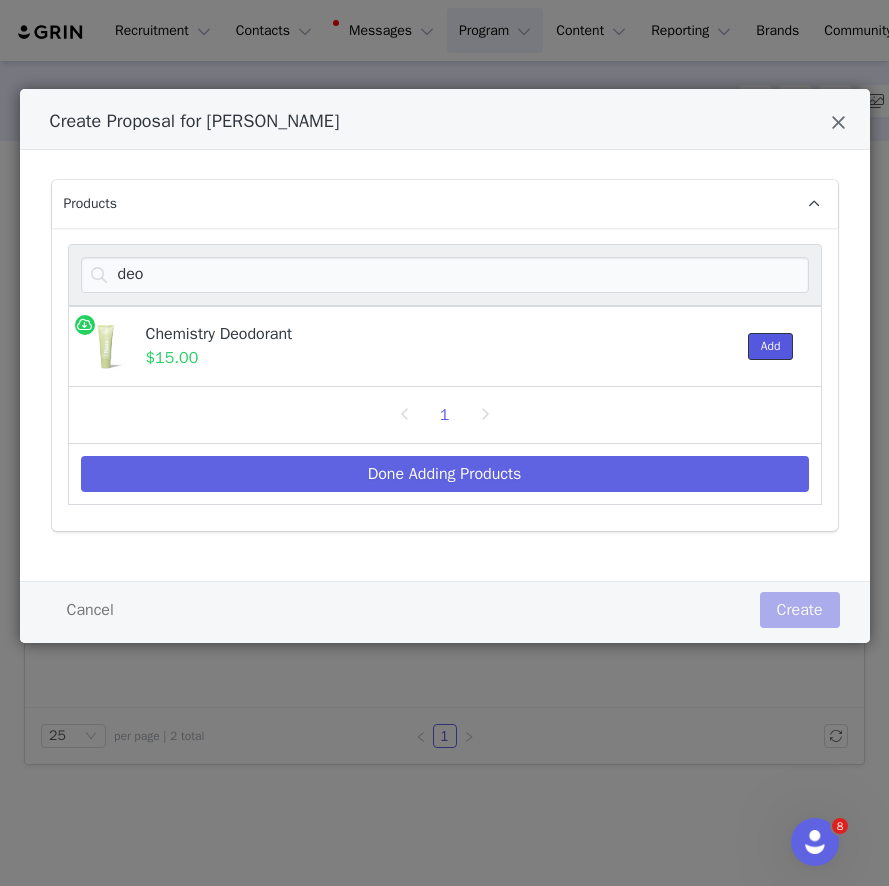 click on "Add" at bounding box center (771, 346) 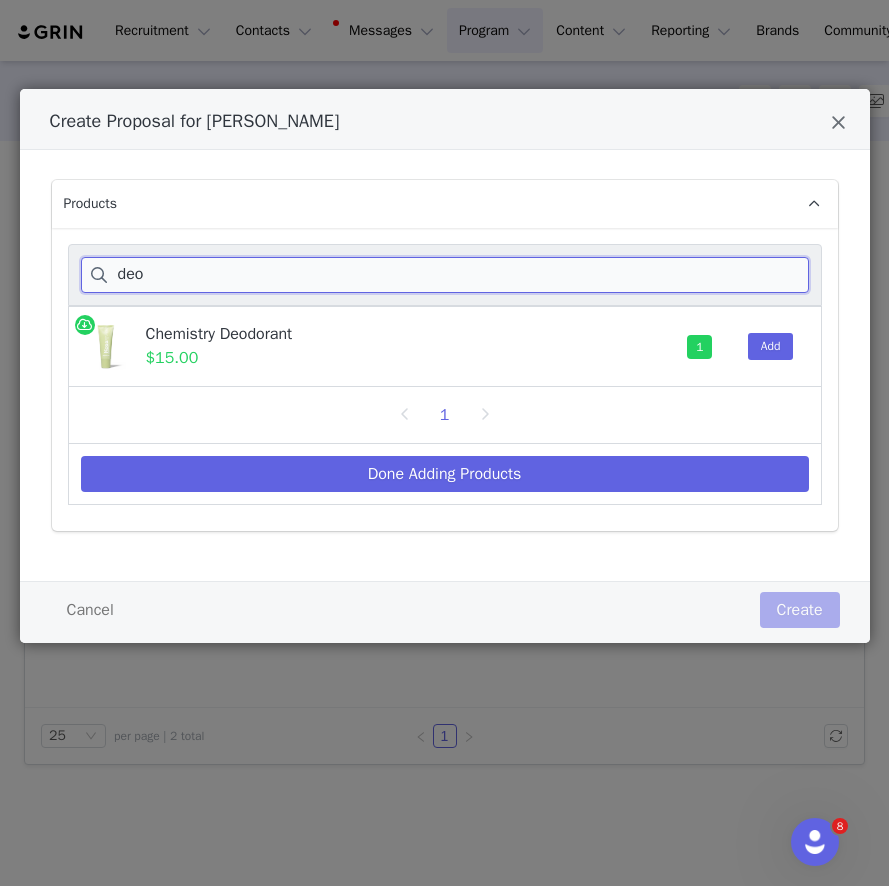 click on "deo" at bounding box center [445, 275] 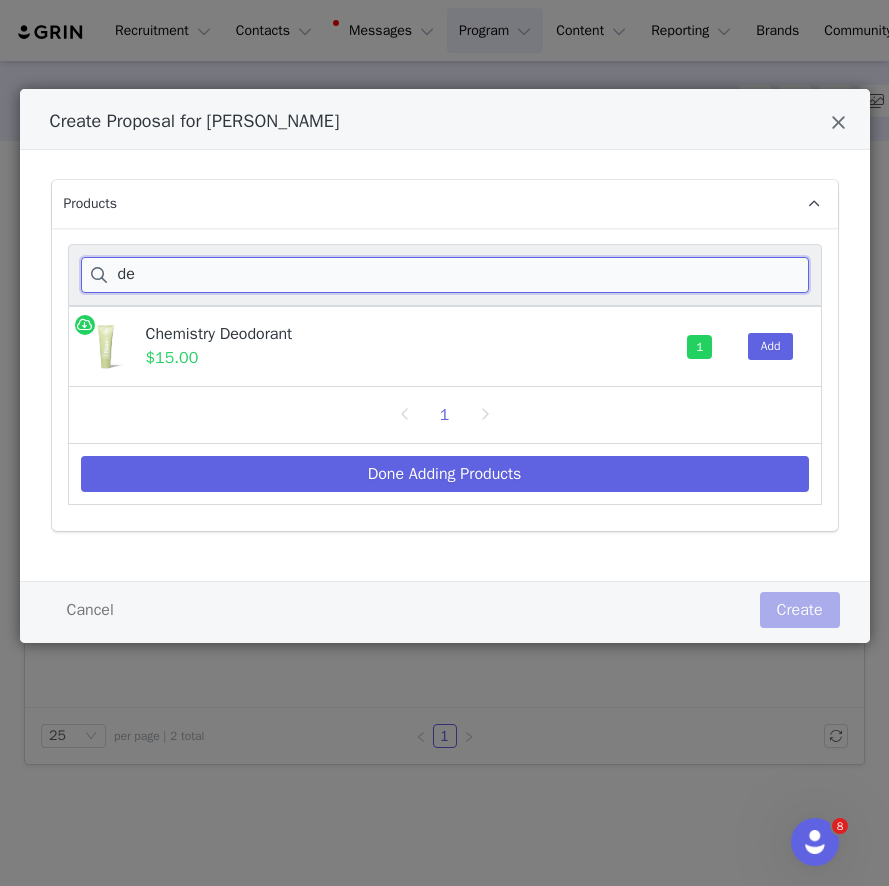 type on "d" 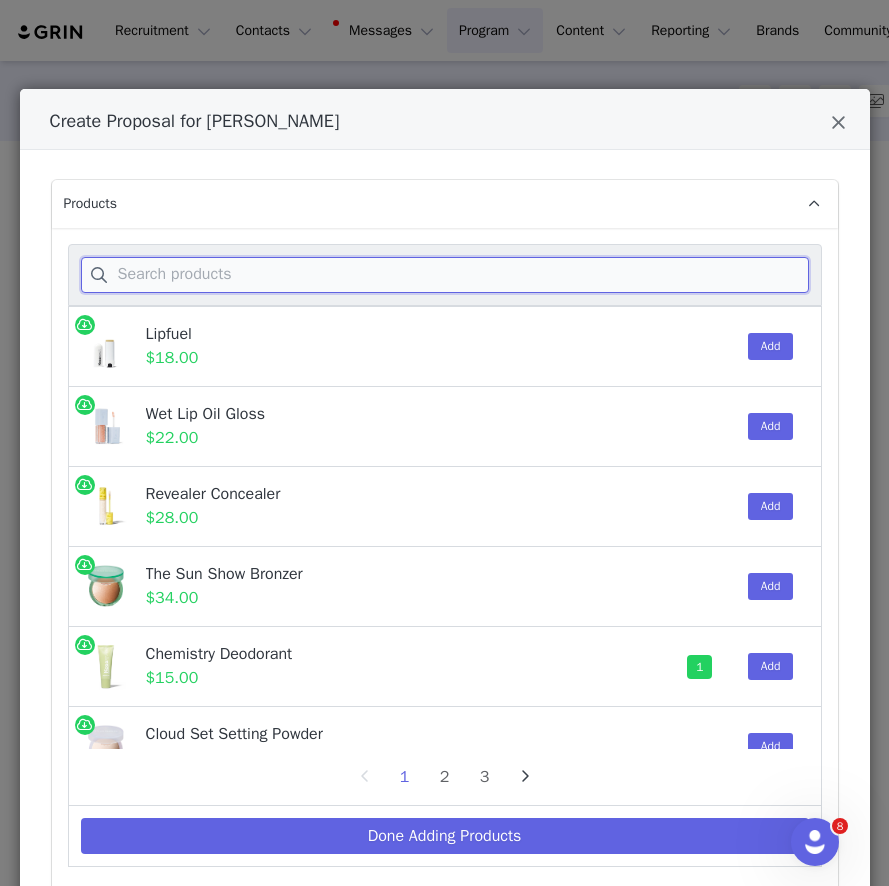 type on "l" 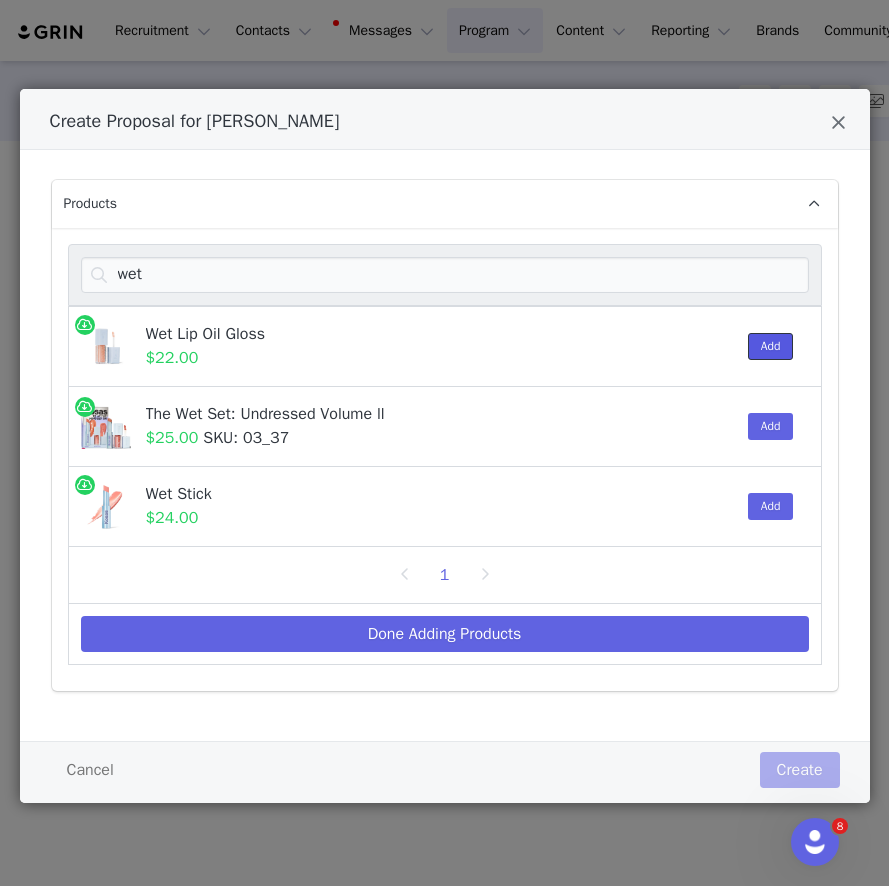 click on "Add" at bounding box center (771, 346) 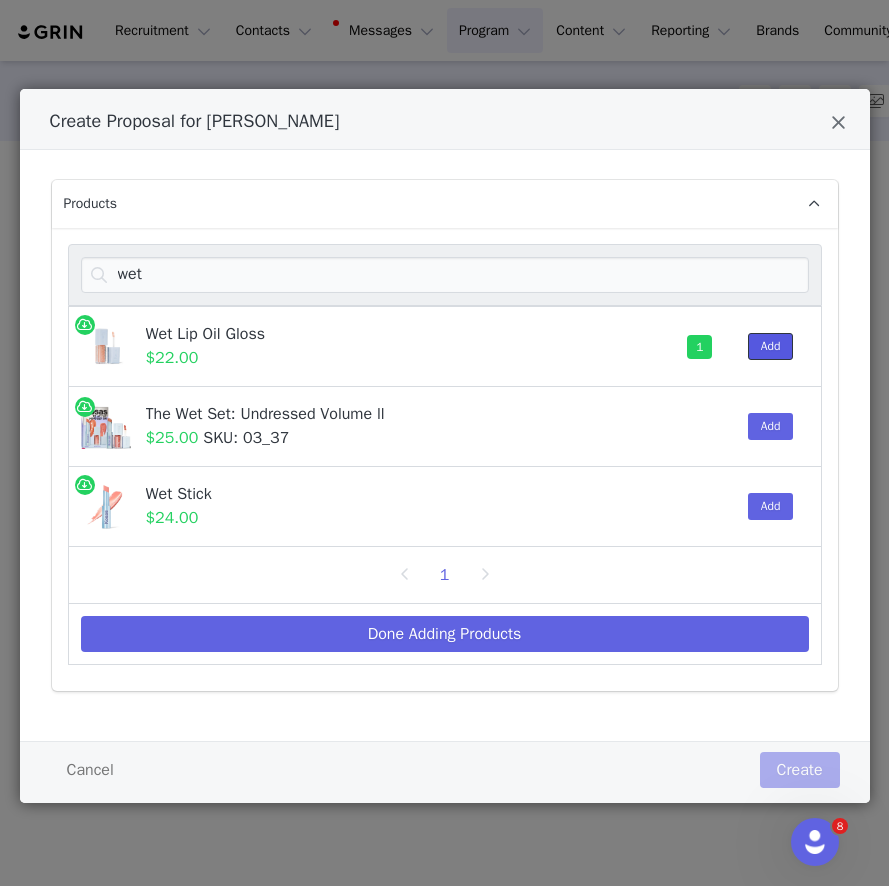 click on "Add" at bounding box center [771, 346] 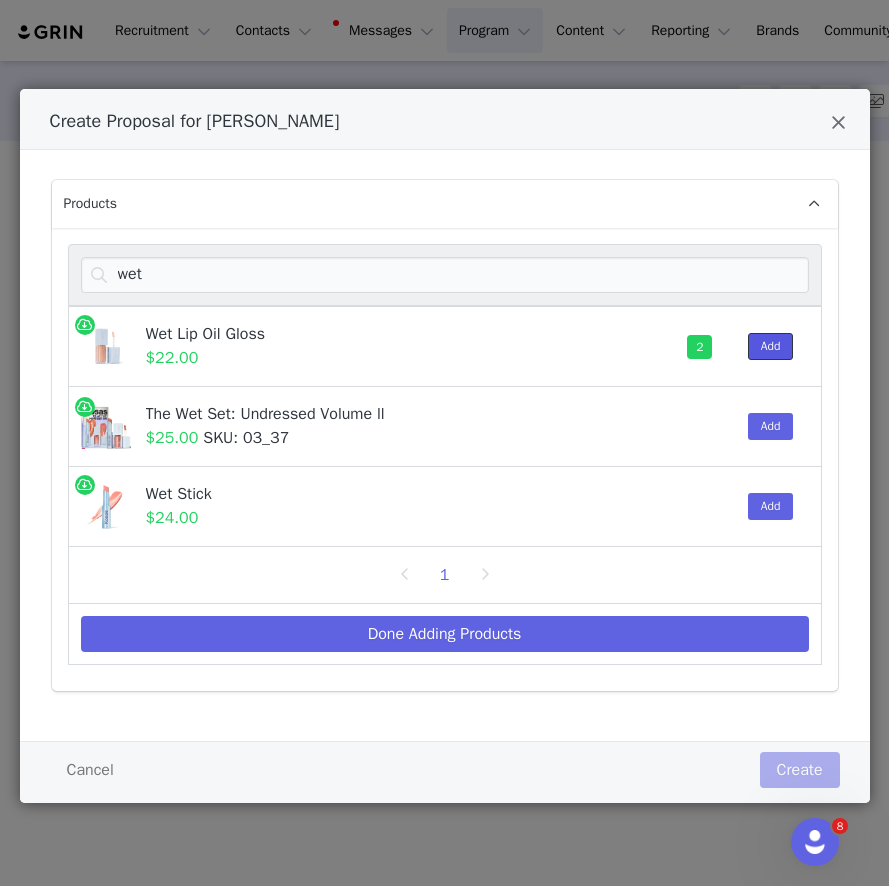 click on "Add" at bounding box center (771, 346) 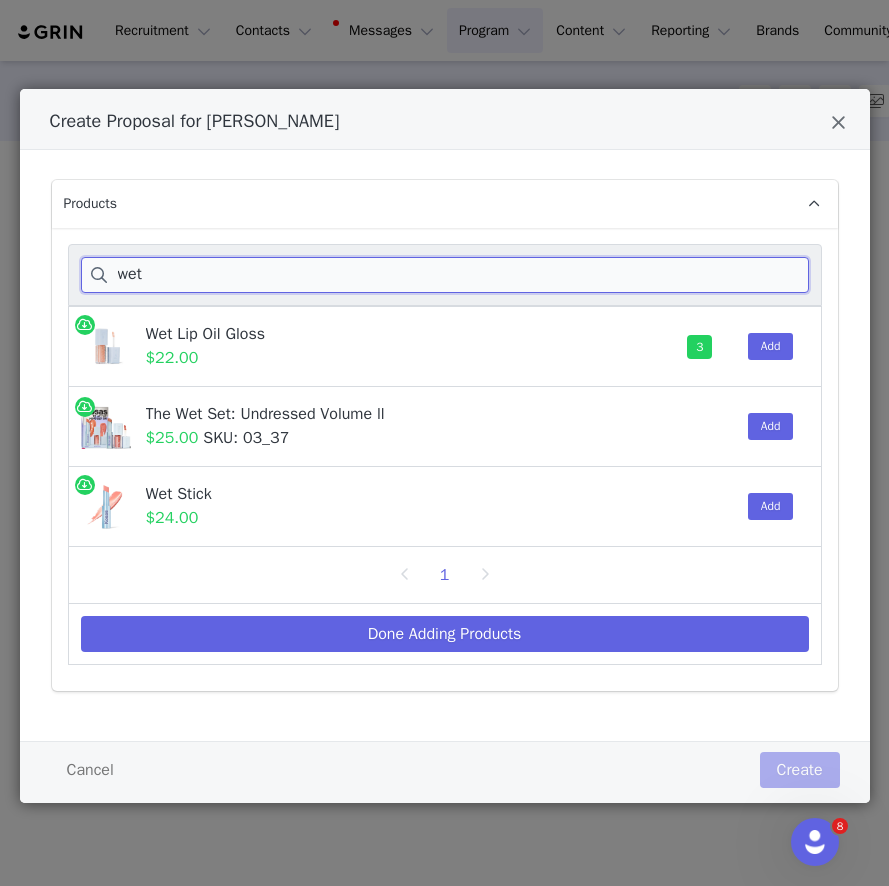 drag, startPoint x: 166, startPoint y: 277, endPoint x: 122, endPoint y: 277, distance: 44 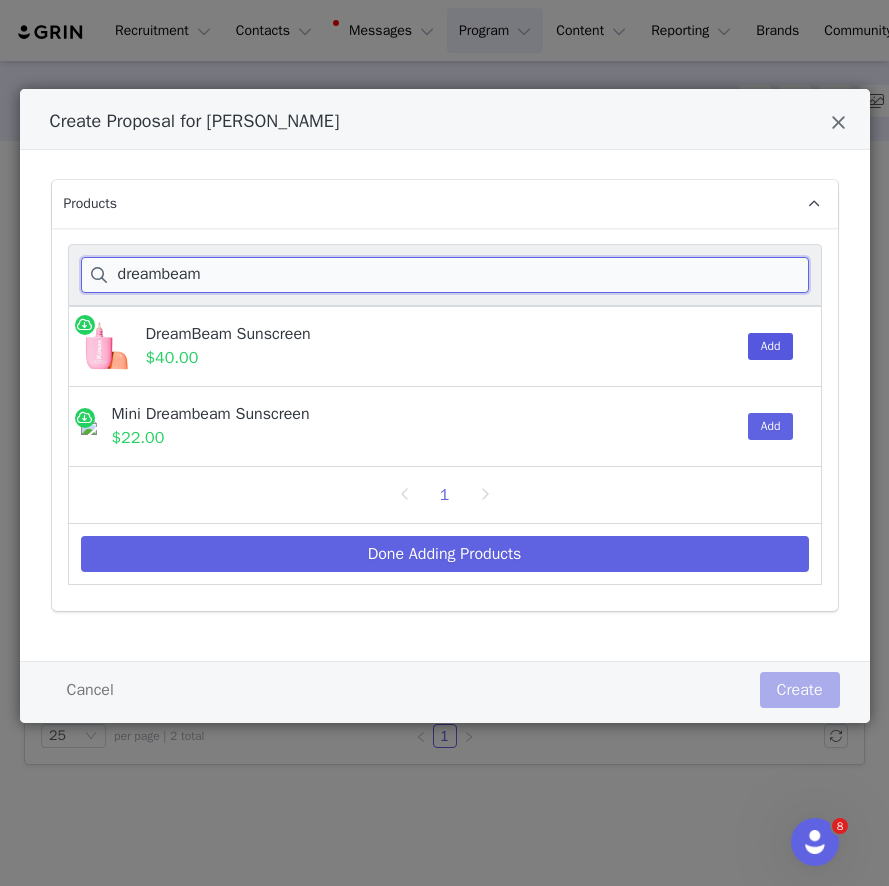 type on "dreambeam" 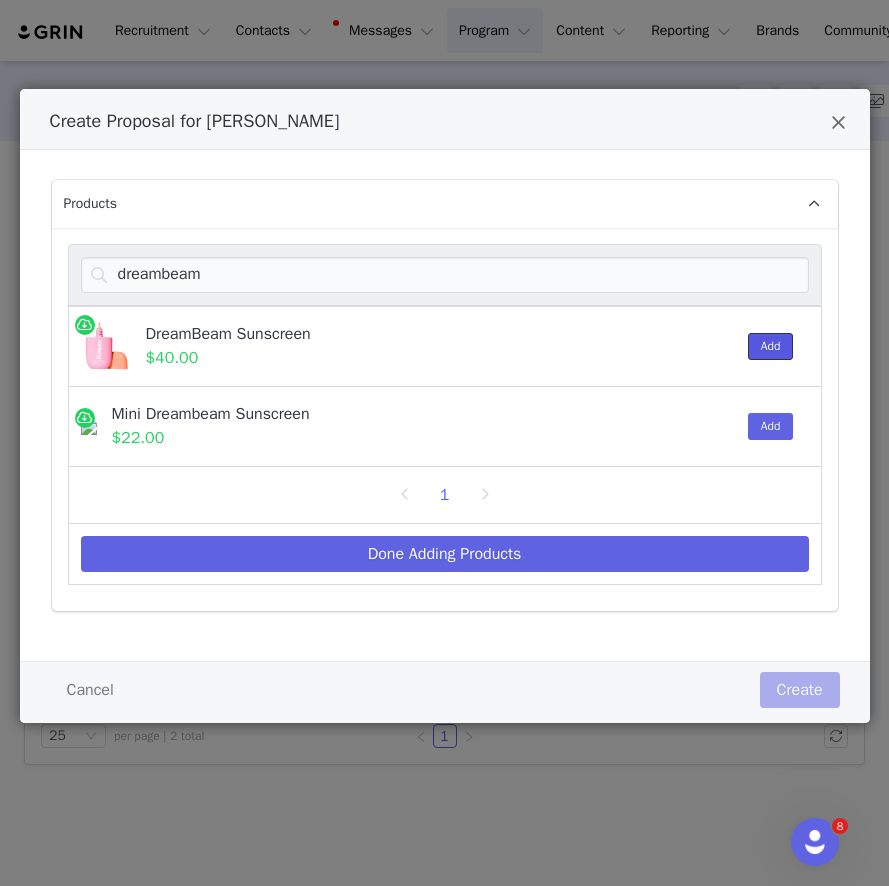 click on "Add" at bounding box center [771, 346] 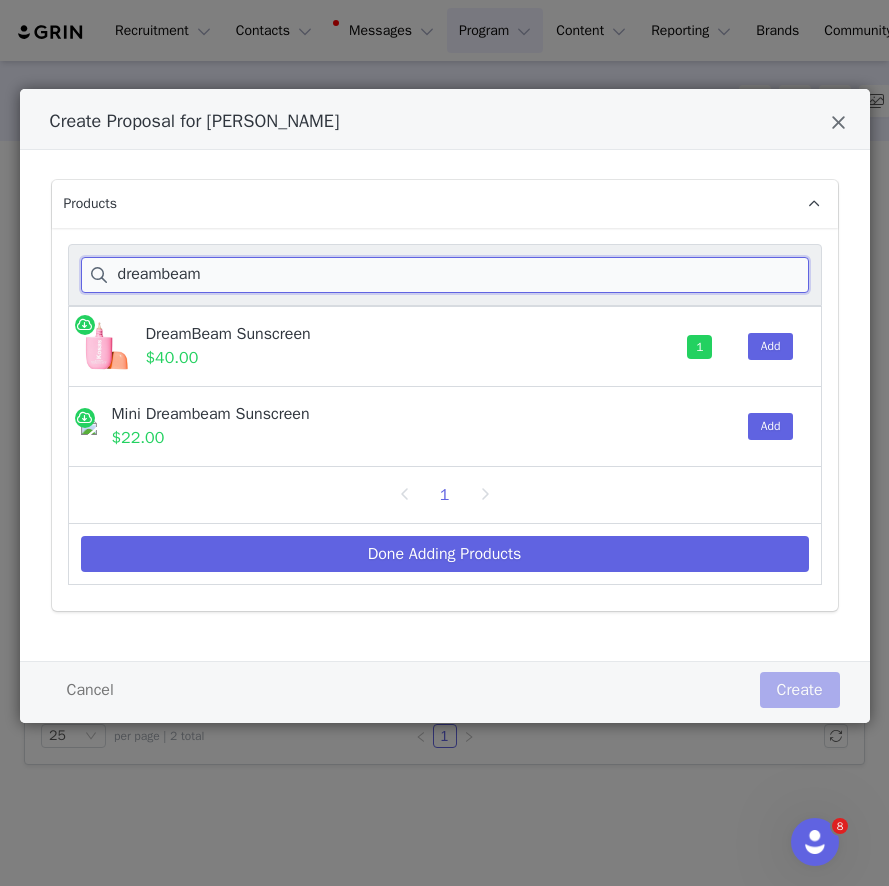 drag, startPoint x: 226, startPoint y: 273, endPoint x: 115, endPoint y: 273, distance: 111 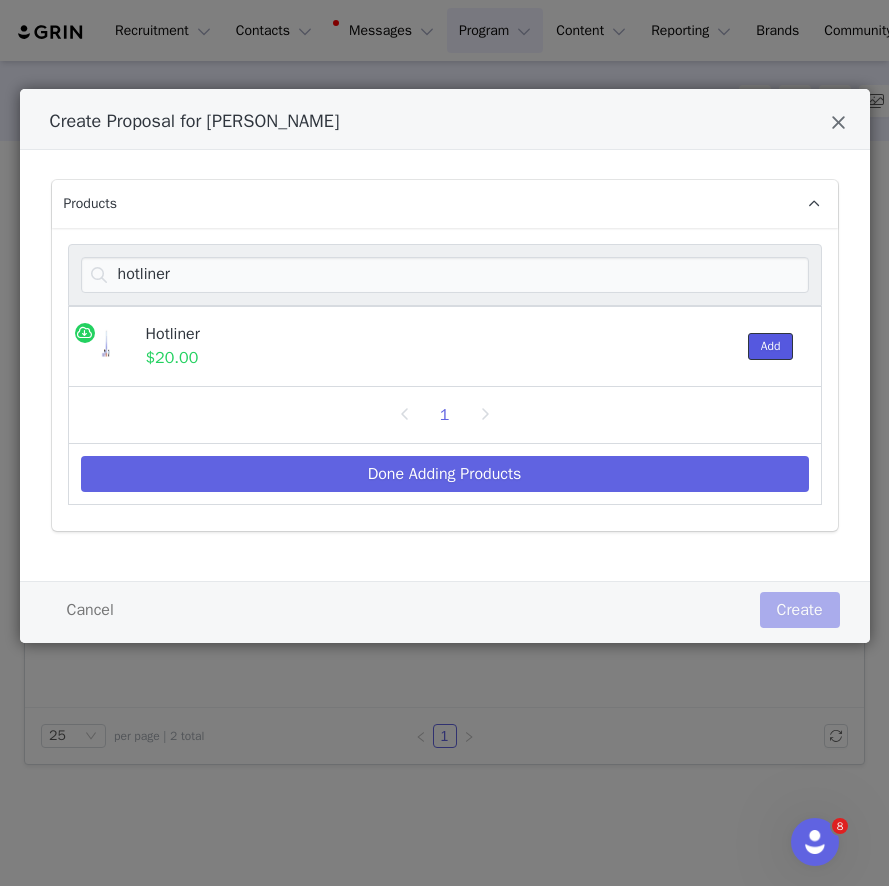 click on "Add" at bounding box center (771, 346) 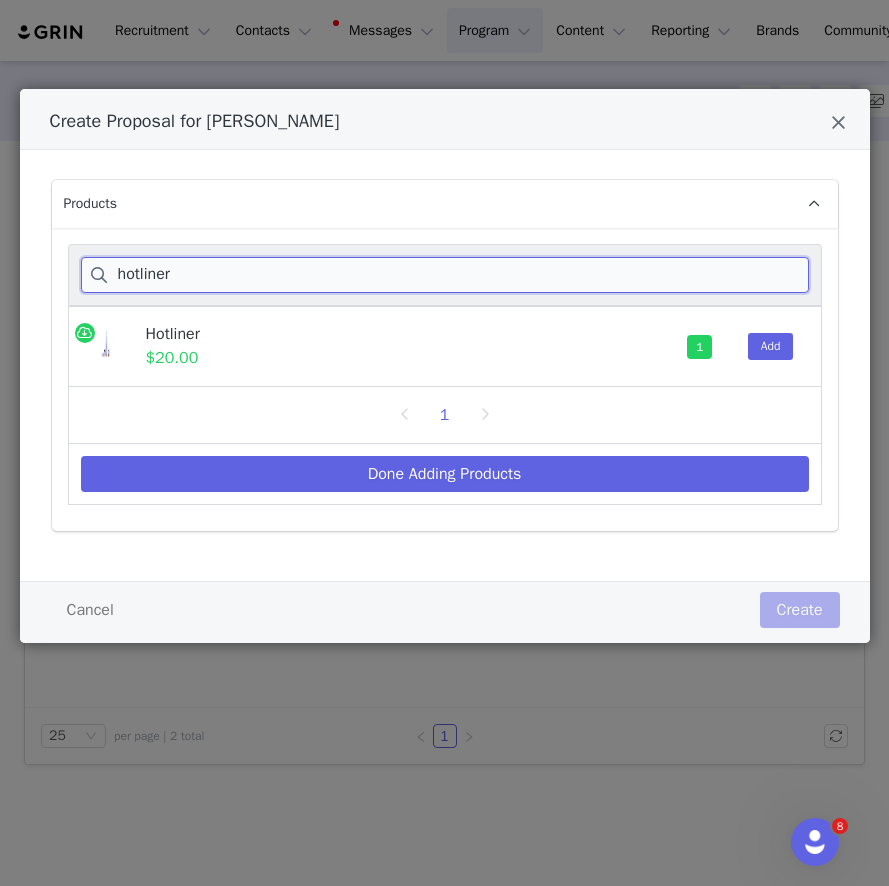 click on "hotliner" at bounding box center (445, 275) 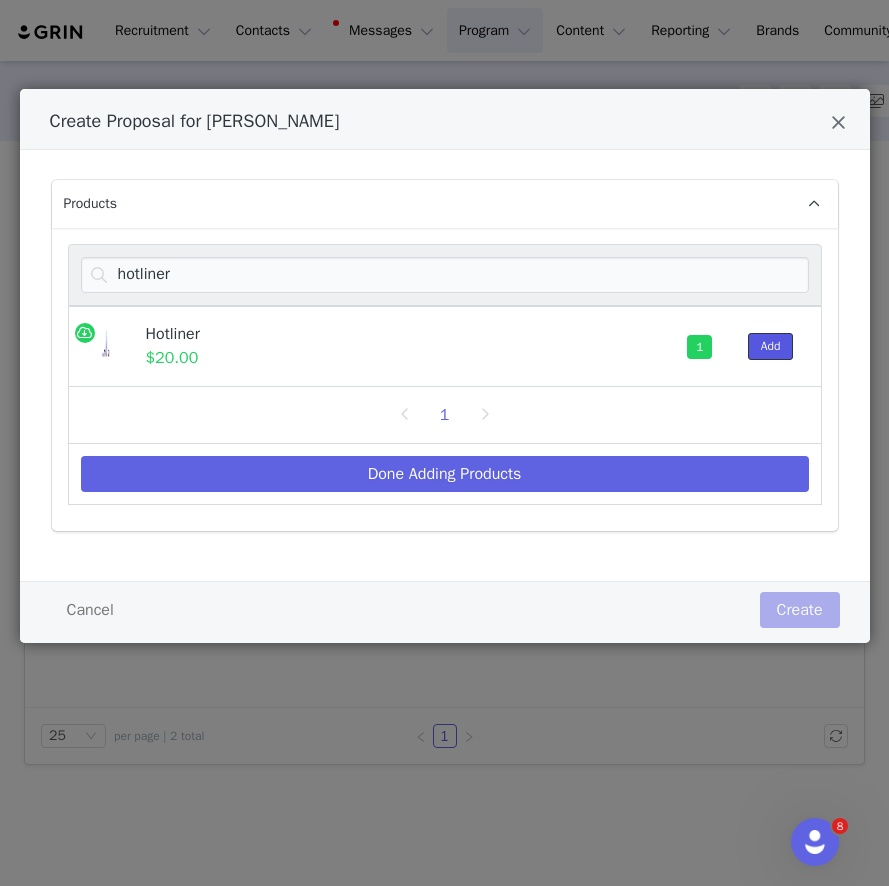 click on "Add" at bounding box center (771, 346) 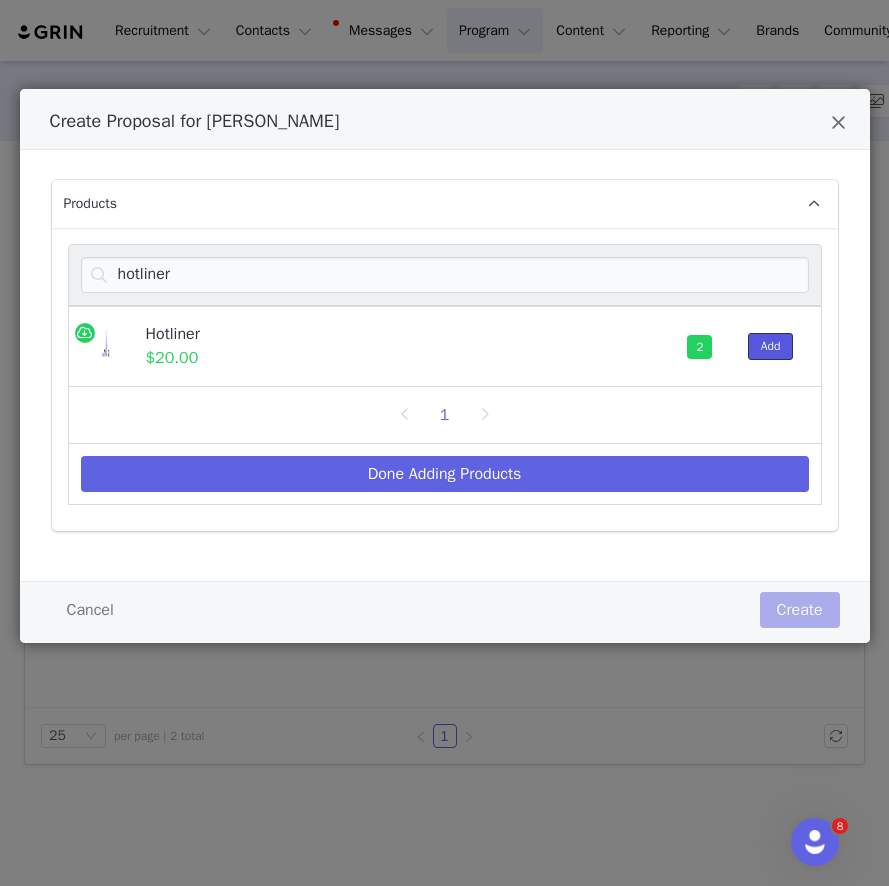 click on "Add" at bounding box center (771, 346) 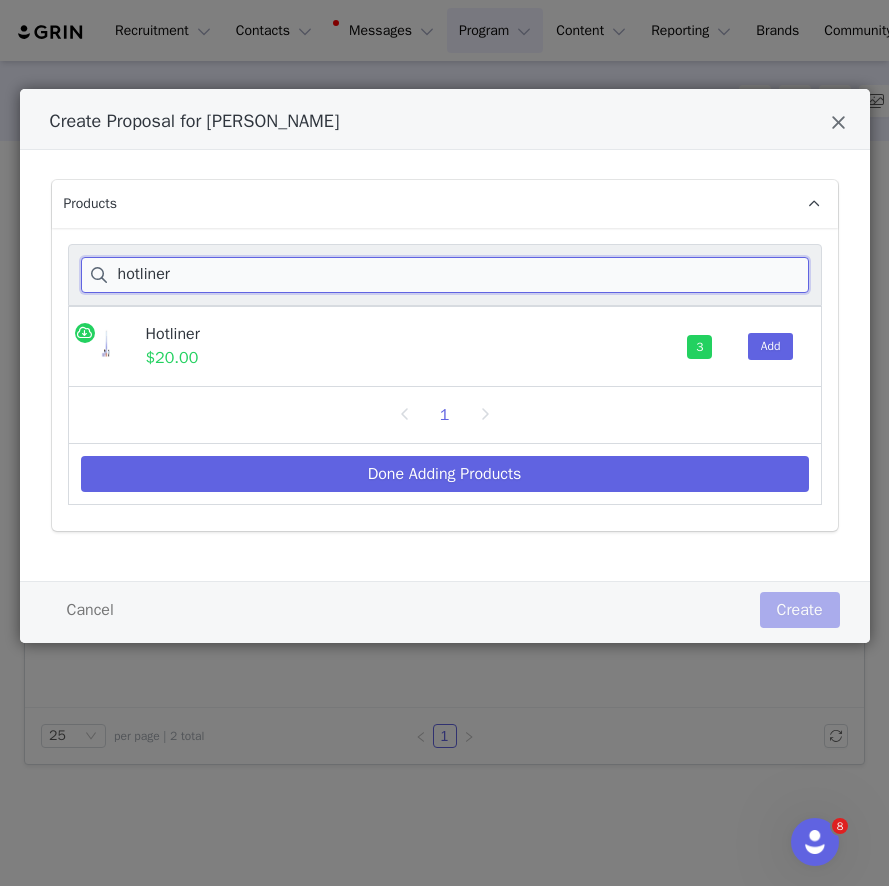 drag, startPoint x: 221, startPoint y: 278, endPoint x: 138, endPoint y: 278, distance: 83 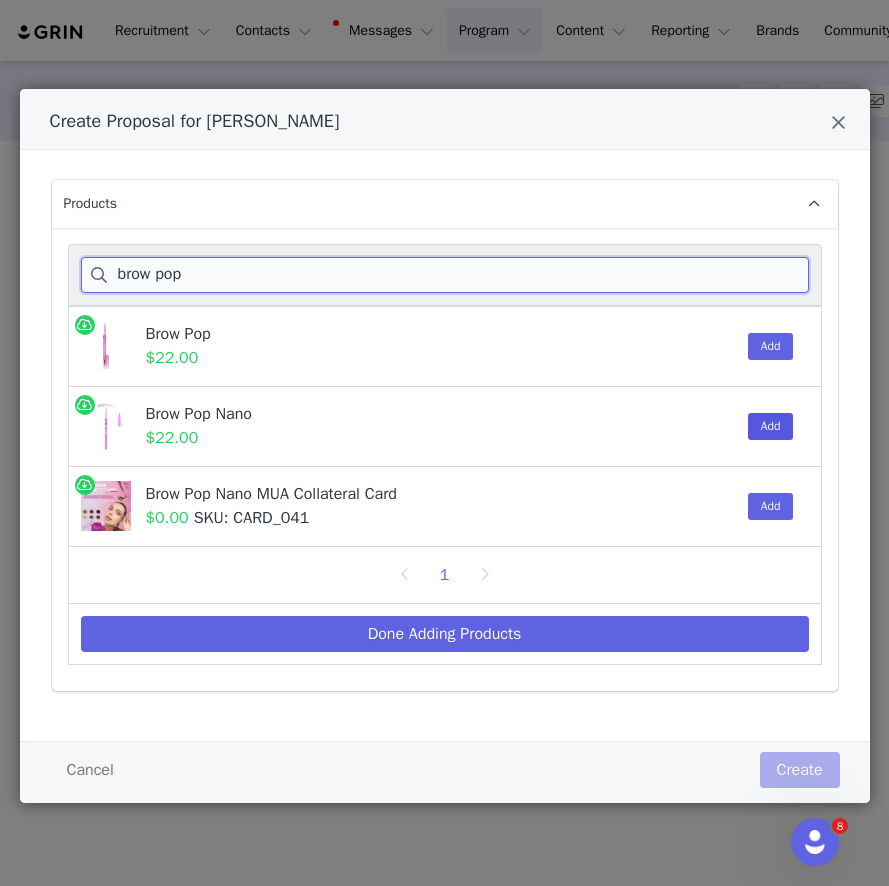 type on "brow pop" 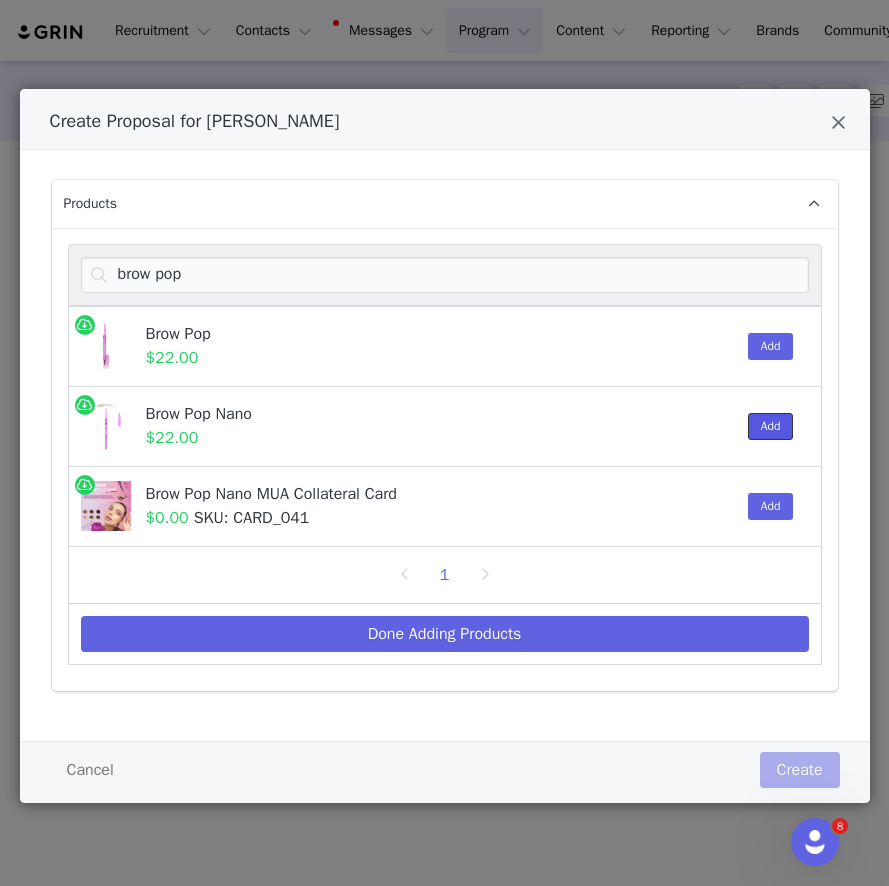 click on "Add" at bounding box center (771, 426) 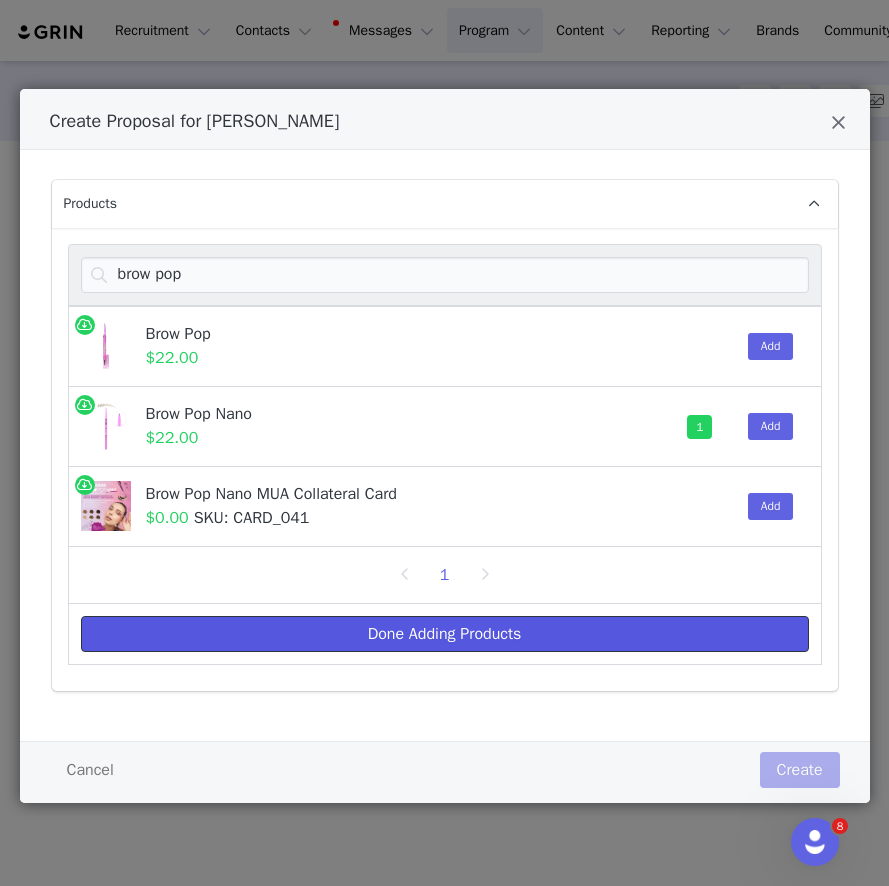 click on "Done Adding Products" at bounding box center (445, 634) 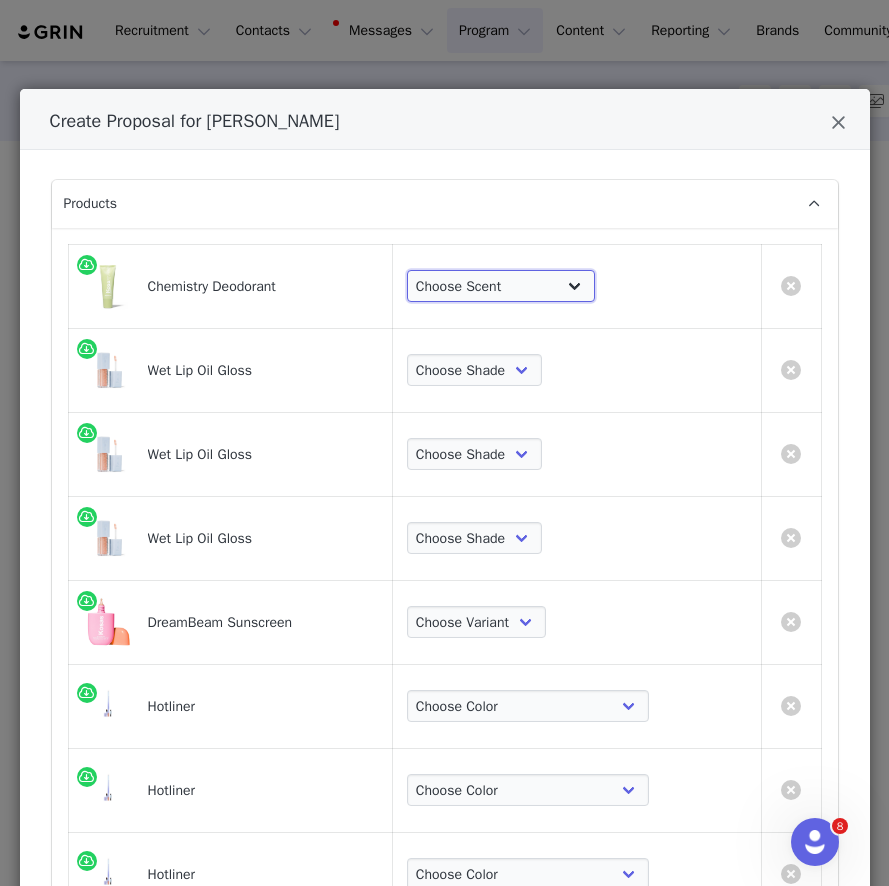 click on "Choose Scent  Serene Clean   Fragrance Free   Beachy Clean" at bounding box center (501, 286) 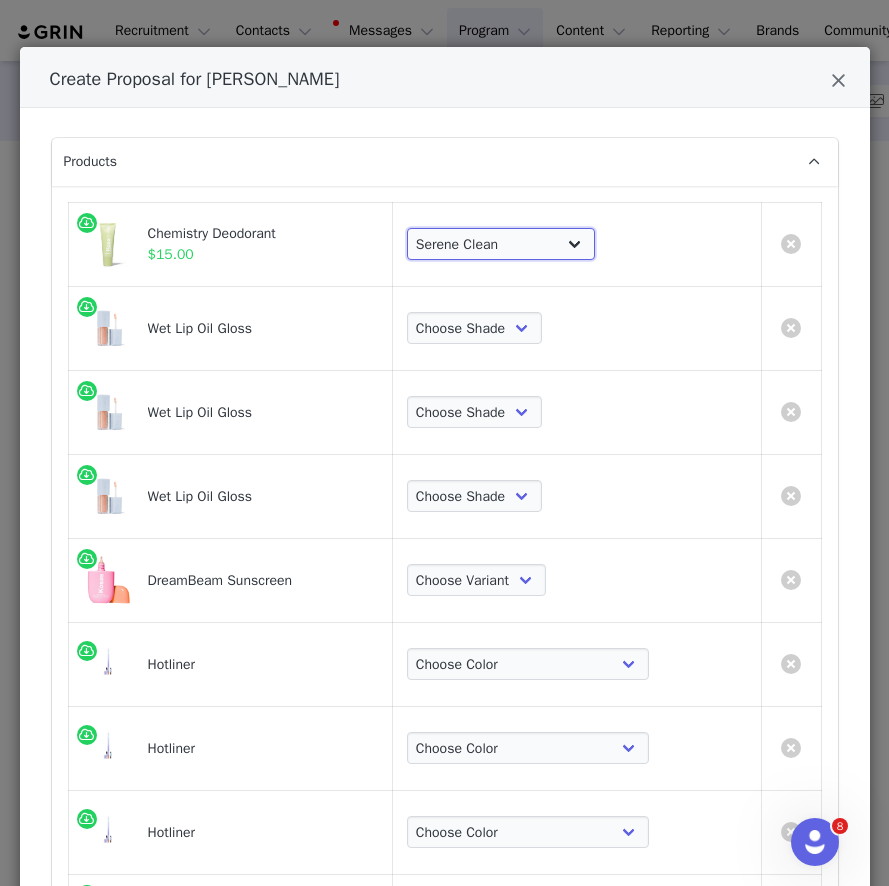 scroll, scrollTop: 51, scrollLeft: 0, axis: vertical 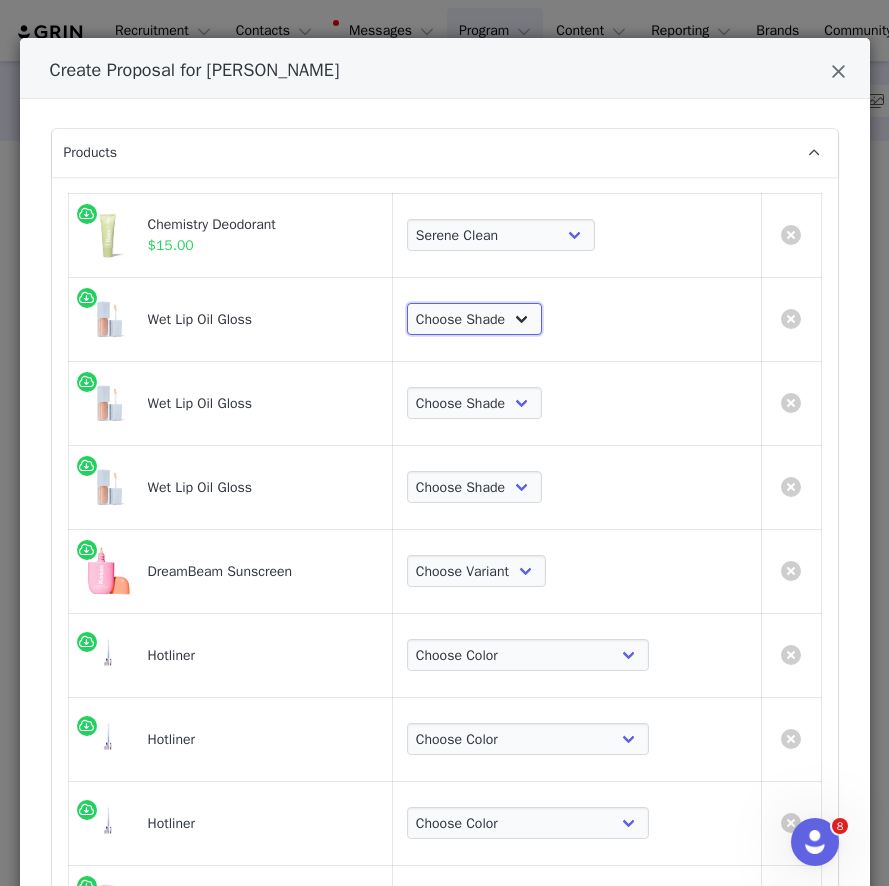 click on "Choose Shade  Unzipped   Unhooked   Unbuttoned   Jellyfish   Malibu   Dip   Fruitjuice   Jaws   Bare   Exposed   Revealed" at bounding box center [474, 319] 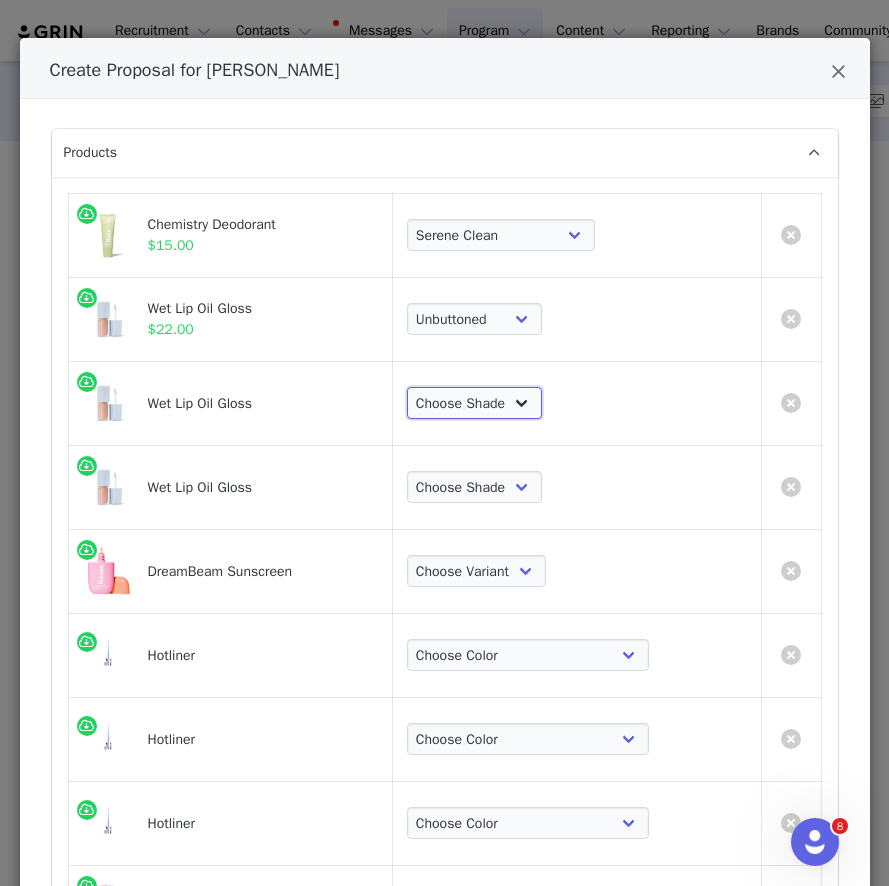 click on "Choose Shade  Unzipped   Unhooked   Unbuttoned   Jellyfish   Malibu   Dip   Fruitjuice   Jaws   Bare   Exposed   Revealed" at bounding box center [474, 403] 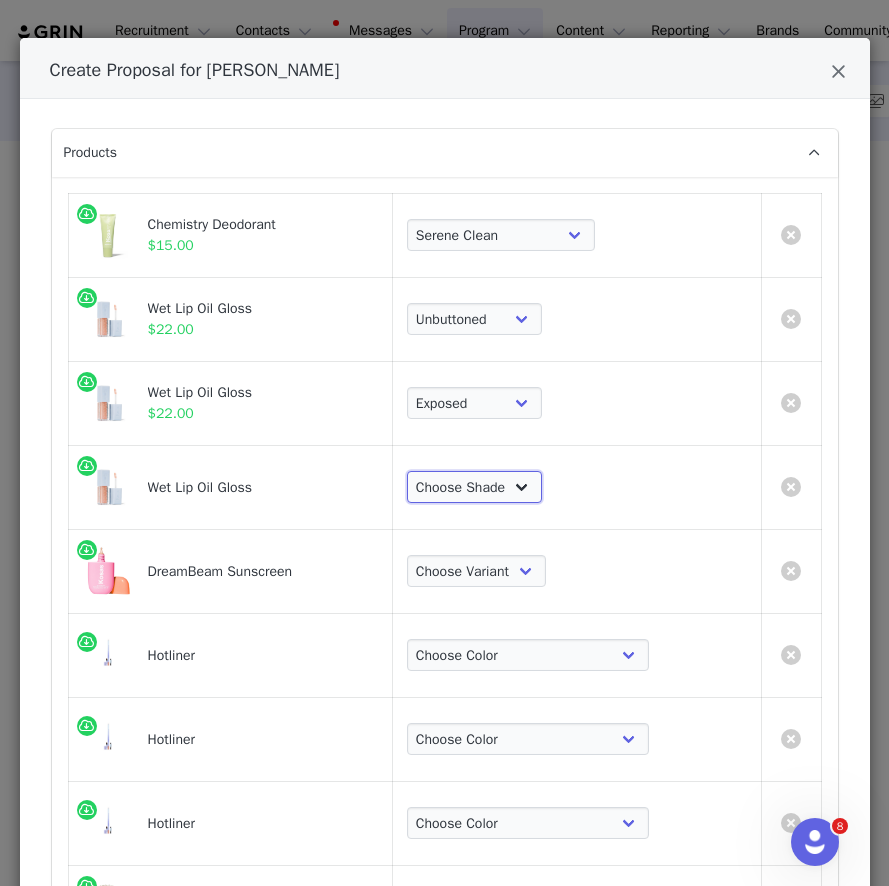 click on "Choose Shade  Unzipped   Unhooked   Unbuttoned   Jellyfish   Malibu   Dip   Fruitjuice   Jaws   Bare   Exposed   Revealed" at bounding box center [474, 487] 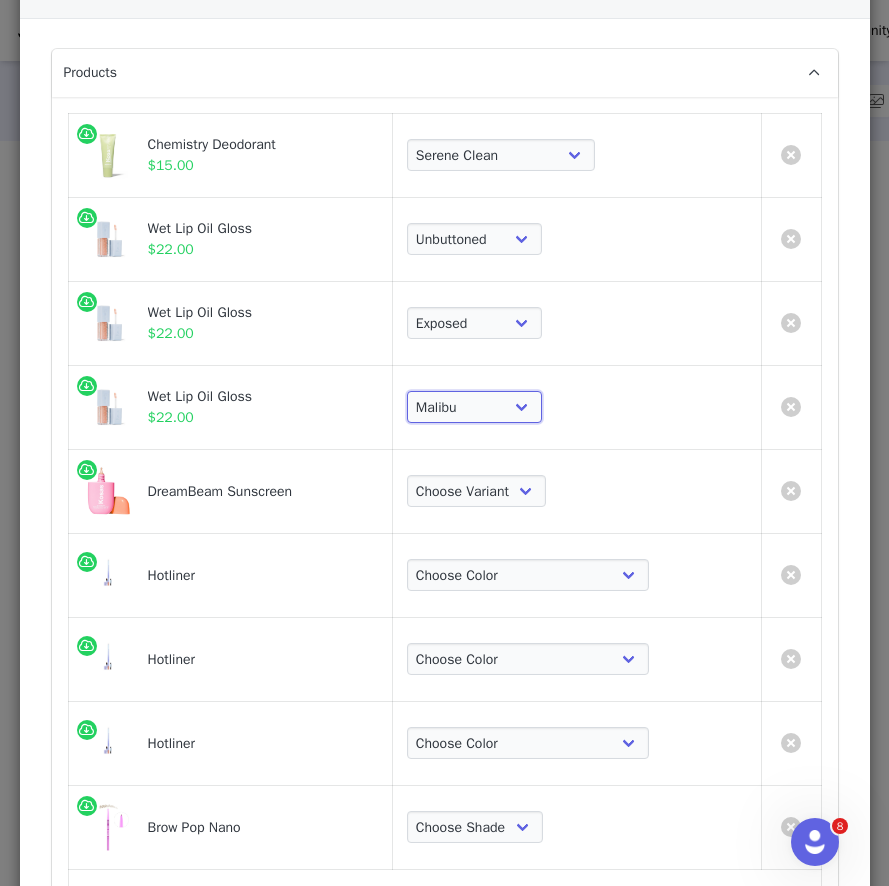 scroll, scrollTop: 137, scrollLeft: 0, axis: vertical 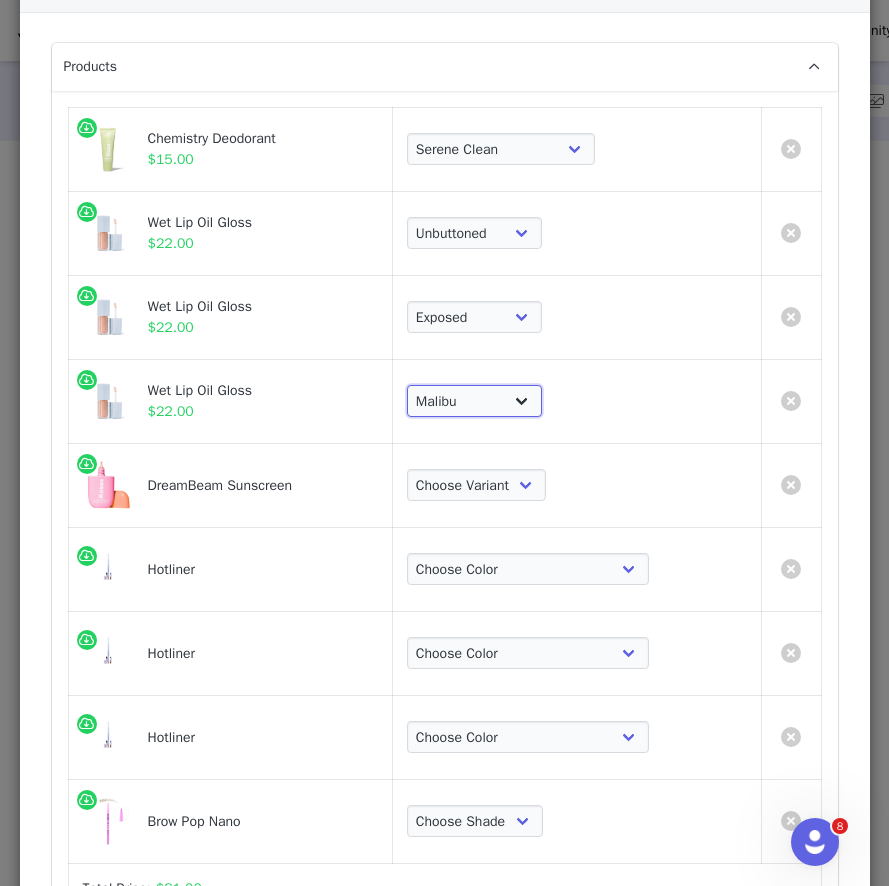 click on "Choose Shade  Unzipped   Unhooked   Unbuttoned   Jellyfish   Malibu   Dip   Fruitjuice   Jaws   Bare   Exposed   Revealed" at bounding box center (474, 401) 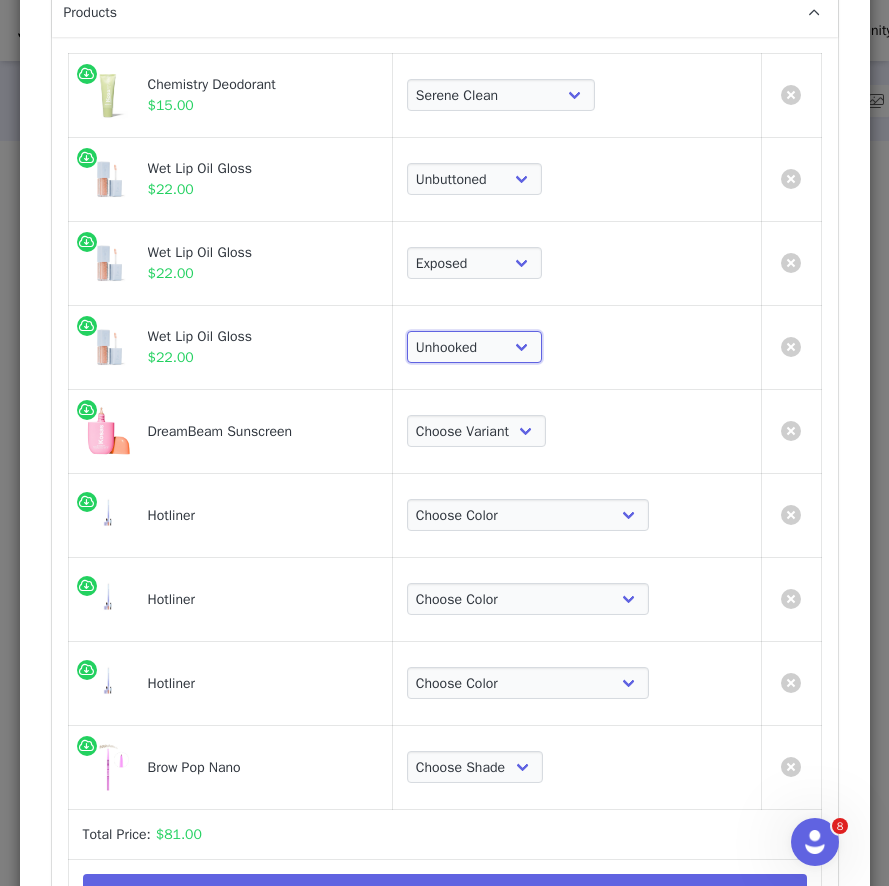 scroll, scrollTop: 208, scrollLeft: 0, axis: vertical 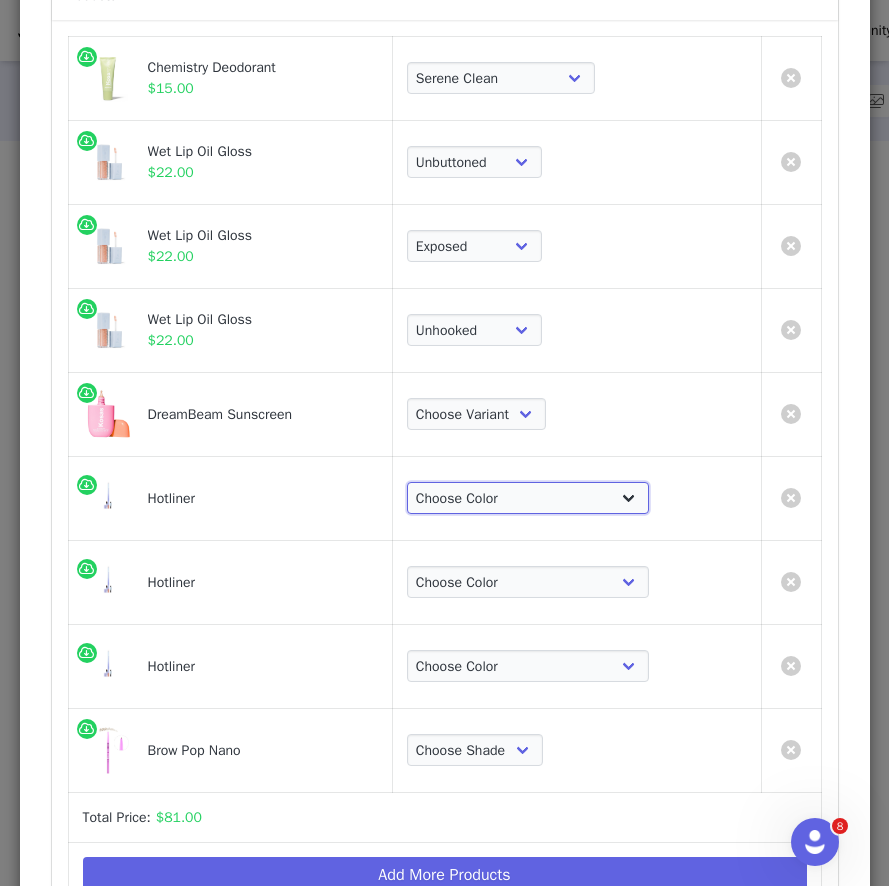 click on "Choose Color  100 - Neutral Pink Beige   Mega - Cool Pink   Max - Warm Peachy Beige   Epic - Soft Caramel Brown   Beyond - Cool Rosy Mauve   Infinite - Warm Pinky Brown   Supreme - Rich Neutral Brown   Extra - Vibrant Cherry Red" at bounding box center (528, 498) 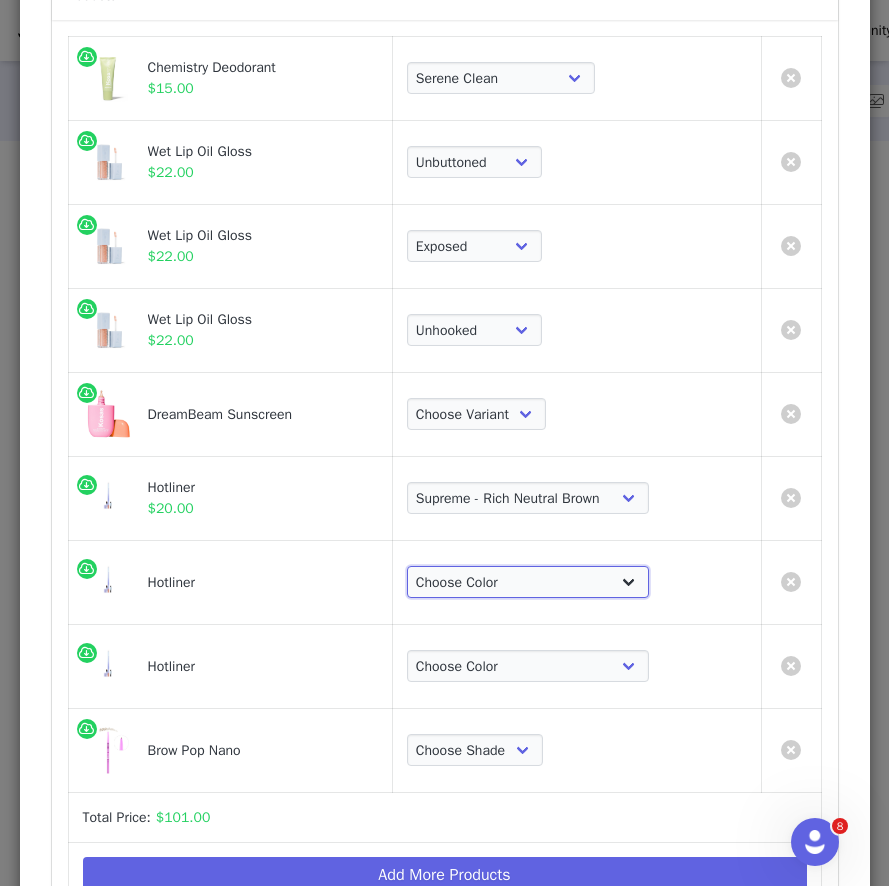 click on "Choose Color  100 - Neutral Pink Beige   Mega - Cool Pink   Max - Warm Peachy Beige   Epic - Soft Caramel Brown   Beyond - Cool Rosy Mauve   Infinite - Warm Pinky Brown   Supreme - Rich Neutral Brown   Extra - Vibrant Cherry Red" at bounding box center (528, 582) 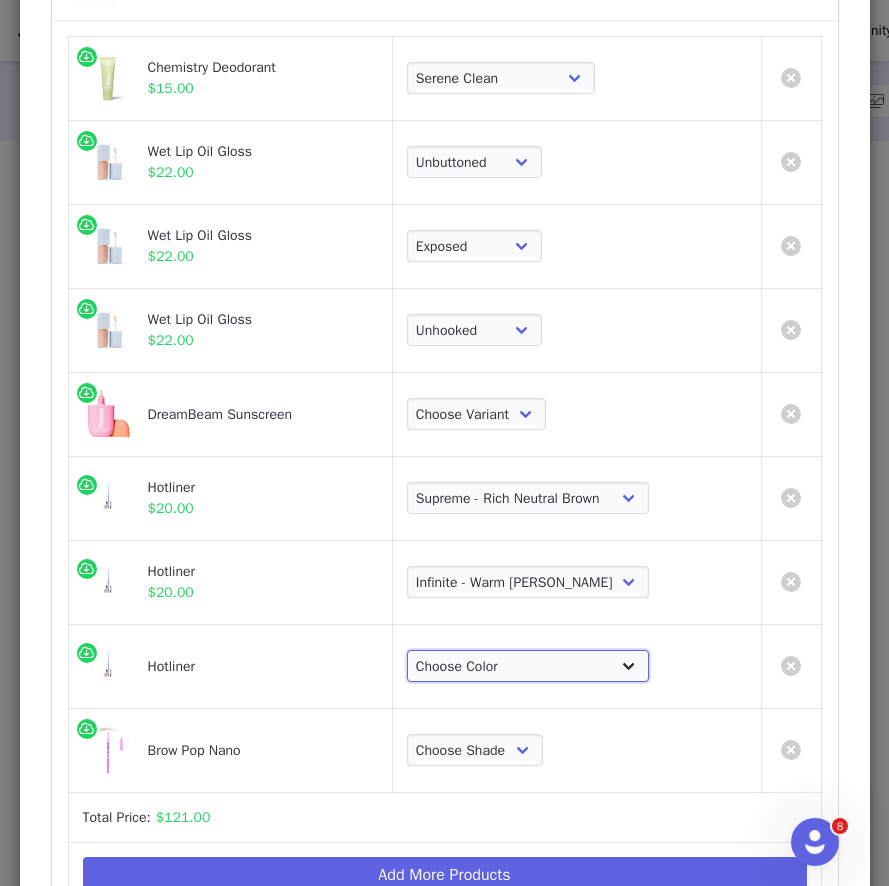 click on "Choose Color  100 - Neutral Pink Beige   Mega - Cool Pink   Max - Warm Peachy Beige   Epic - Soft Caramel Brown   Beyond - Cool Rosy Mauve   Infinite - Warm Pinky Brown   Supreme - Rich Neutral Brown   Extra - Vibrant Cherry Red" at bounding box center [528, 666] 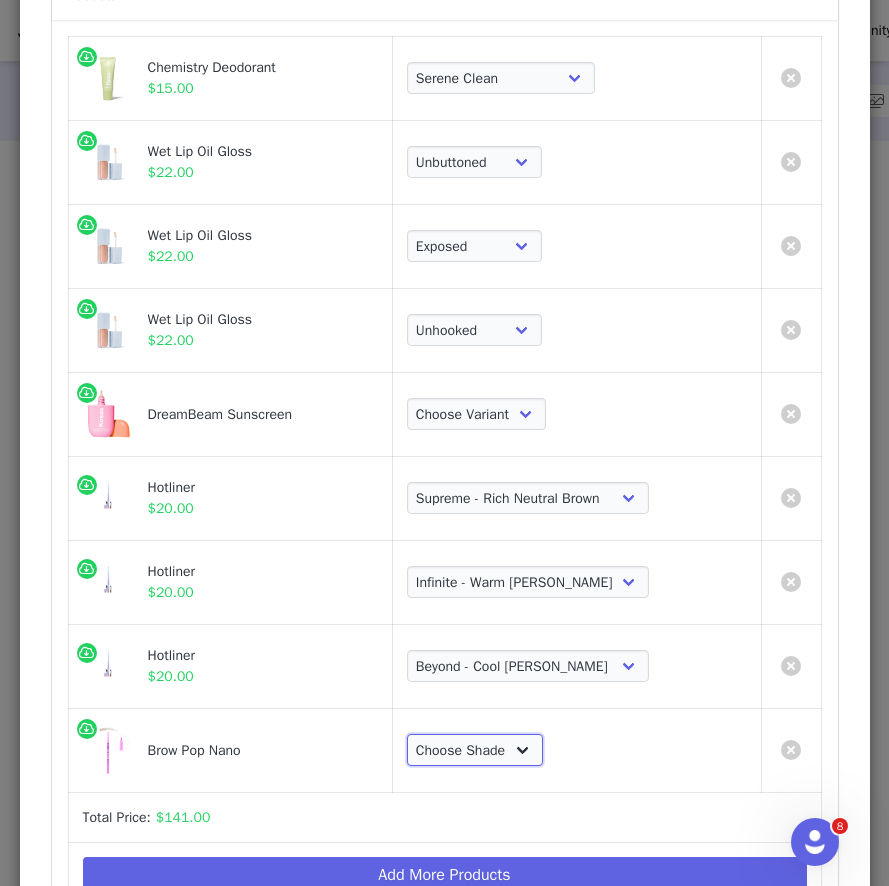 click on "Choose Shade  Taupe   Soft Brown   Medium Brown   Dark Brown   Brown Black   Black" at bounding box center (475, 750) 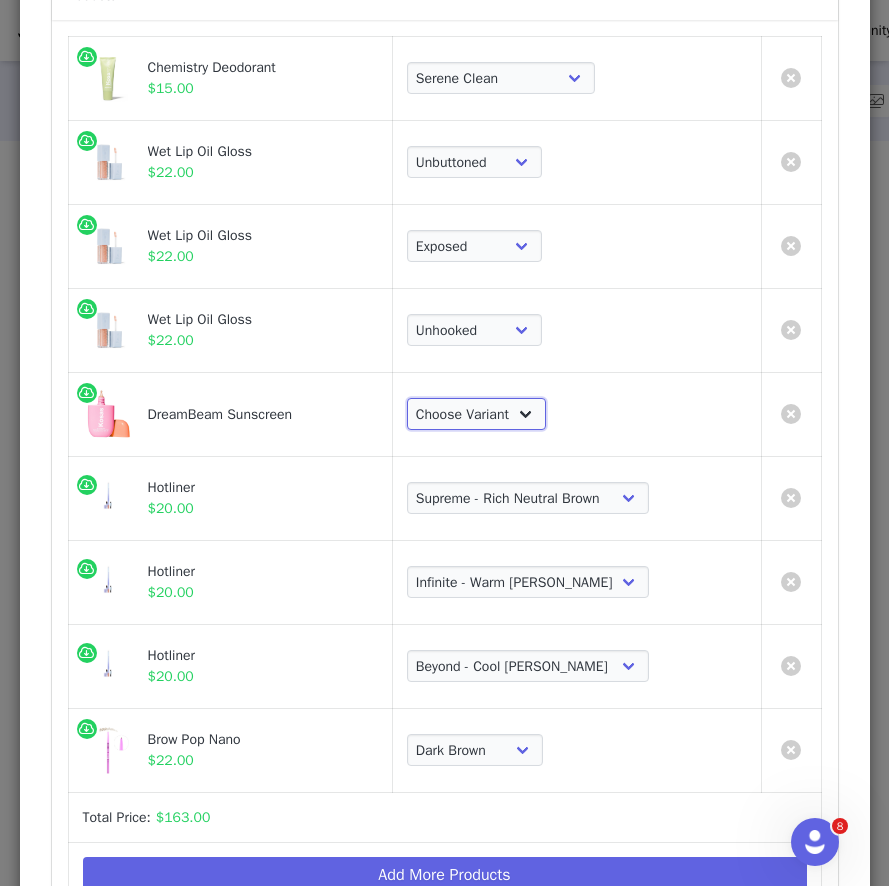 click on "Choose Variant  Original   Sunlit" at bounding box center (476, 414) 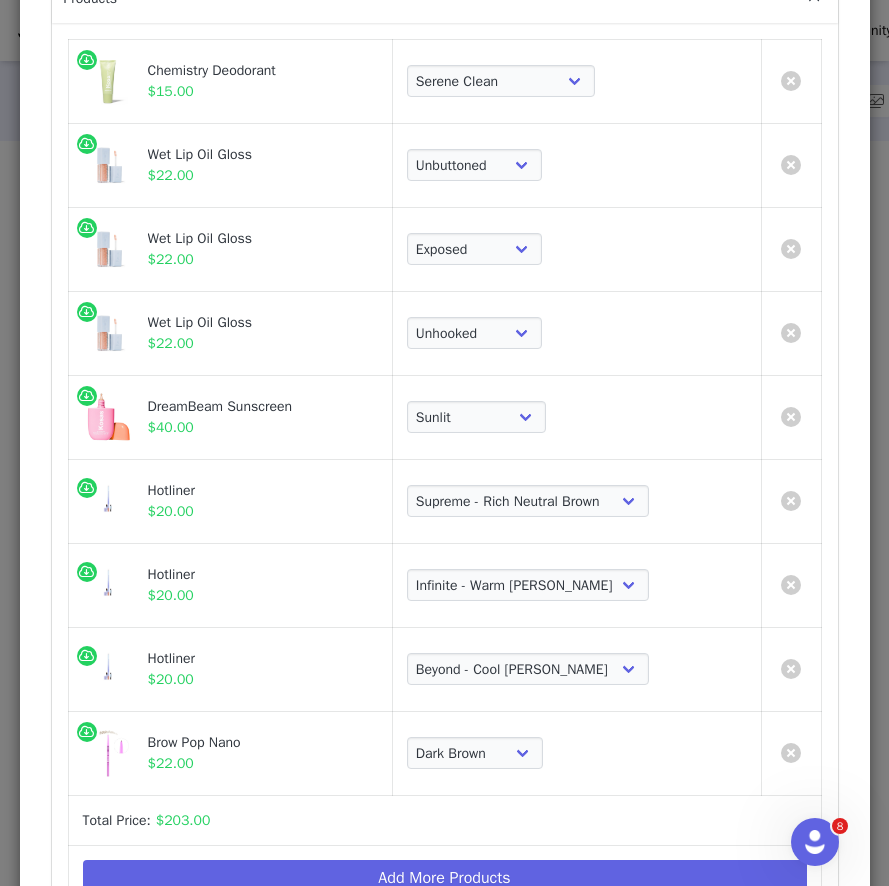scroll, scrollTop: 201, scrollLeft: 0, axis: vertical 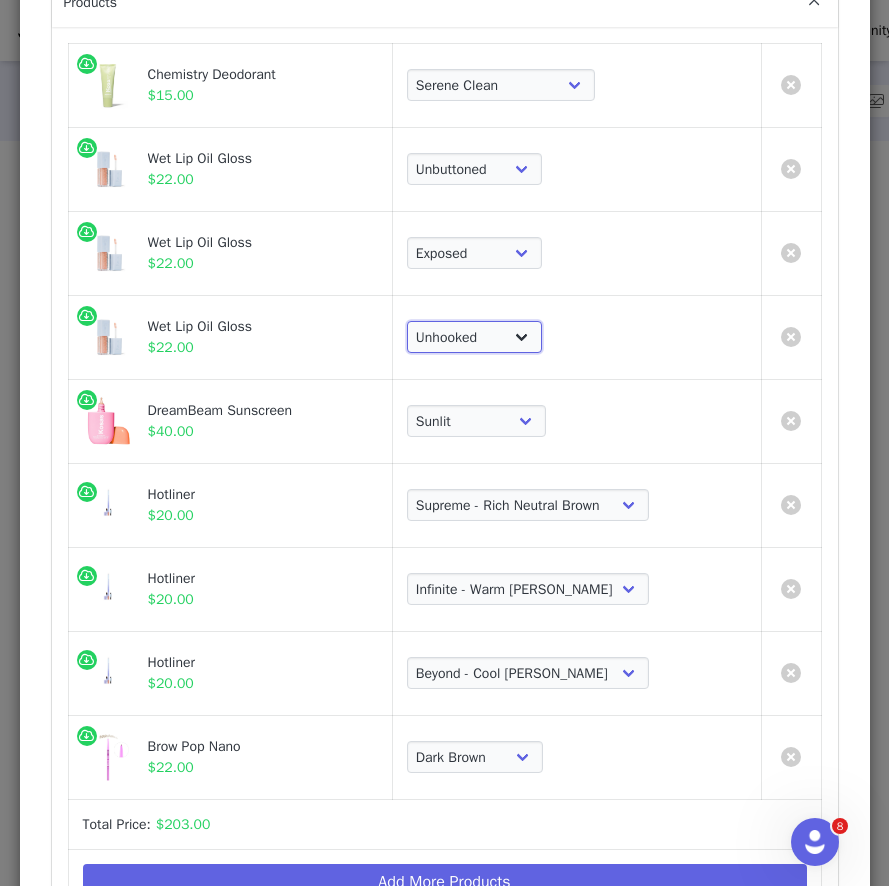 click on "Choose Shade  Unzipped   Unhooked   Unbuttoned   Jellyfish   Malibu   Dip   Fruitjuice   Jaws   Bare   Exposed   Revealed" at bounding box center (474, 337) 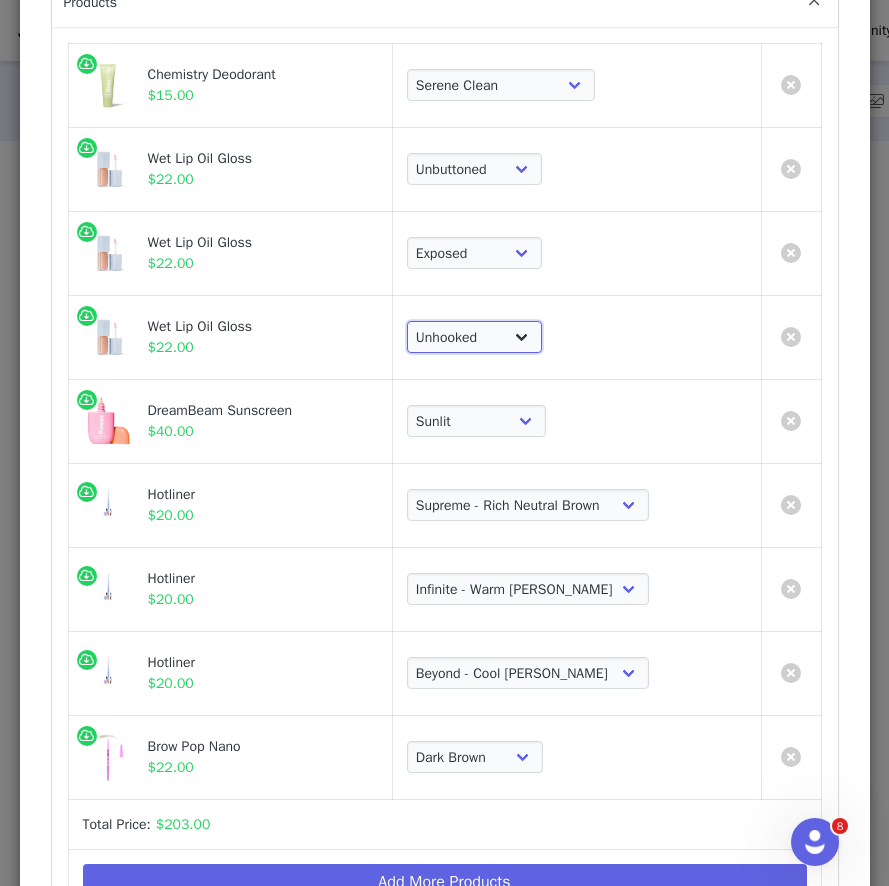 select on "7588675" 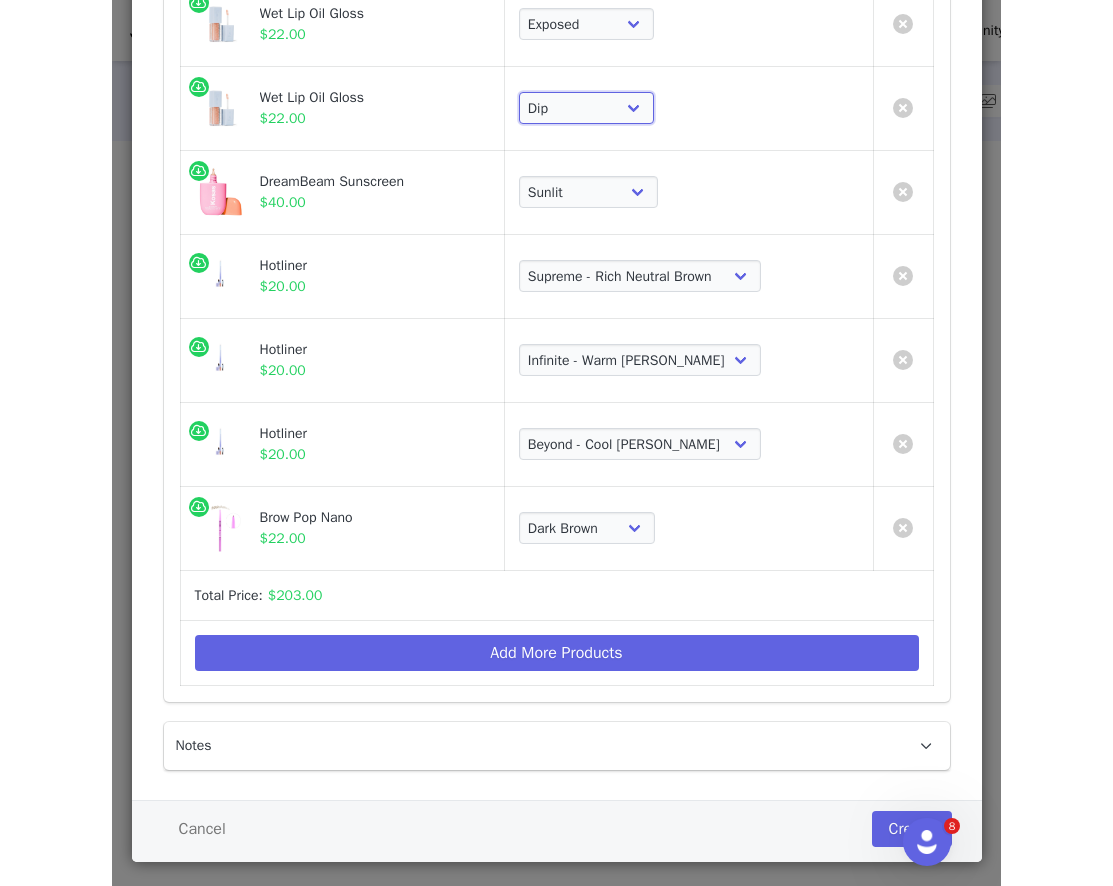 scroll, scrollTop: 433, scrollLeft: 0, axis: vertical 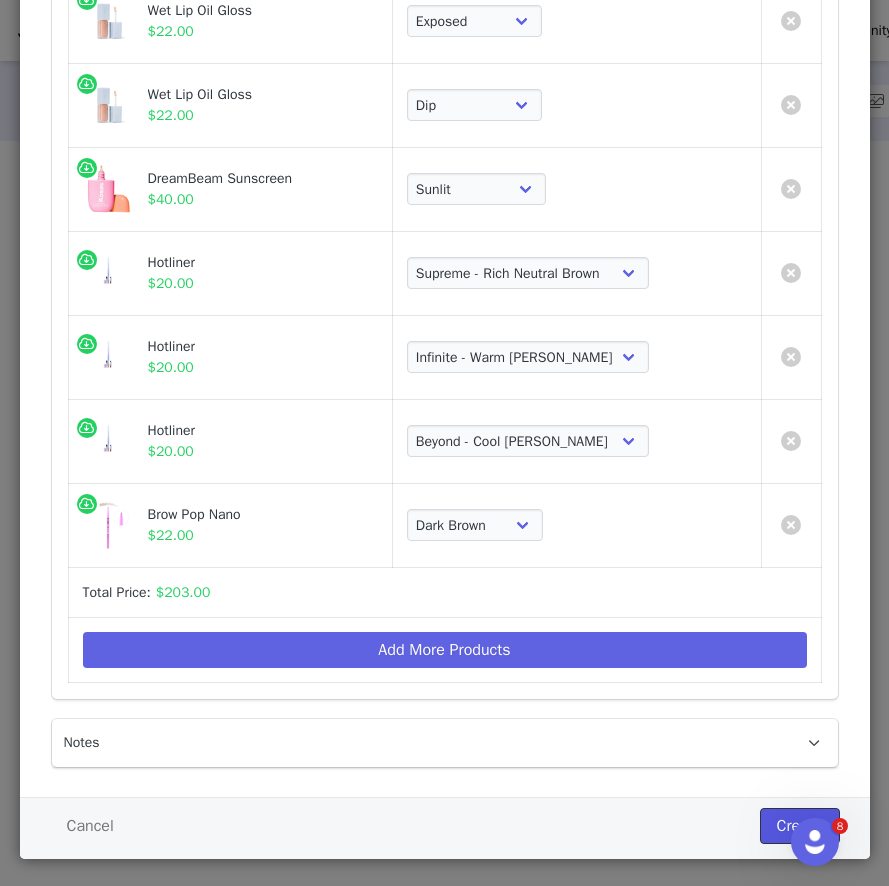 click on "Create" at bounding box center (800, 826) 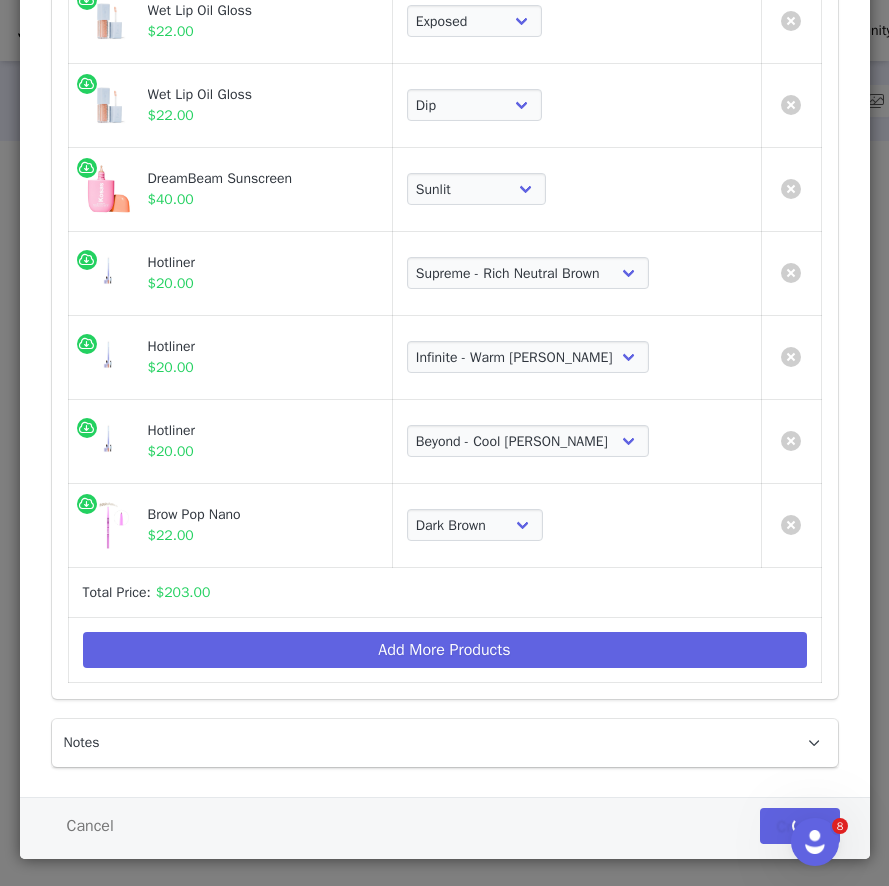 click on "Create Proposal for Maya Victoria Products Chemistry Deodorant $15.00 Choose Scent  Serene Clean   Fragrance Free   Beachy Clean  Wet Lip Oil Gloss $22.00 Choose Shade  Unzipped   Unhooked   Unbuttoned   Jellyfish   Malibu   Dip   Fruitjuice   Jaws   Bare   Exposed   Revealed  Wet Lip Oil Gloss $22.00 Choose Shade  Unzipped   Unhooked   Unbuttoned   Jellyfish   Malibu   Dip   Fruitjuice   Jaws   Bare   Exposed   Revealed  Wet Lip Oil Gloss $22.00 Choose Shade  Unzipped   Unhooked   Unbuttoned   Jellyfish   Malibu   Dip   Fruitjuice   Jaws   Bare   Exposed   Revealed  DreamBeam Sunscreen $40.00 Choose Variant  Original   Sunlit  Hotliner $20.00 Choose Color  100 - Neutral Pink Beige   Mega - Cool Pink   Max - Warm Peachy Beige   Epic - Soft Caramel Brown   Beyond - Cool Rosy Mauve   Infinite - Warm Pinky Brown   Supreme - Rich Neutral Brown   Extra - Vibrant Cherry Red  Hotliner $20.00 Choose Color  100 - Neutral Pink Beige   Mega - Cool Pink   Max - Warm Peachy Beige   Epic - Soft Caramel Brown  Hotliner" at bounding box center (444, 443) 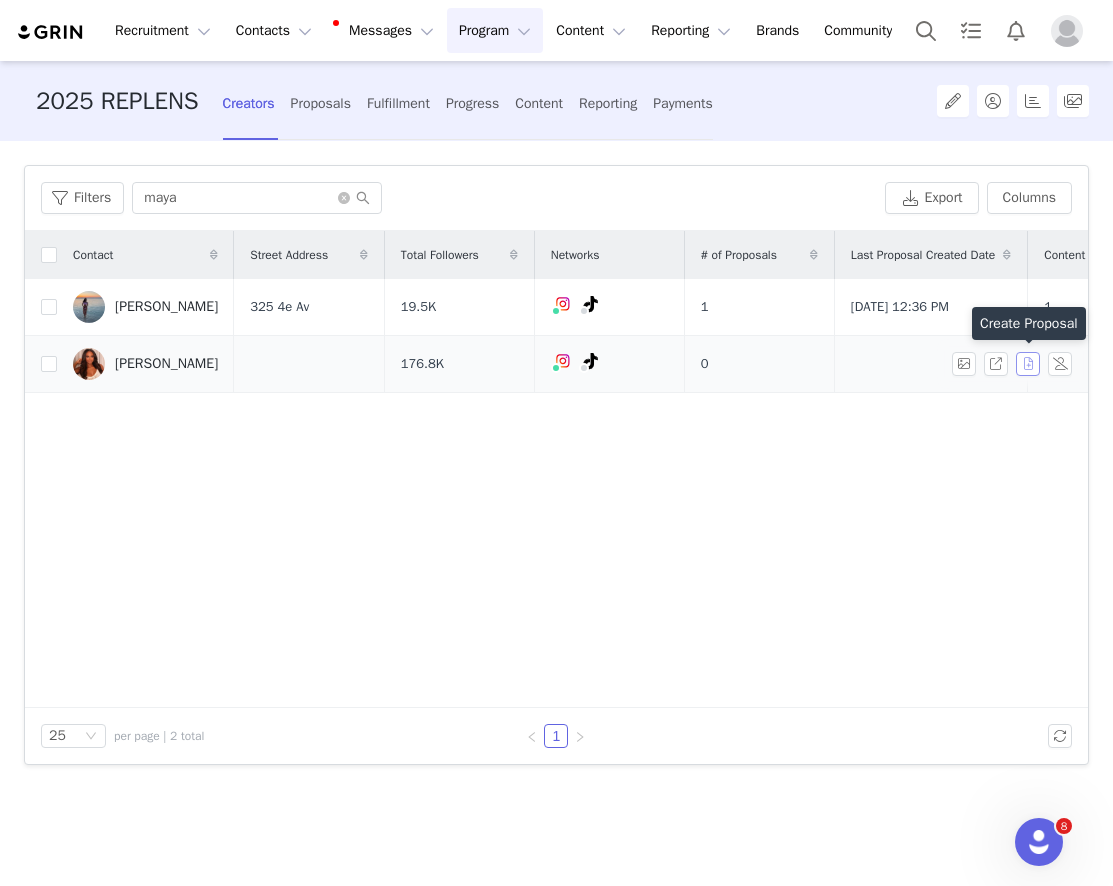click at bounding box center (1028, 364) 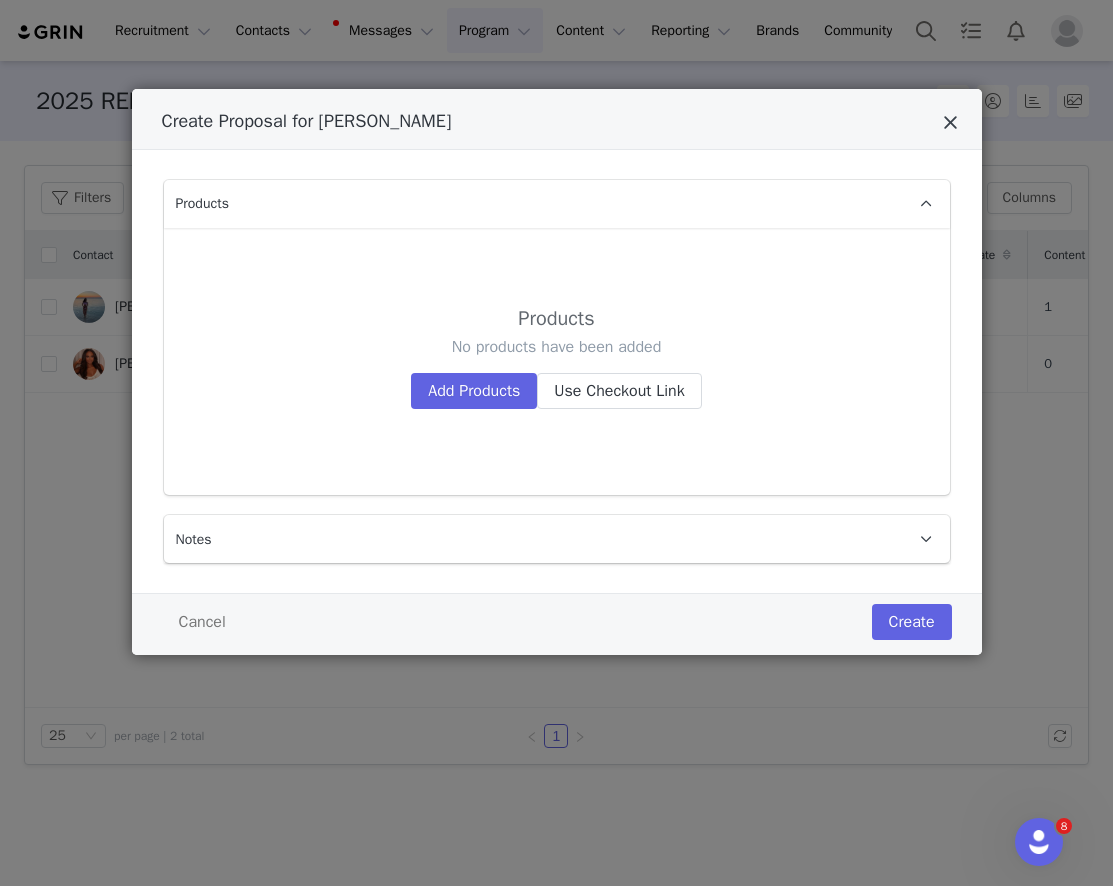 click at bounding box center (950, 123) 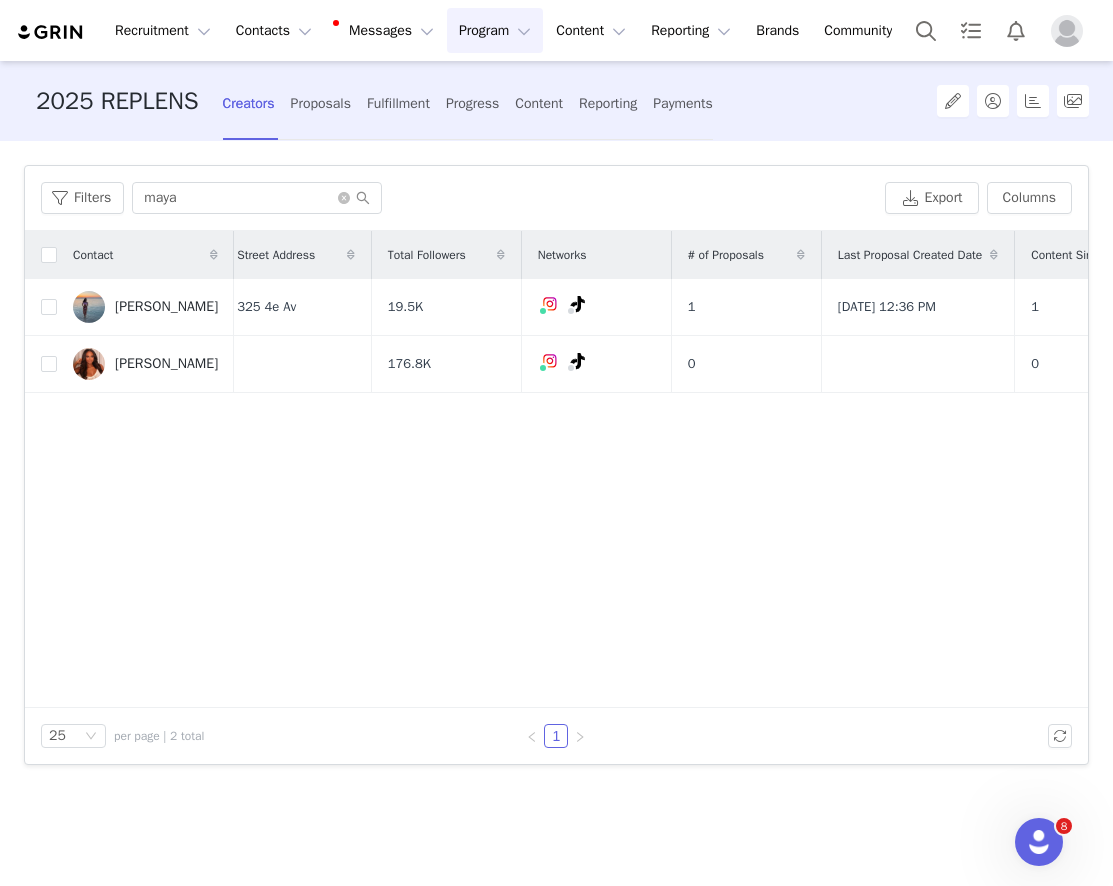 scroll, scrollTop: 0, scrollLeft: 0, axis: both 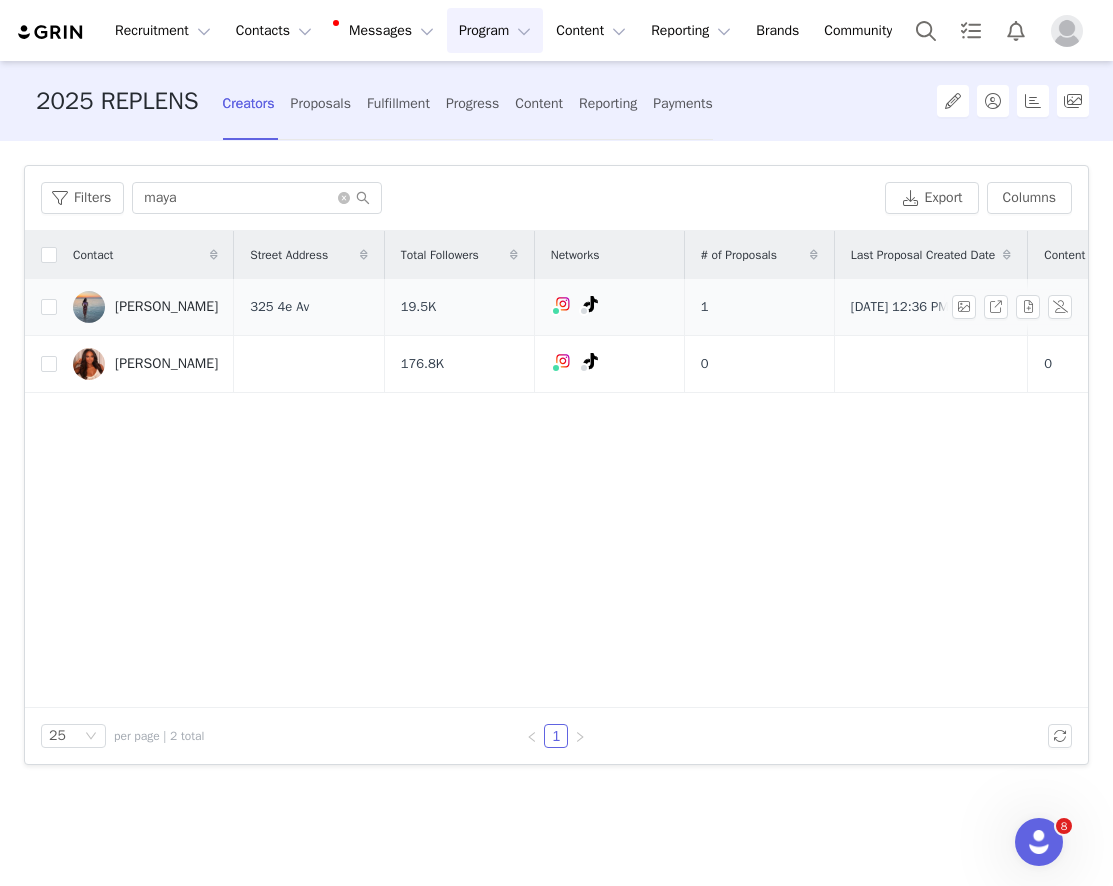 click on "1" at bounding box center [759, 307] 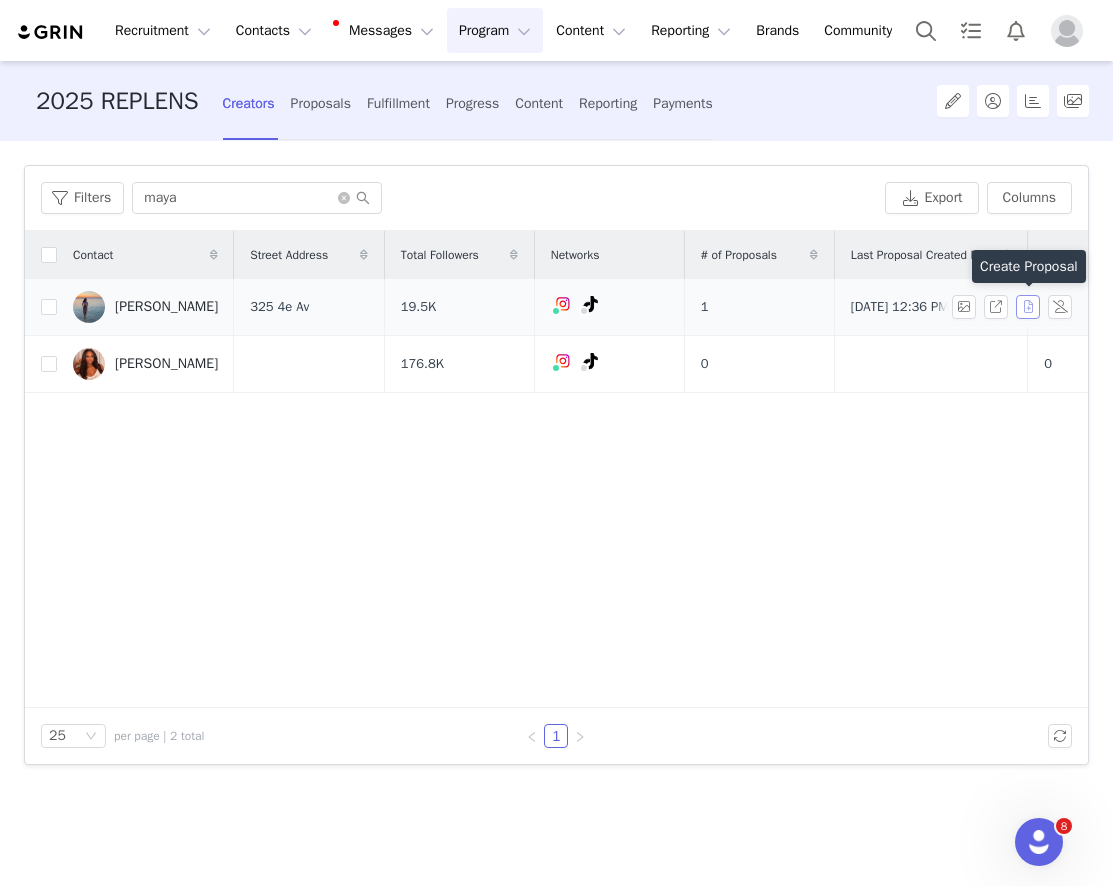 click at bounding box center [1028, 307] 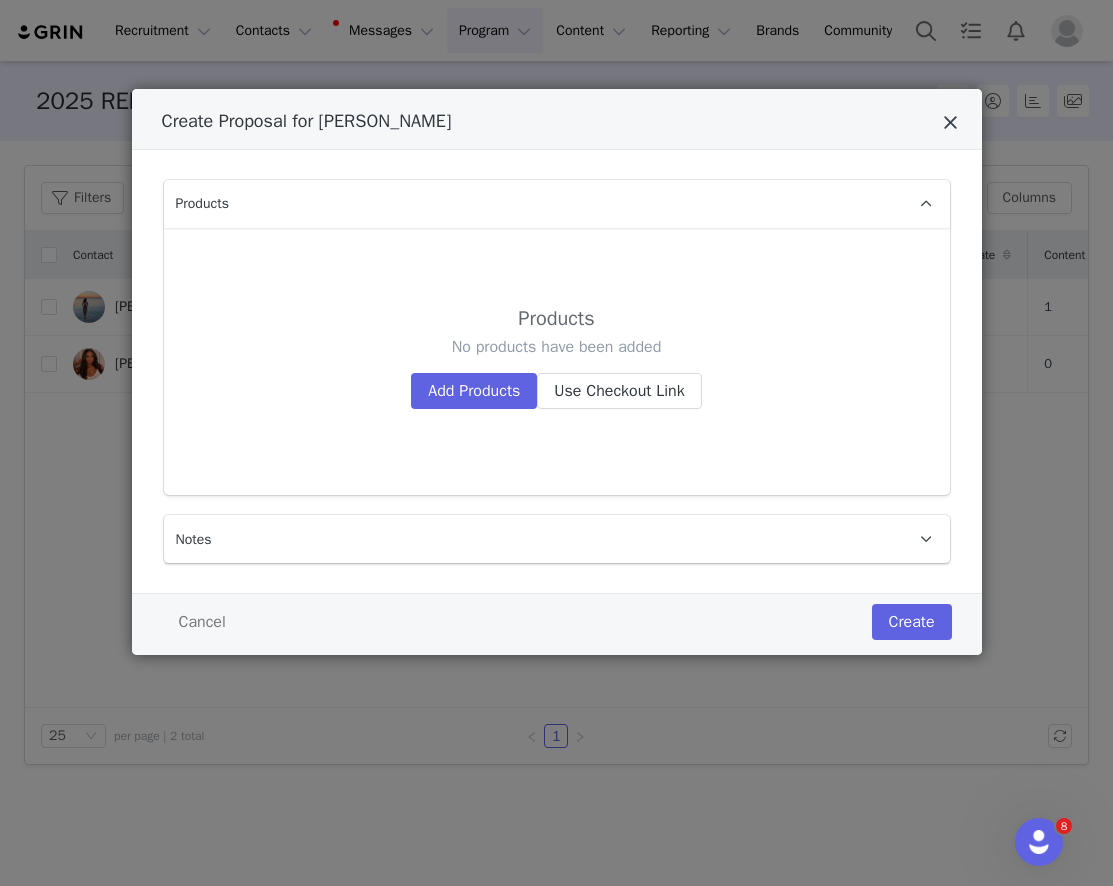 click at bounding box center (950, 123) 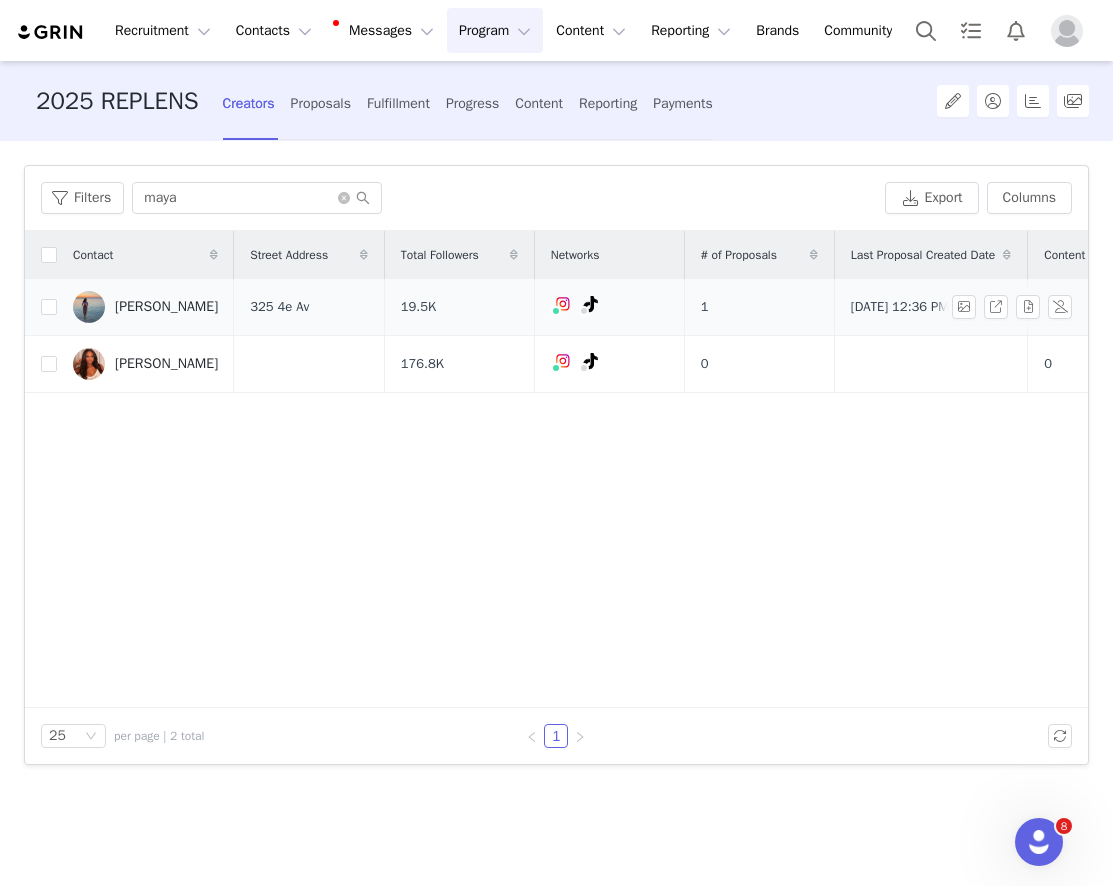 click on "[DATE] 12:36 PM" at bounding box center [900, 307] 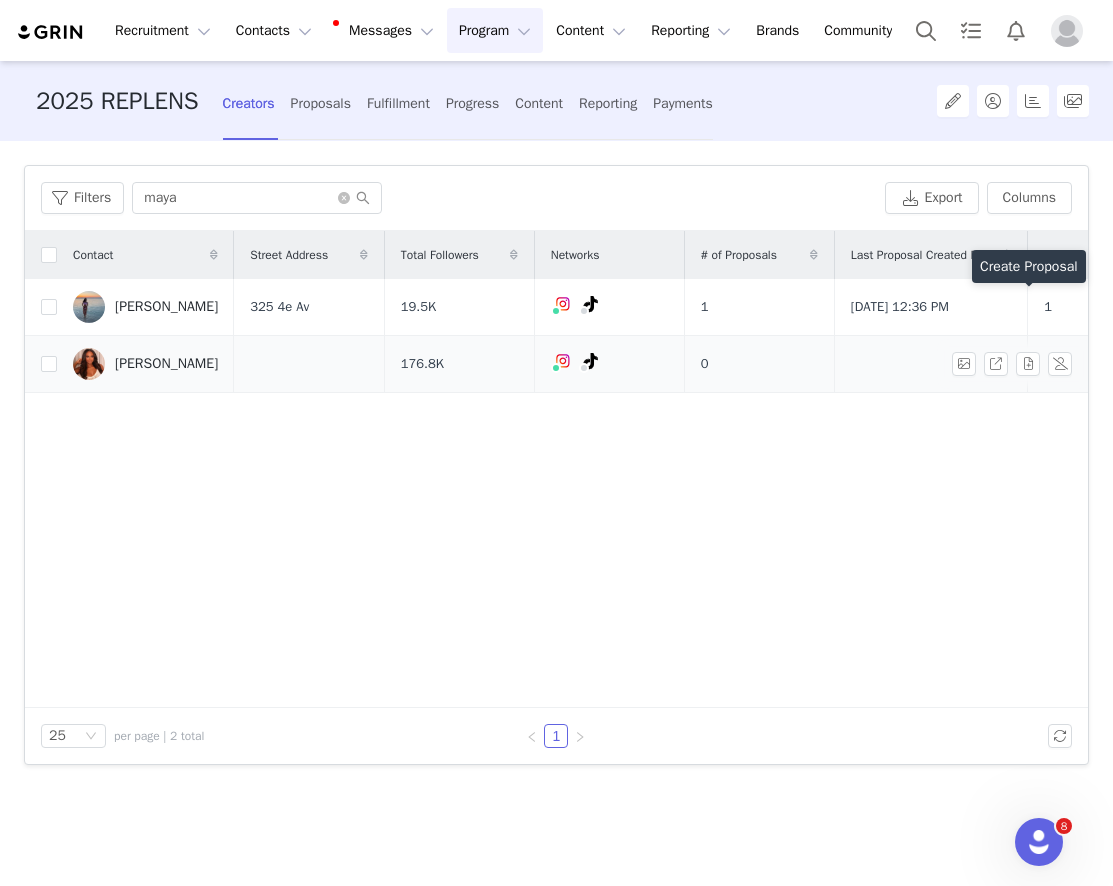 click at bounding box center [931, 364] 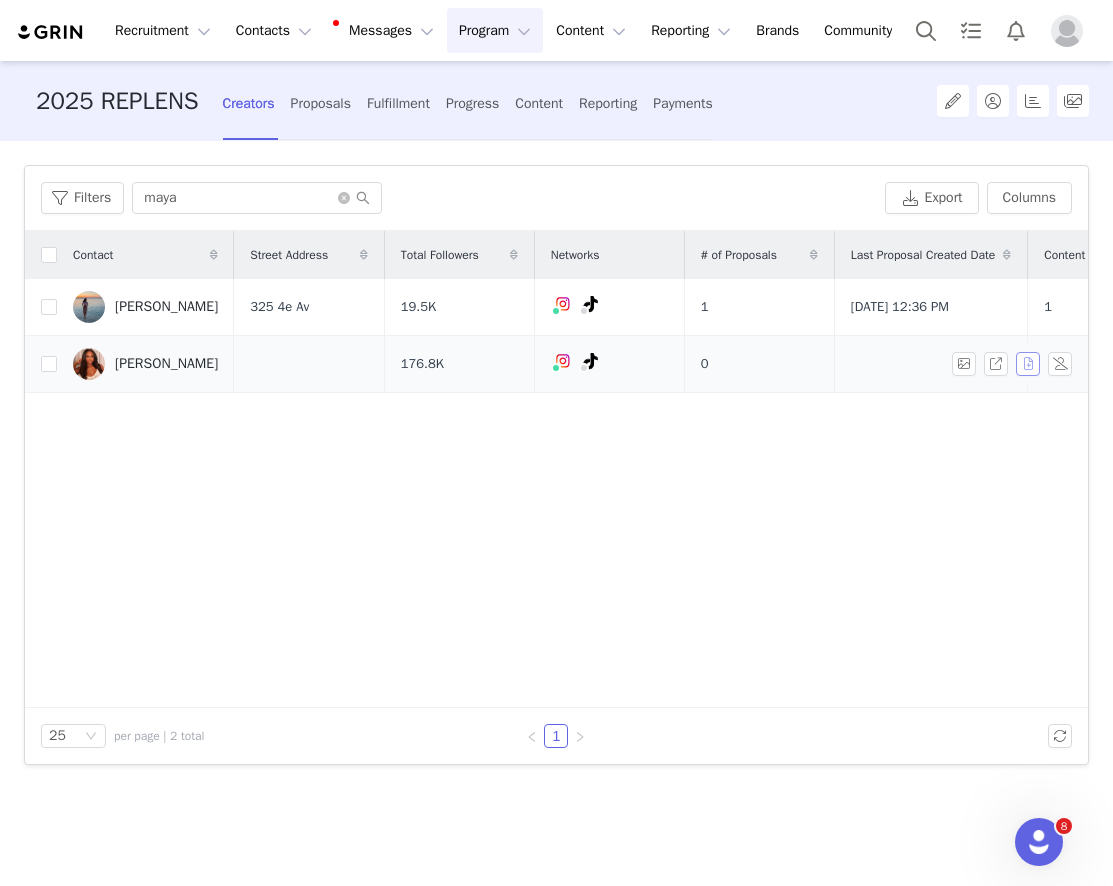 click at bounding box center [1028, 364] 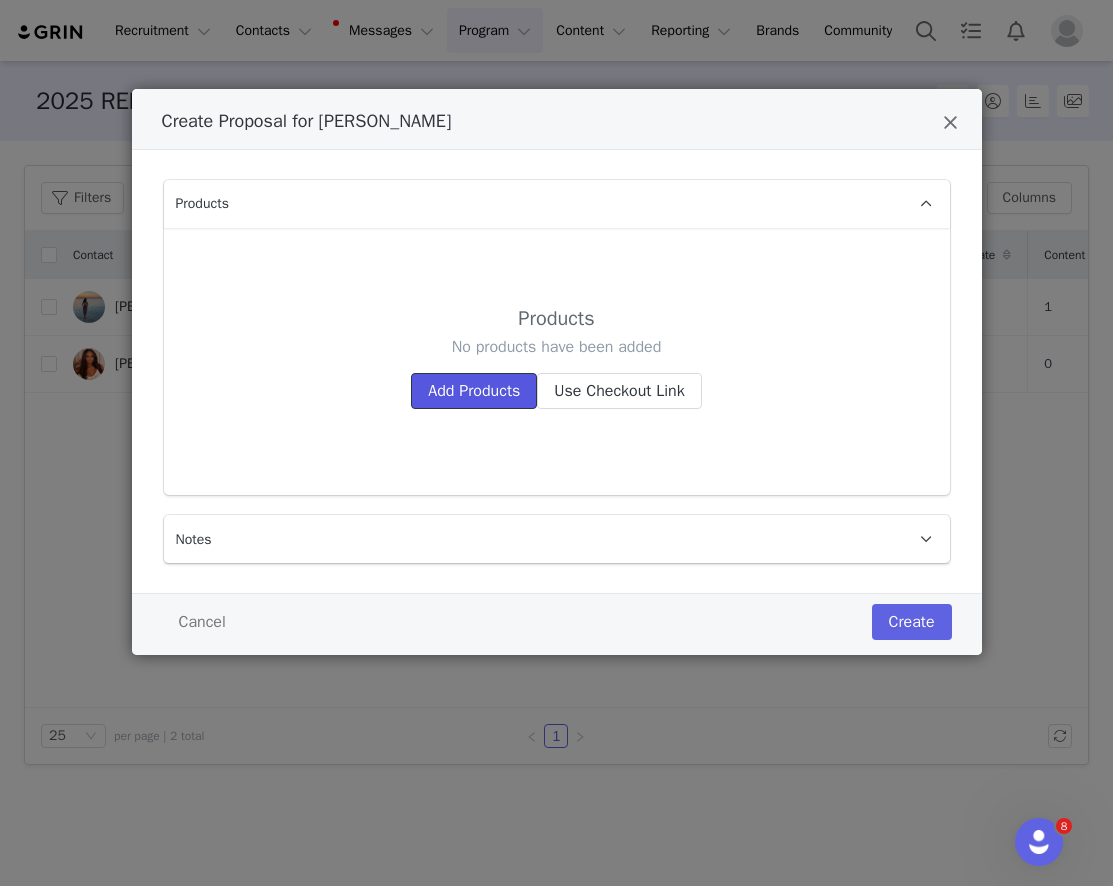 click on "Add Products" at bounding box center (474, 391) 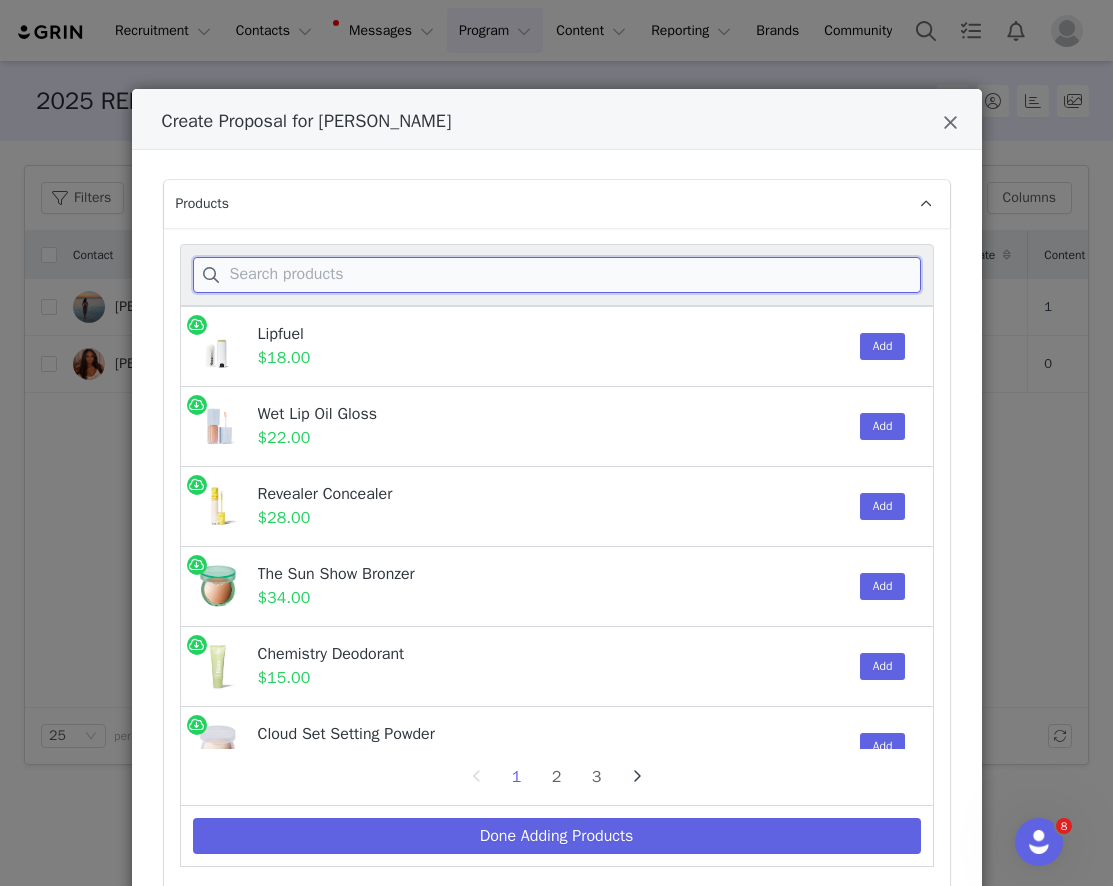 click at bounding box center (557, 275) 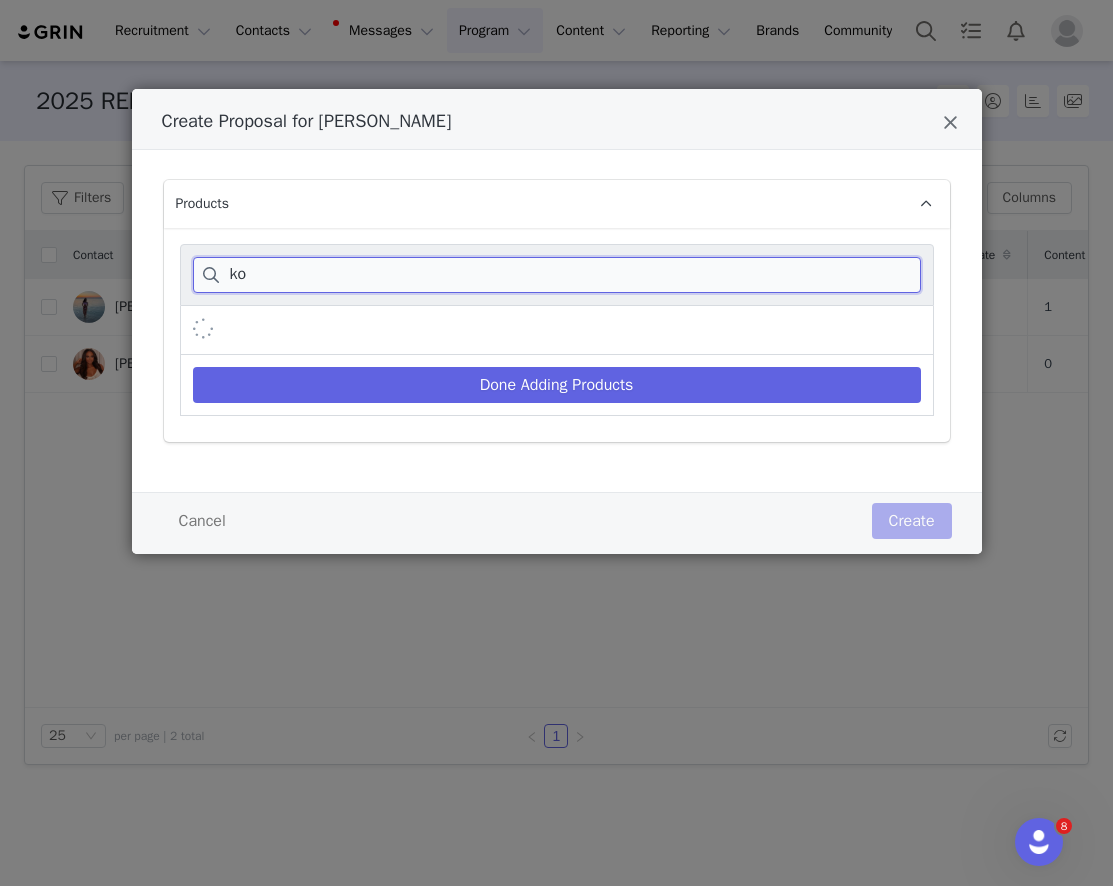 type on "k" 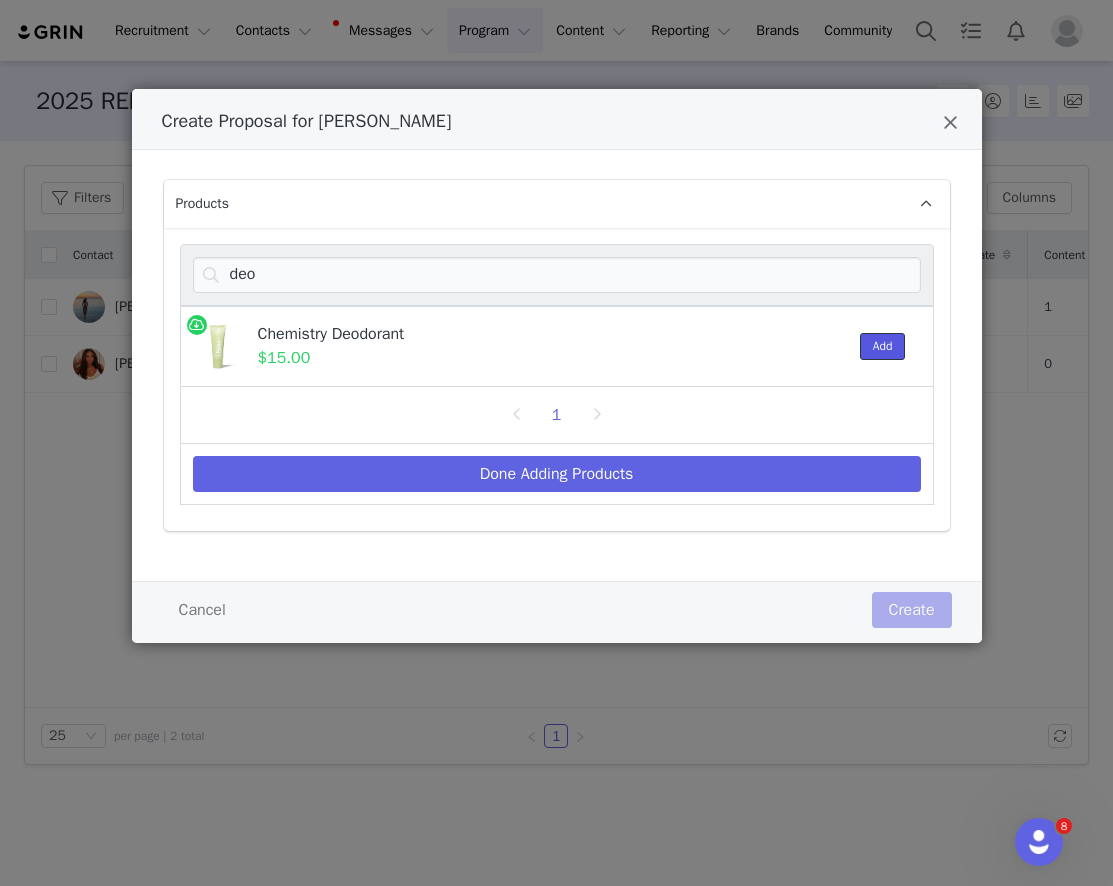 click on "Add" at bounding box center (883, 346) 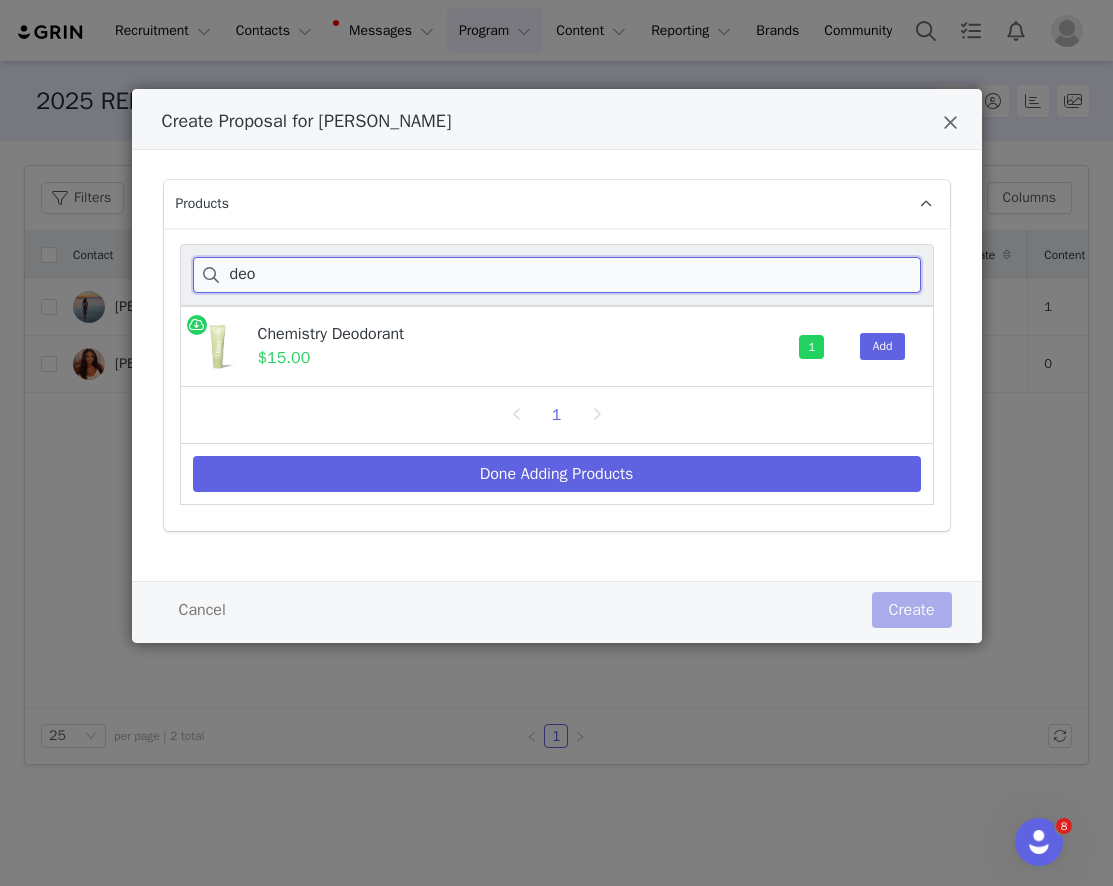 click on "deo" at bounding box center (557, 275) 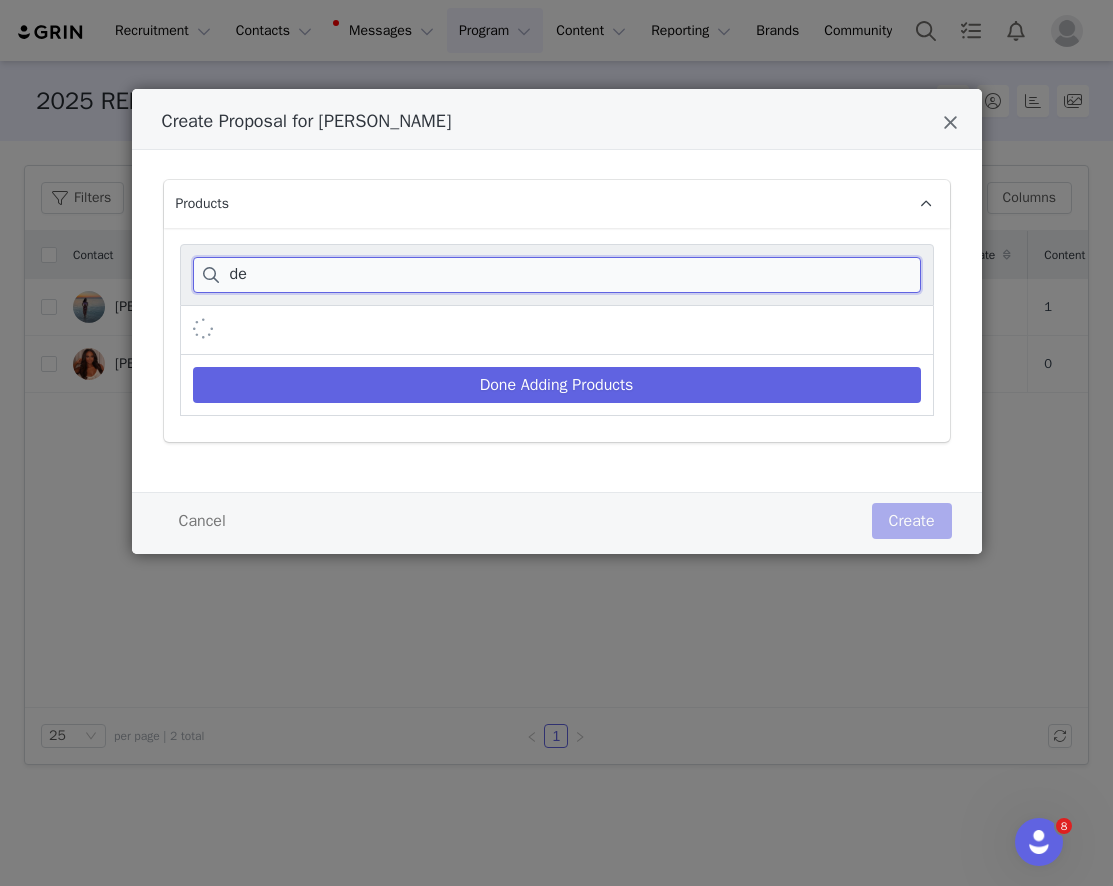 type on "d" 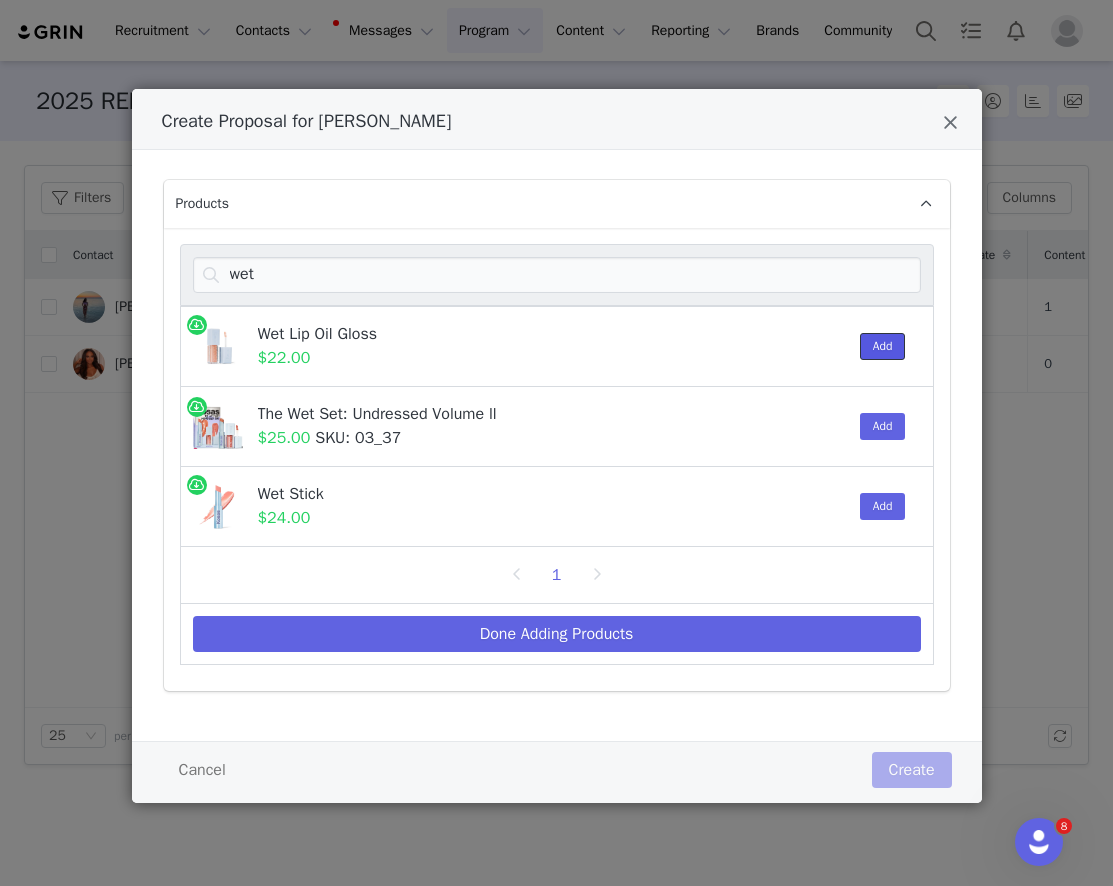 click on "Add" at bounding box center (883, 346) 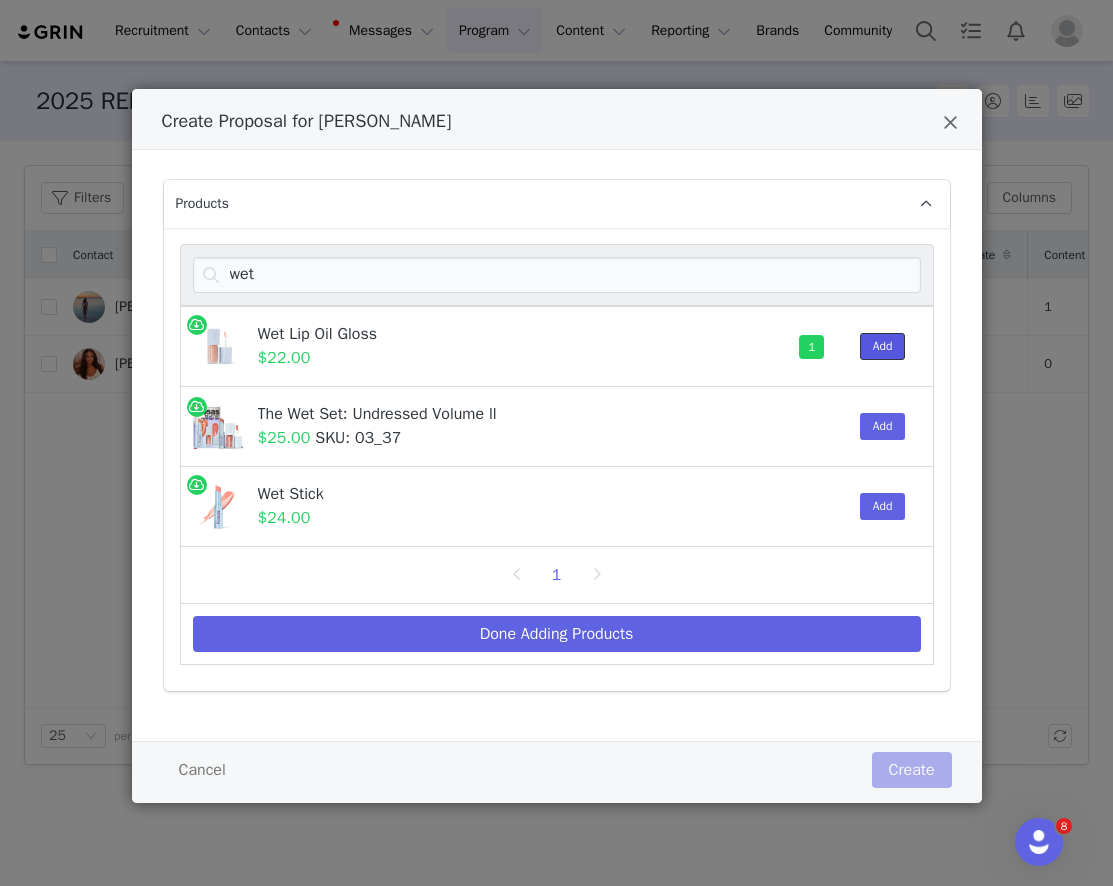 click on "Add" at bounding box center [883, 346] 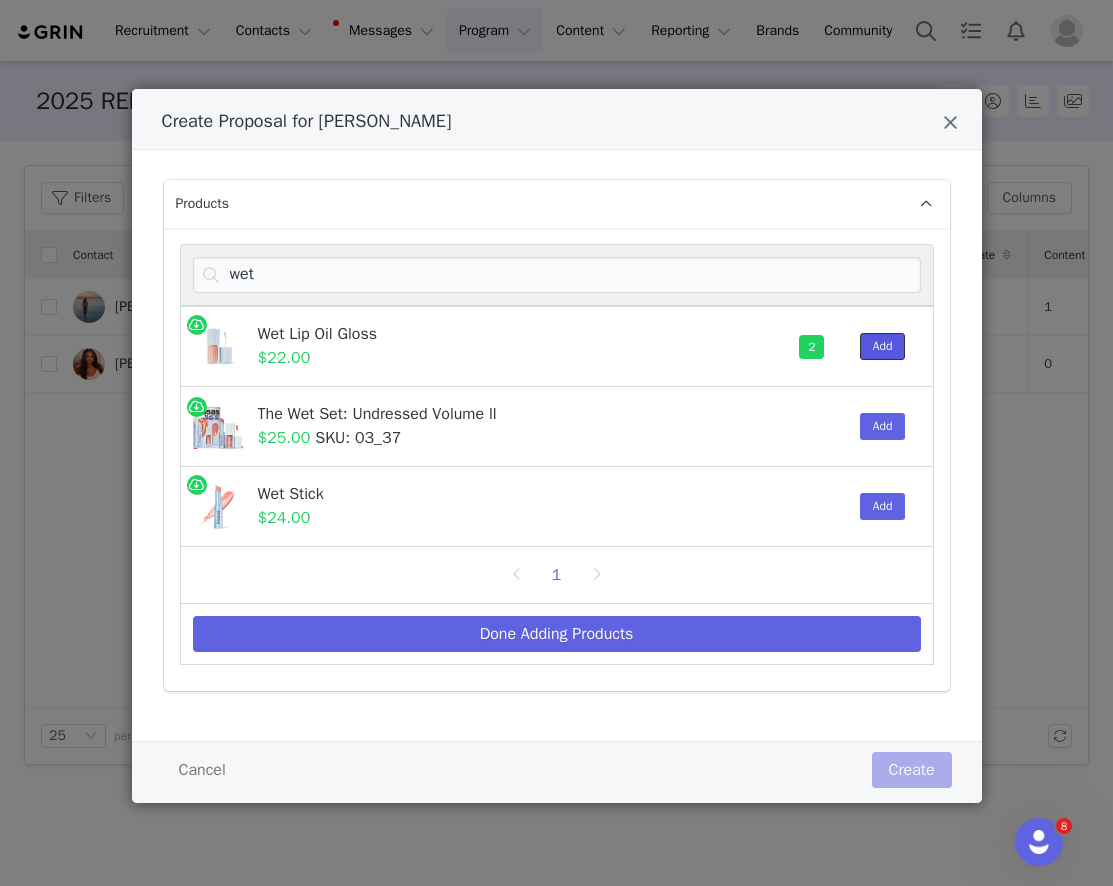click on "Add" at bounding box center [883, 346] 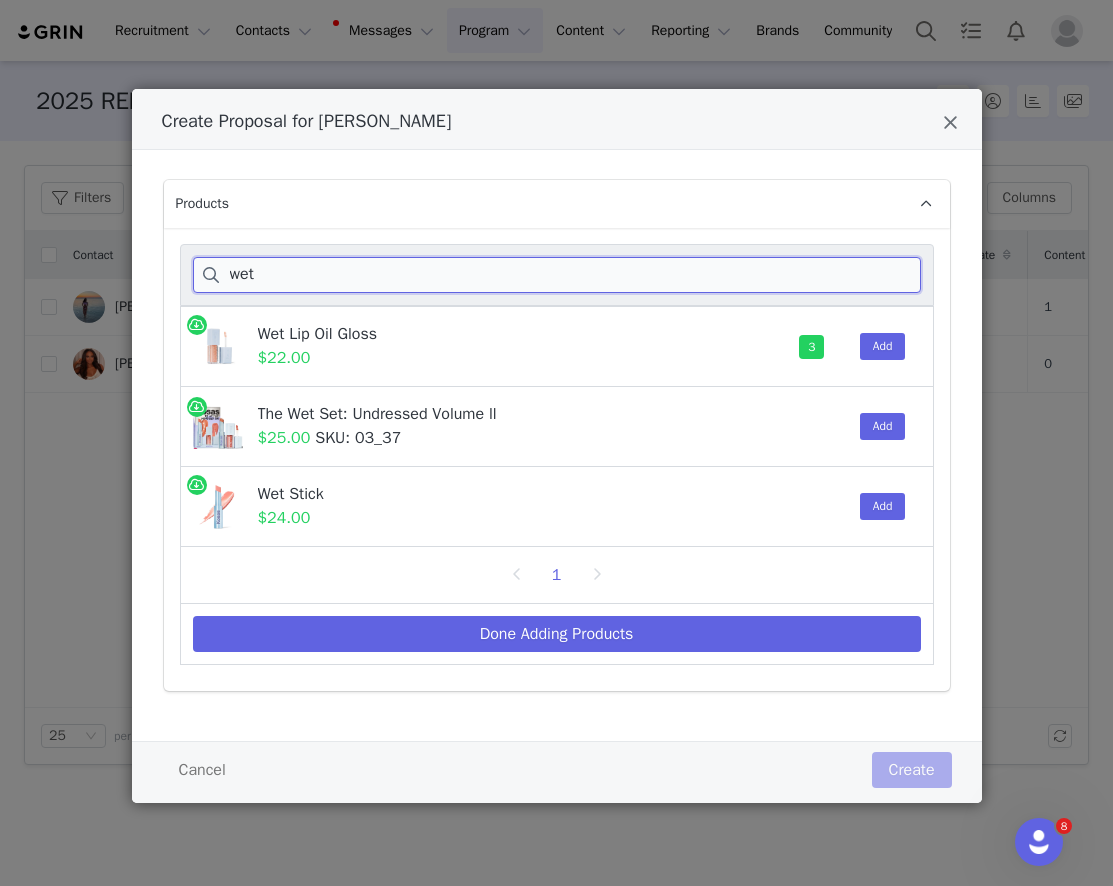 drag, startPoint x: 384, startPoint y: 280, endPoint x: 215, endPoint y: 280, distance: 169 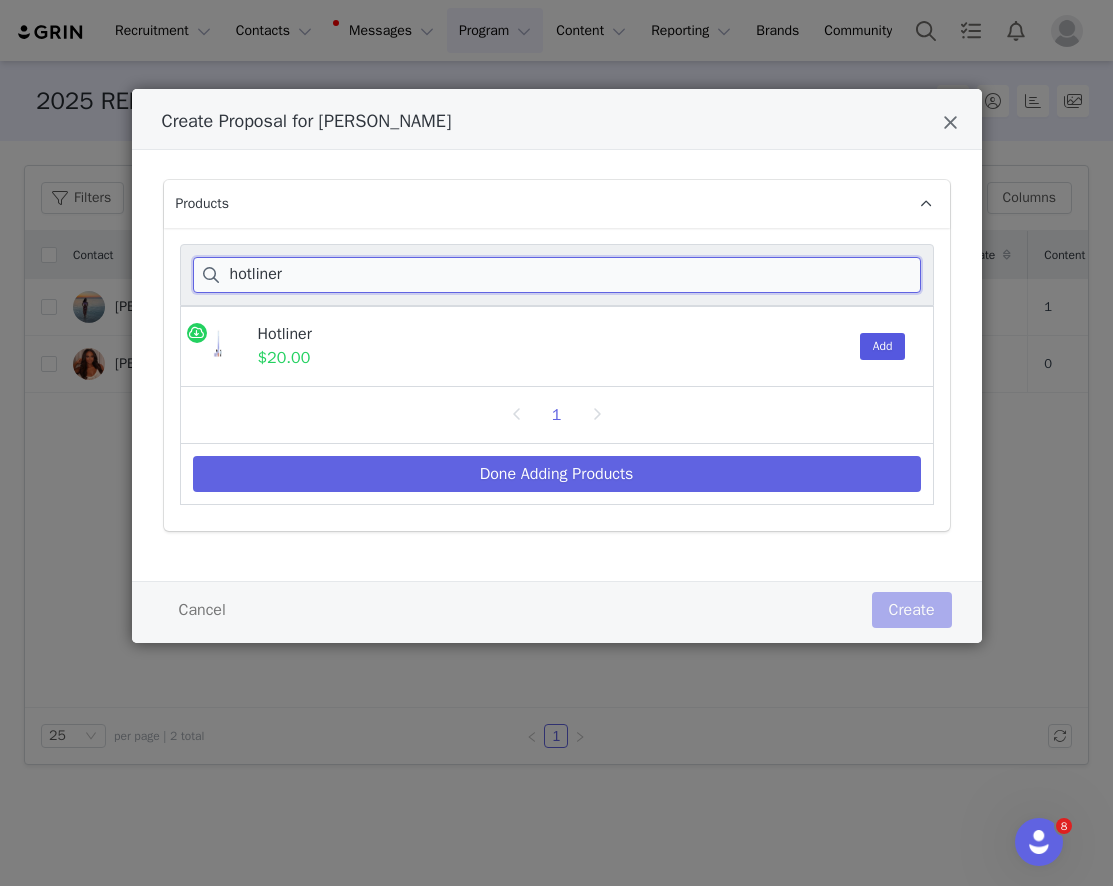 type on "hotliner" 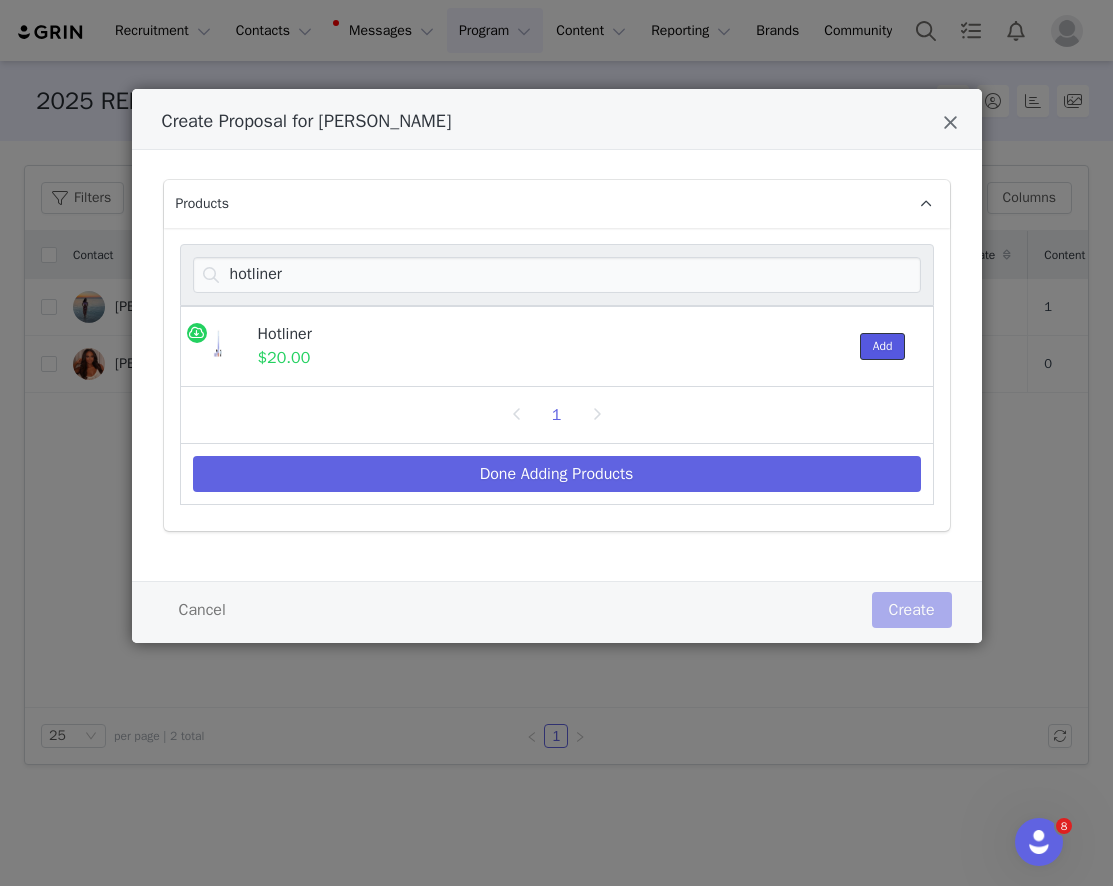 click on "Add" at bounding box center [883, 346] 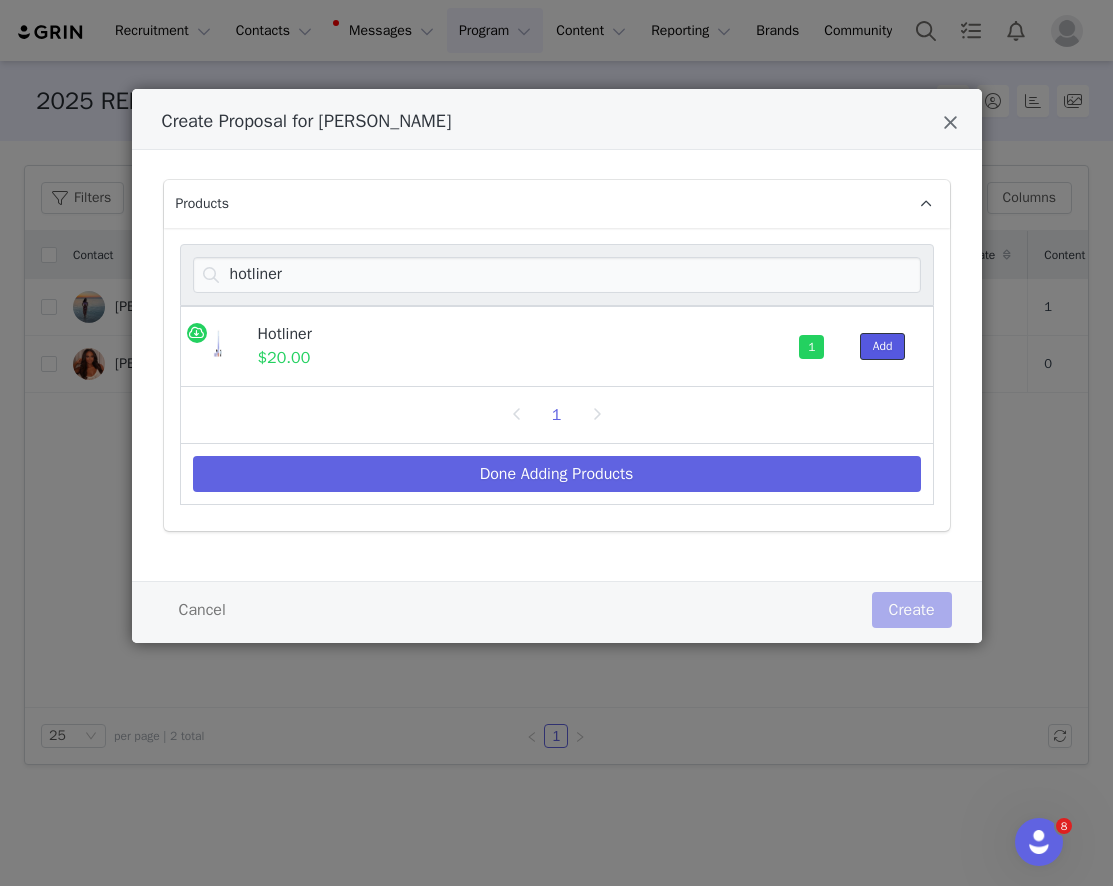 click on "Add" at bounding box center (883, 346) 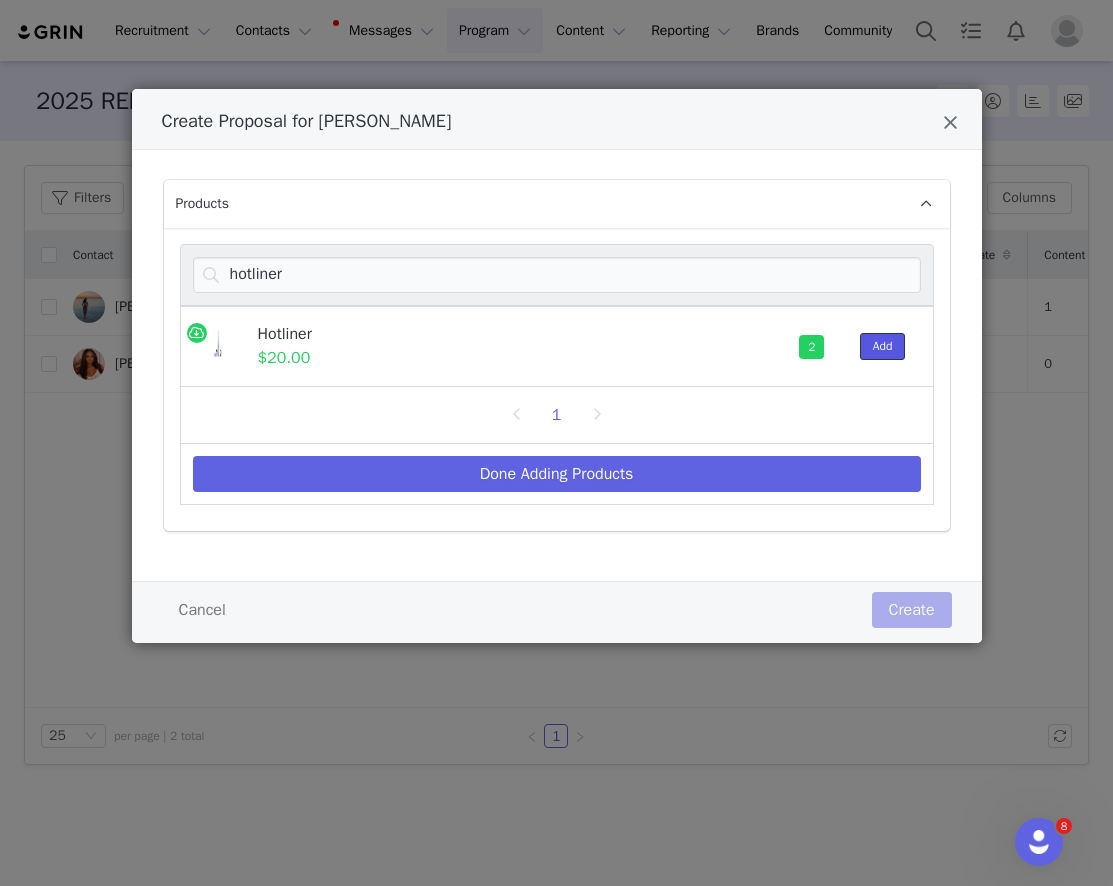 click on "Add" at bounding box center [883, 346] 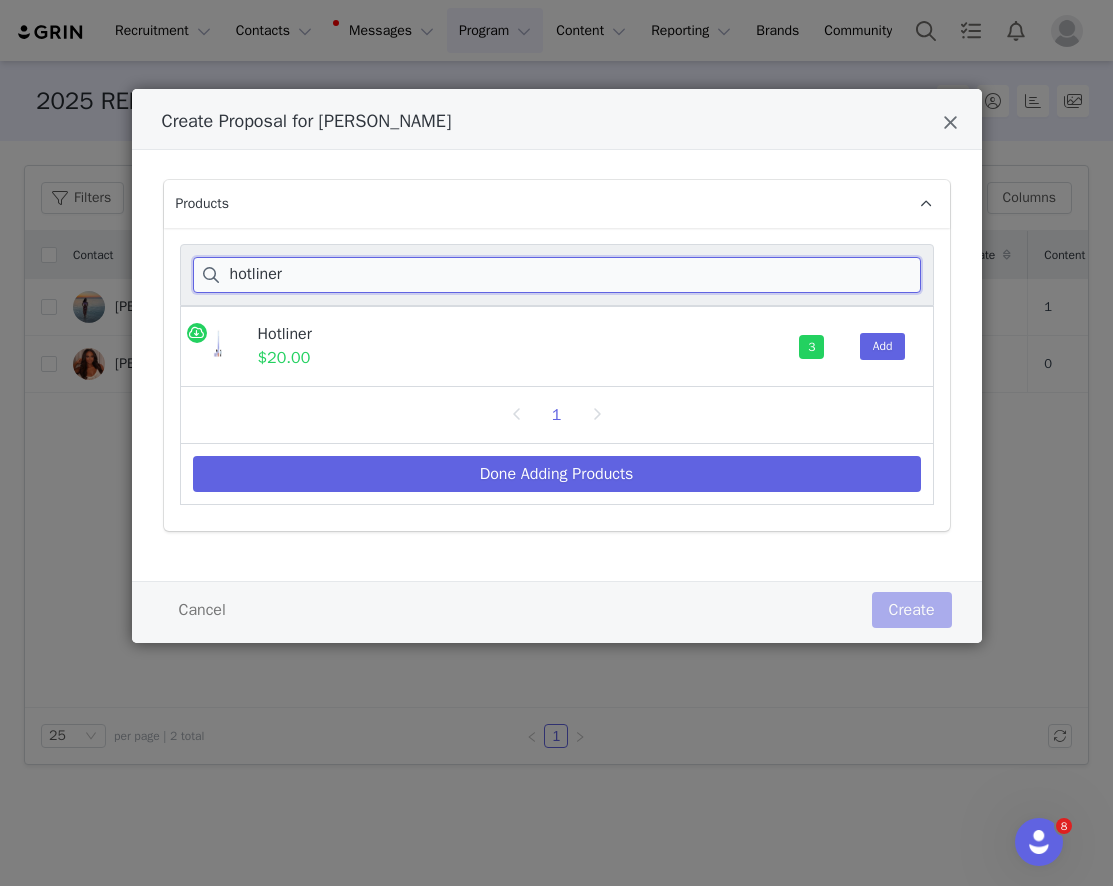drag, startPoint x: 373, startPoint y: 278, endPoint x: 212, endPoint y: 279, distance: 161.00311 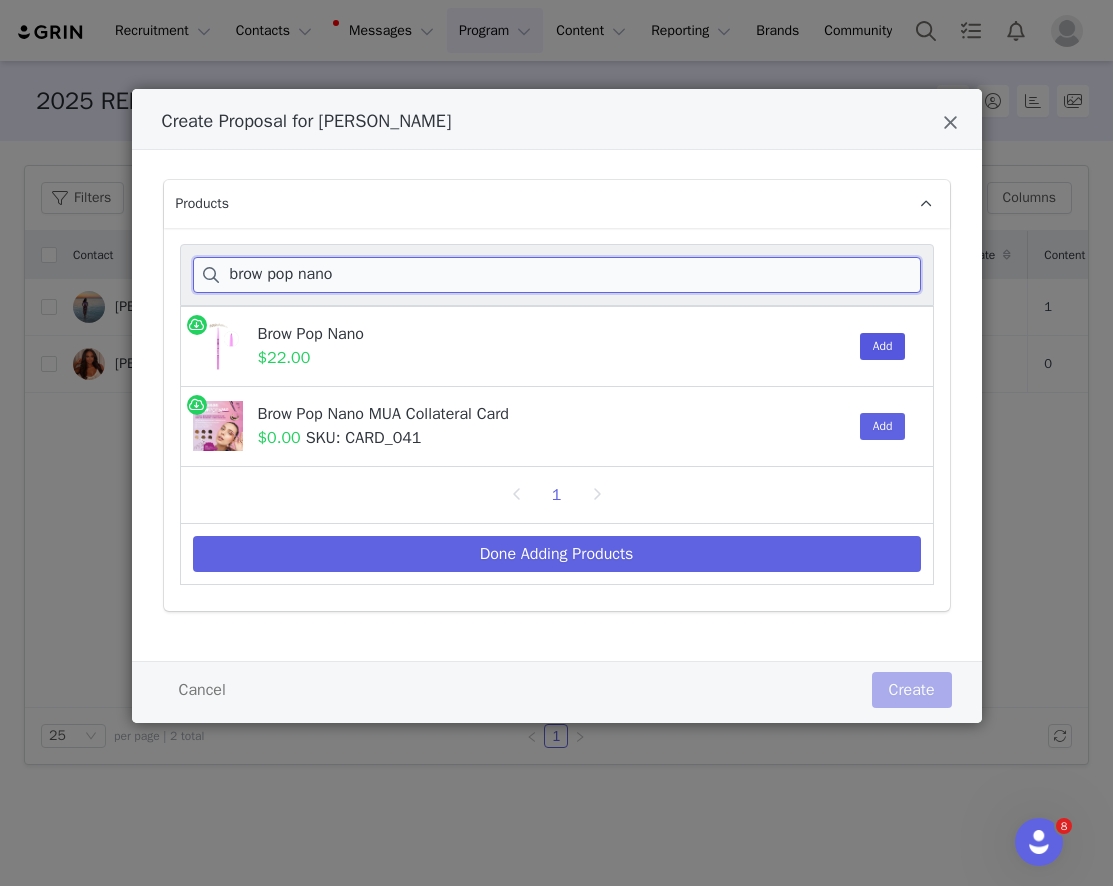 type on "brow pop nano" 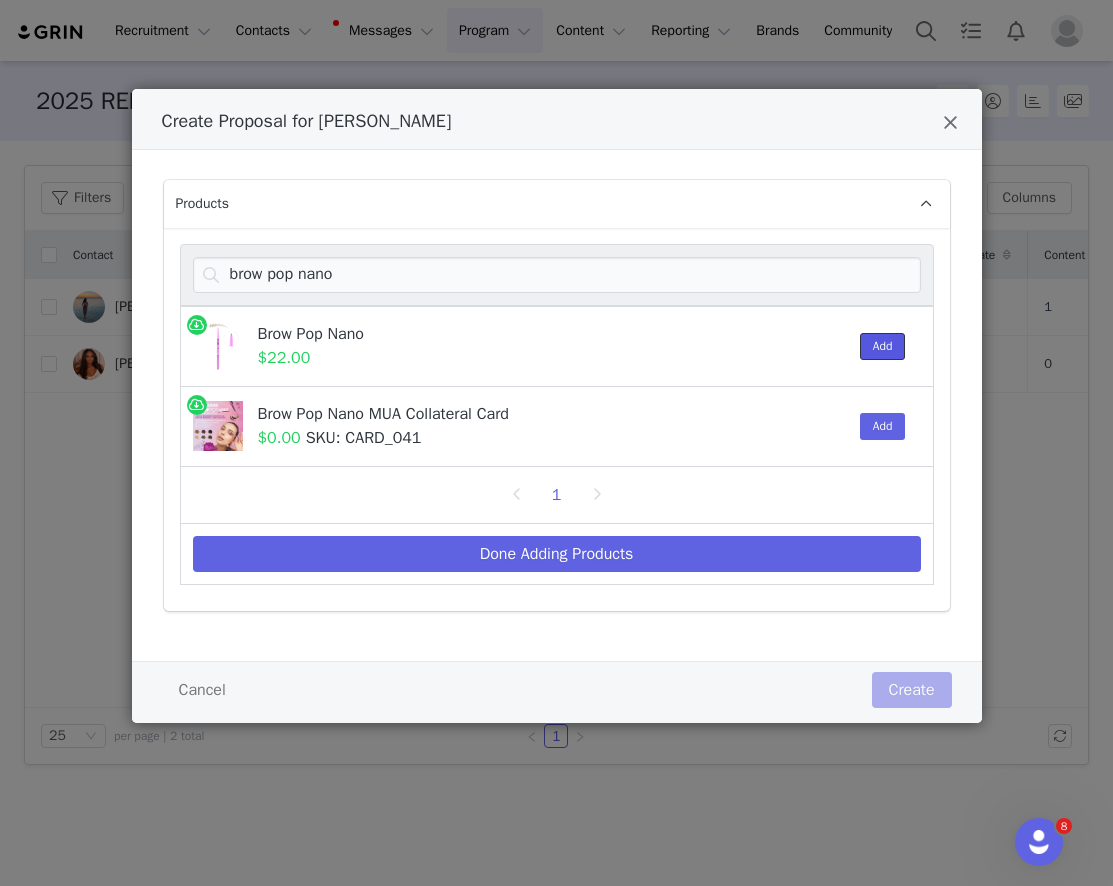 click on "Add" at bounding box center (883, 346) 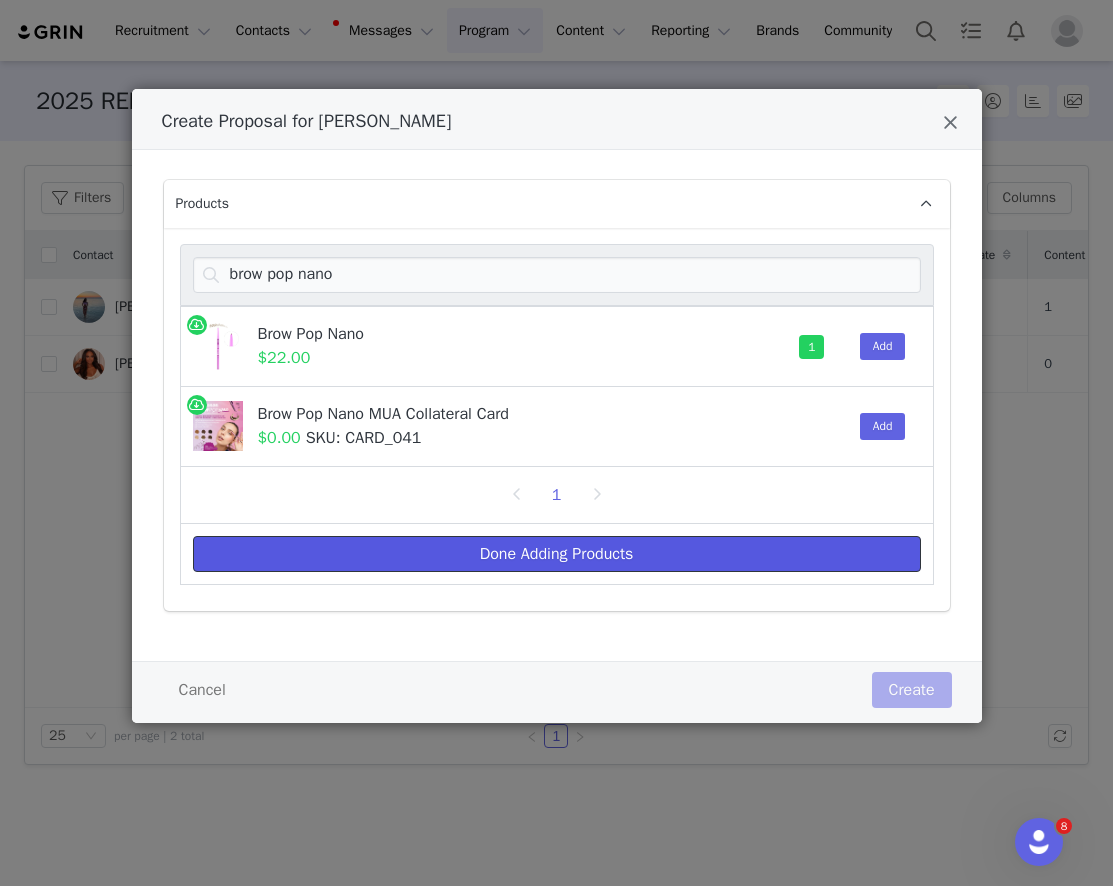 click on "Done Adding Products" at bounding box center [557, 554] 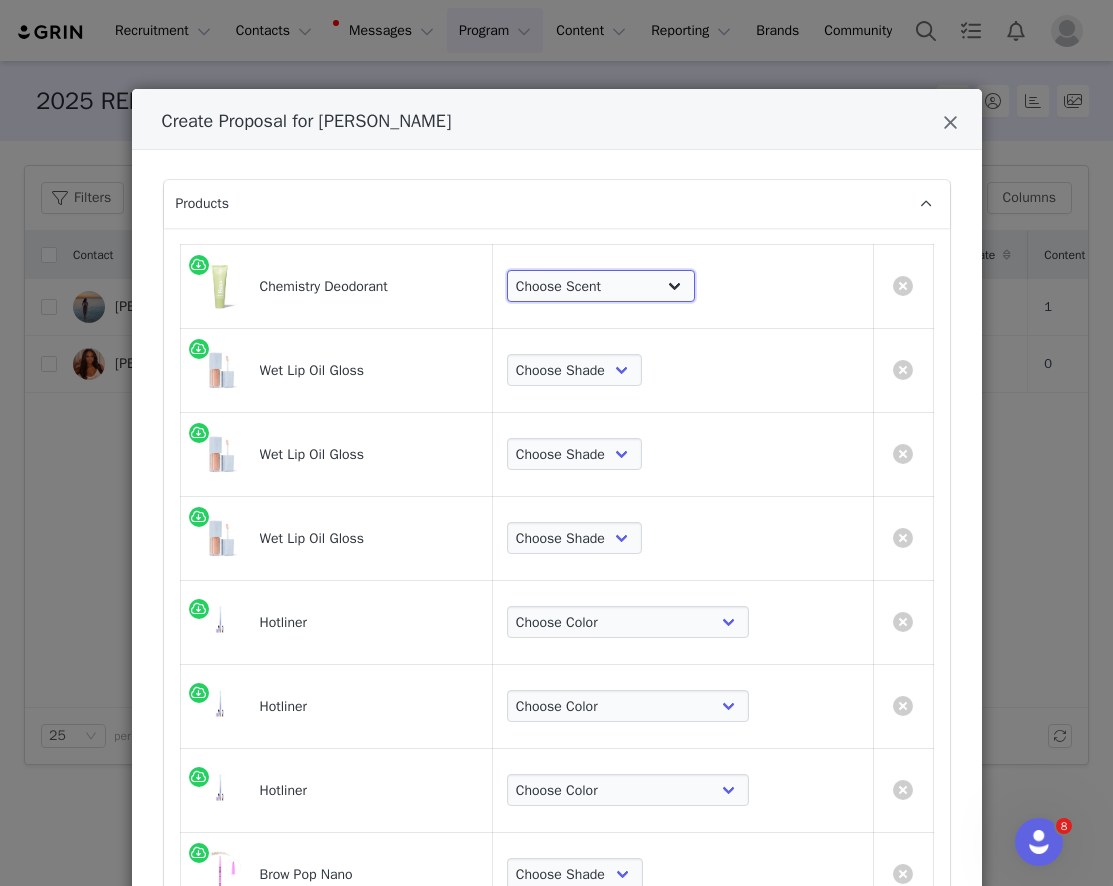 click on "Choose Scent  Serene Clean   Fragrance Free   Beachy Clean" at bounding box center (601, 286) 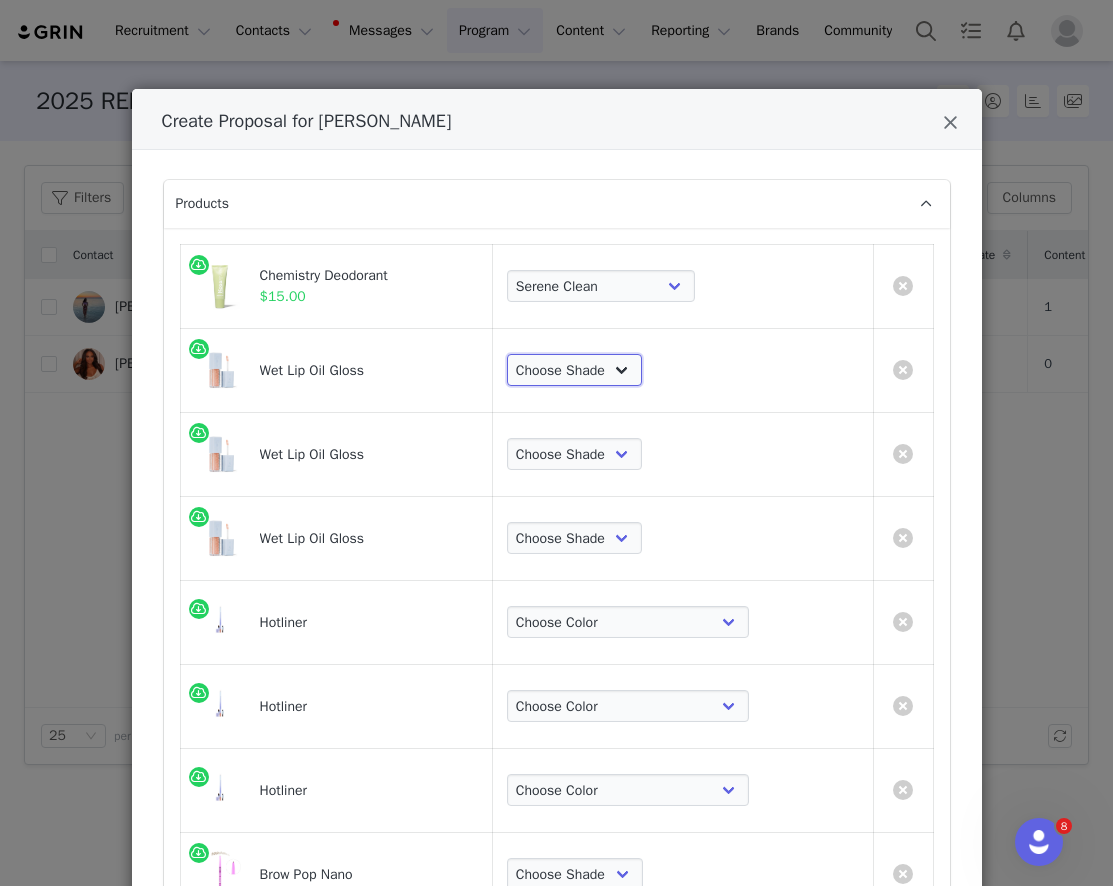 click on "Choose Shade  Unzipped   Unhooked   Unbuttoned   Jellyfish   Malibu   Dip   Fruitjuice   Jaws   Bare   Exposed   Revealed" at bounding box center [574, 370] 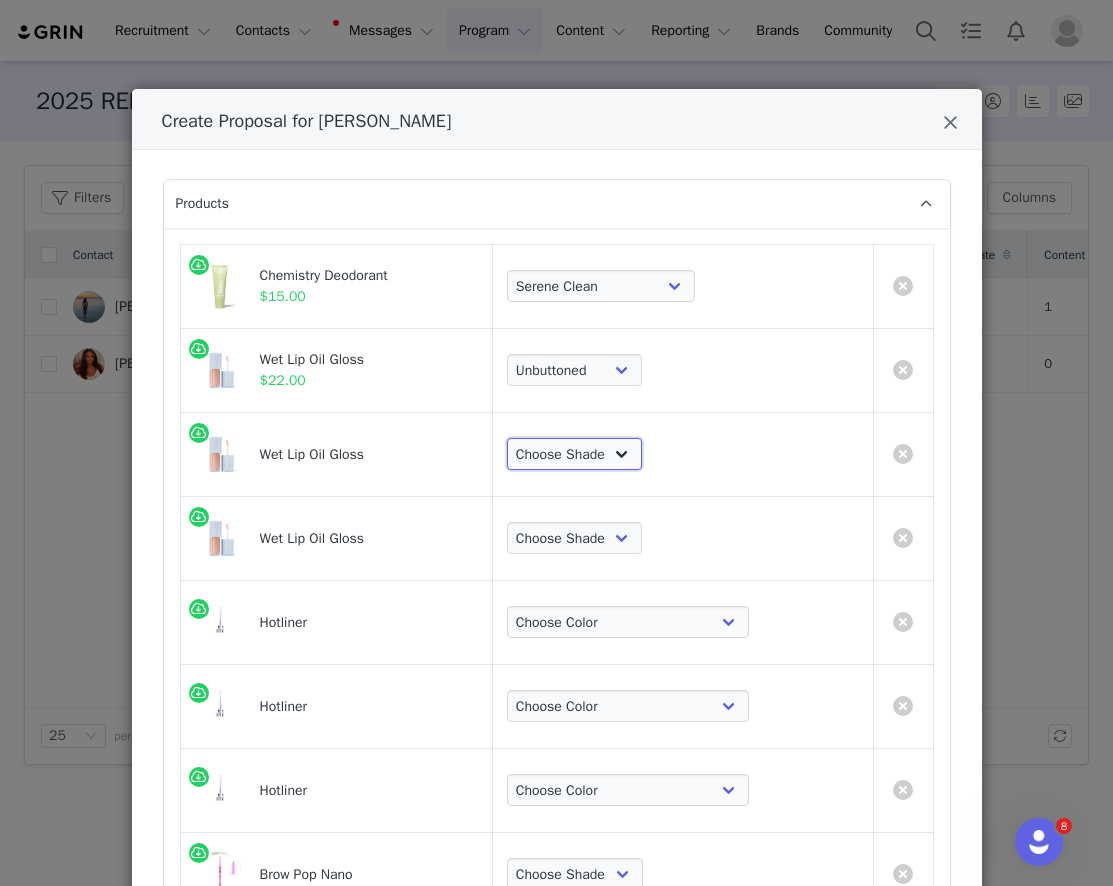 click on "Choose Shade  Unzipped   Unhooked   Unbuttoned   Jellyfish   Malibu   Dip   Fruitjuice   Jaws   Bare   Exposed   Revealed" at bounding box center (574, 454) 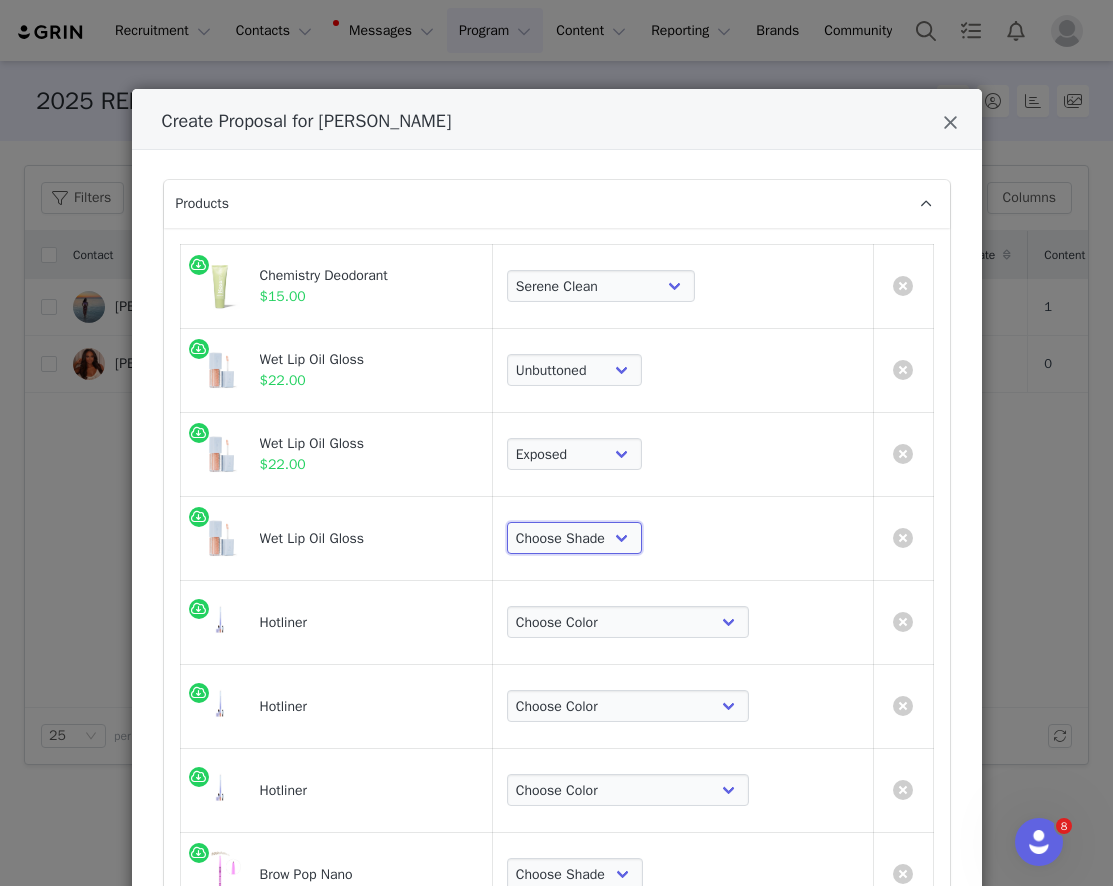 click on "Choose Shade  Unzipped   Unhooked   Unbuttoned   Jellyfish   Malibu   Dip   Fruitjuice   Jaws   Bare   Exposed   Revealed" at bounding box center [574, 538] 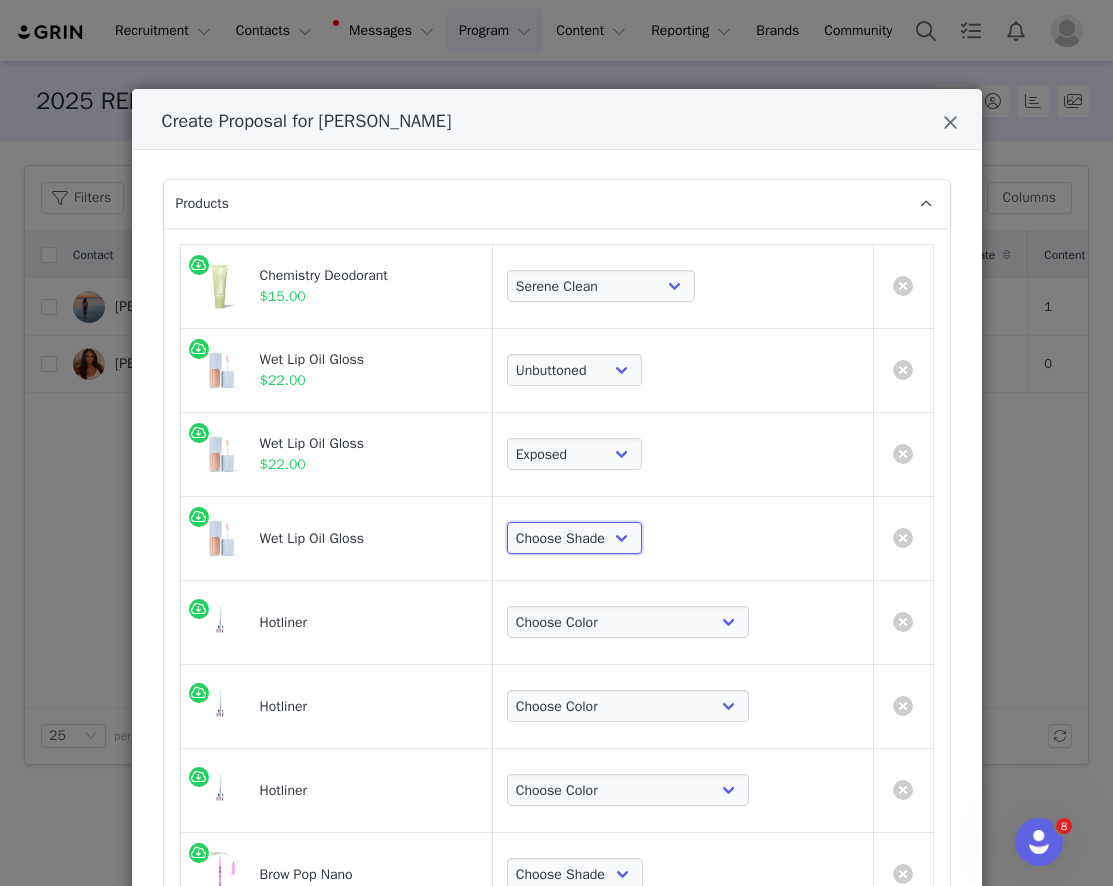 select on "7588675" 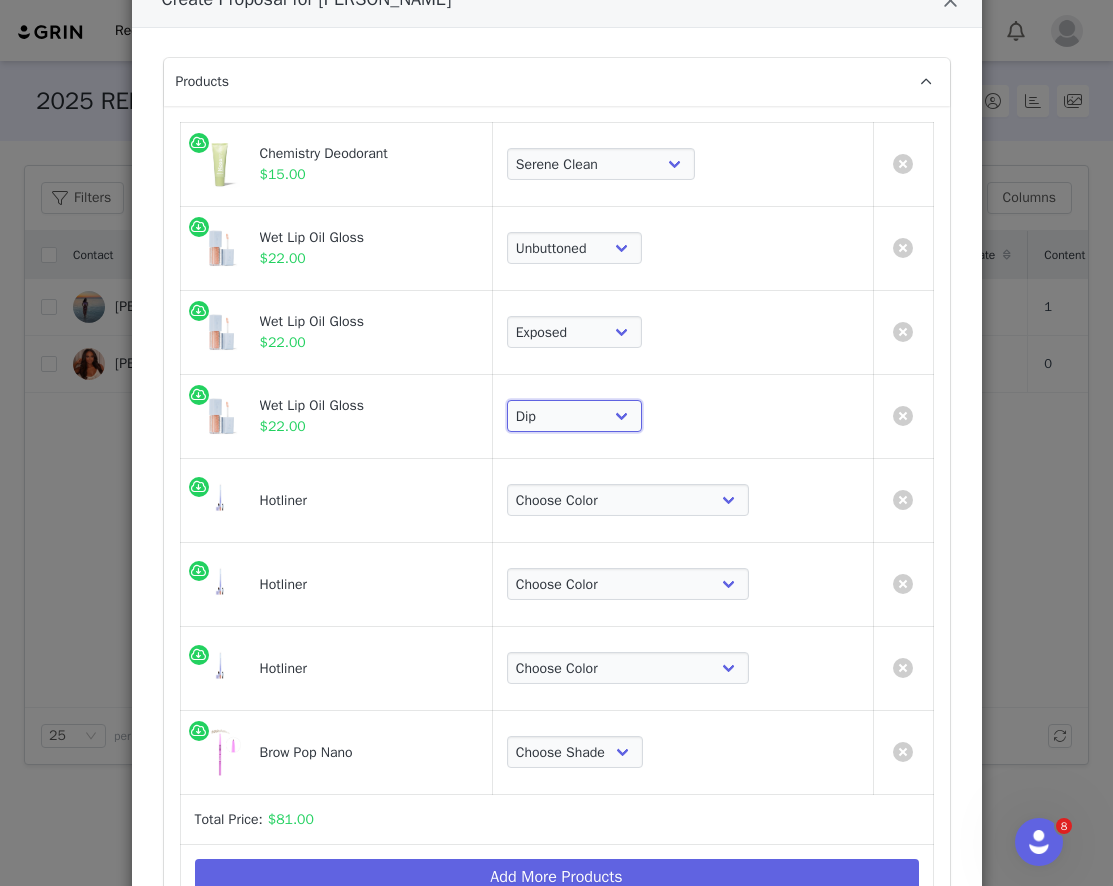 scroll, scrollTop: 123, scrollLeft: 0, axis: vertical 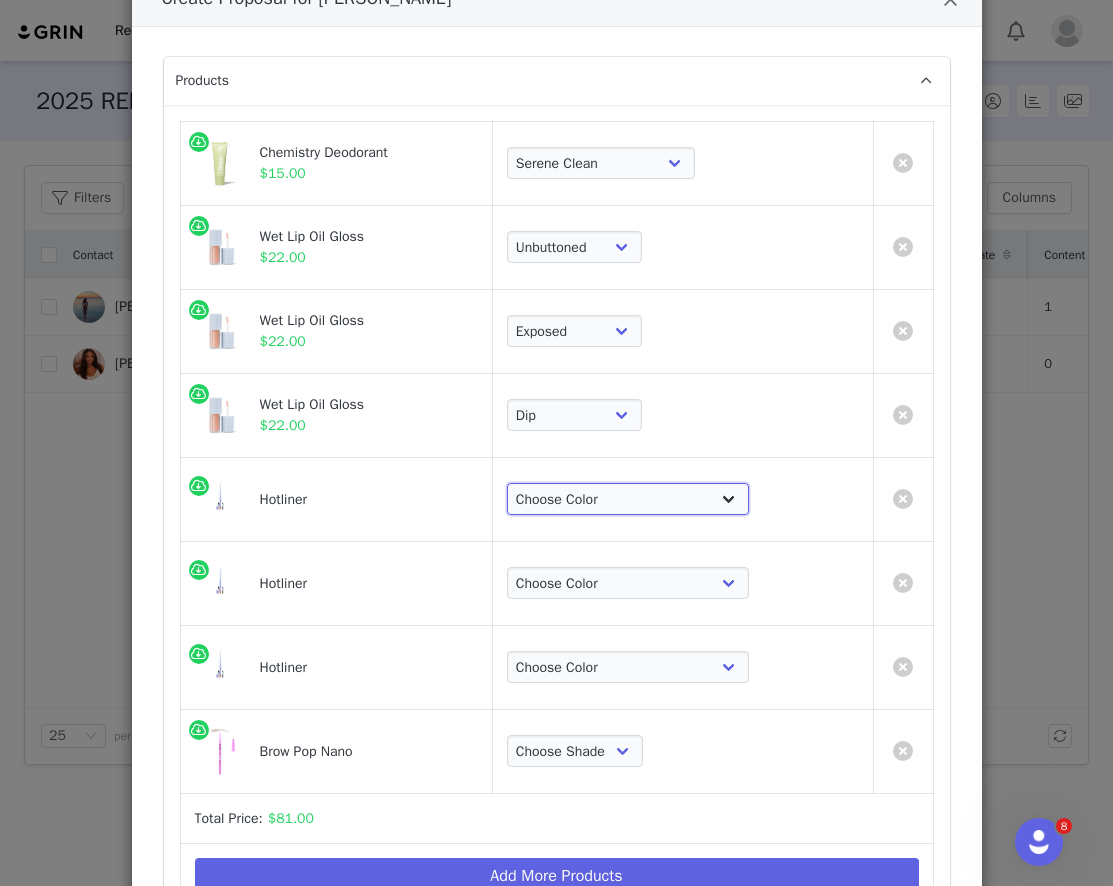 click on "Choose Color  100 - Neutral Pink Beige   Mega - Cool Pink   Max - Warm Peachy Beige   Epic - Soft Caramel Brown   Beyond - Cool Rosy Mauve   Infinite - Warm Pinky Brown   Supreme - Rich Neutral Brown   Extra - Vibrant Cherry Red" at bounding box center [628, 499] 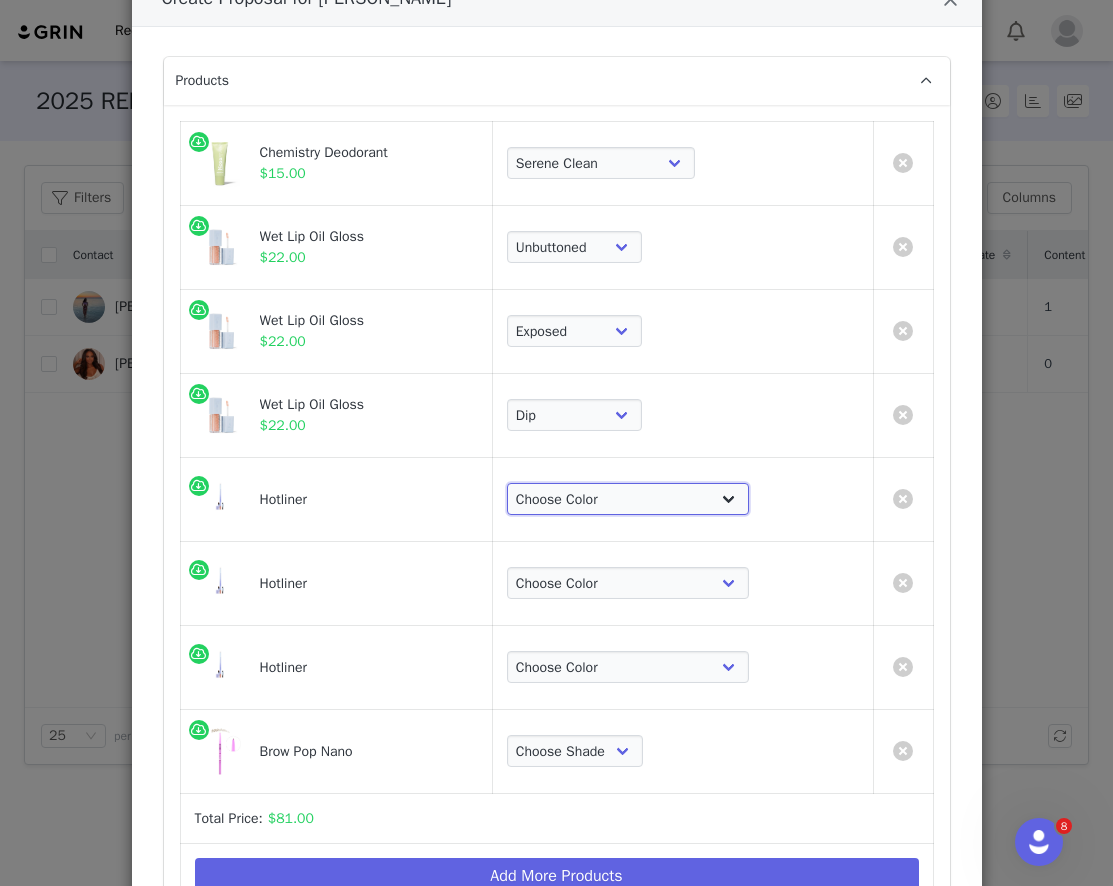 select on "23560759" 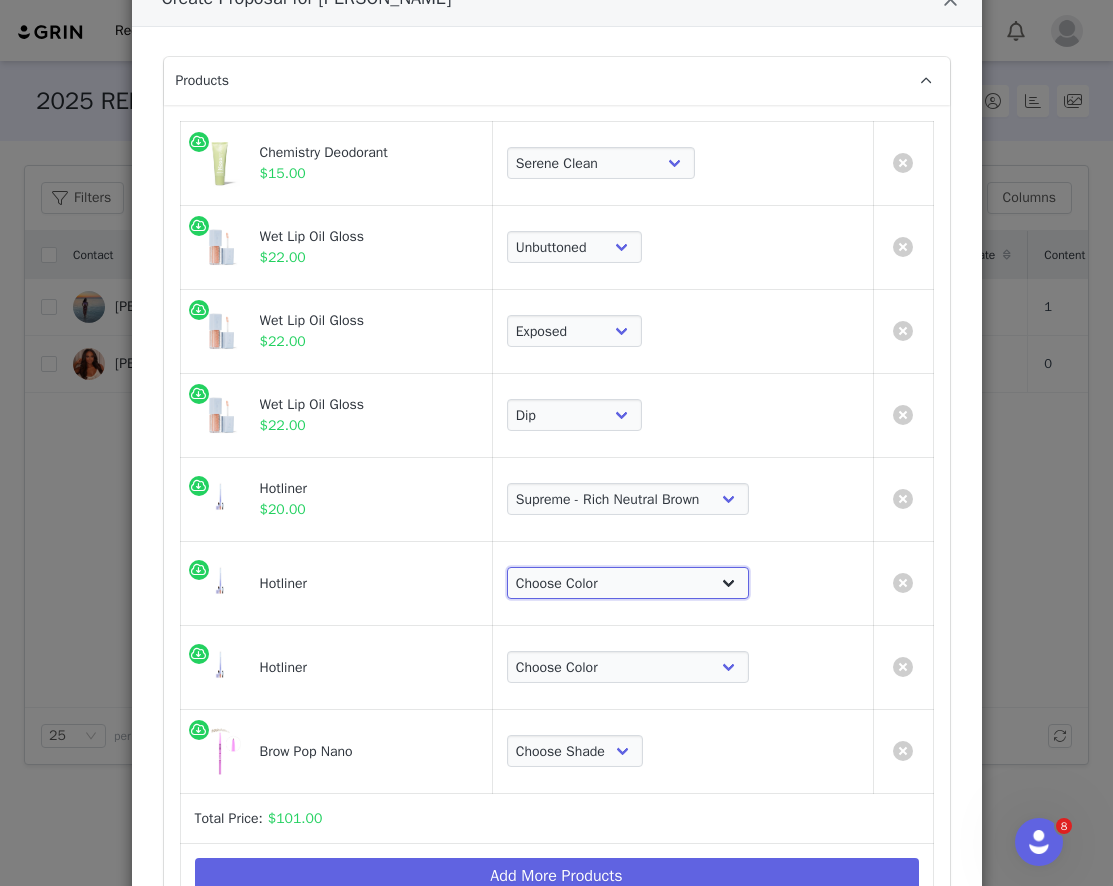 click on "Choose Color  100 - Neutral Pink Beige   Mega - Cool Pink   Max - Warm Peachy Beige   Epic - Soft Caramel Brown   Beyond - Cool Rosy Mauve   Infinite - Warm Pinky Brown   Supreme - Rich Neutral Brown   Extra - Vibrant Cherry Red" at bounding box center (628, 583) 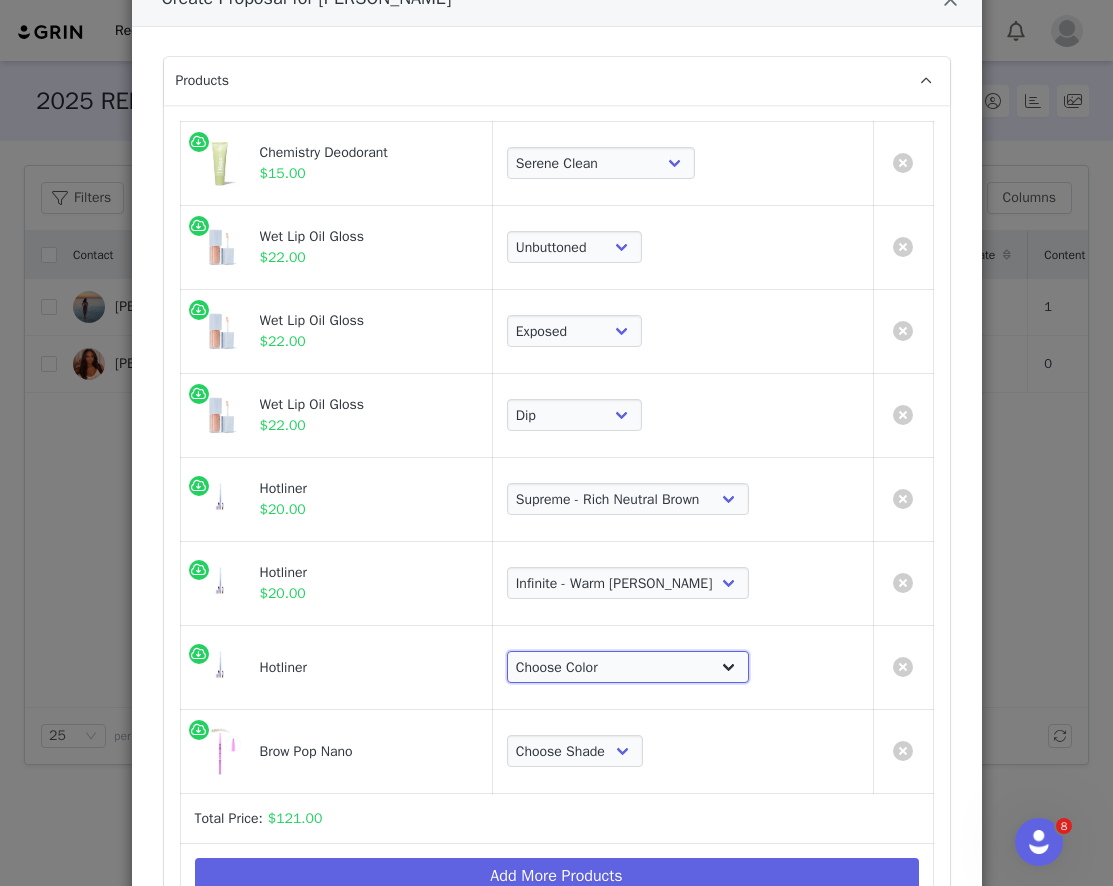 click on "Choose Color  100 - Neutral Pink Beige   Mega - Cool Pink   Max - Warm Peachy Beige   Epic - Soft Caramel Brown   Beyond - Cool Rosy Mauve   Infinite - Warm Pinky Brown   Supreme - Rich Neutral Brown   Extra - Vibrant Cherry Red" at bounding box center [628, 667] 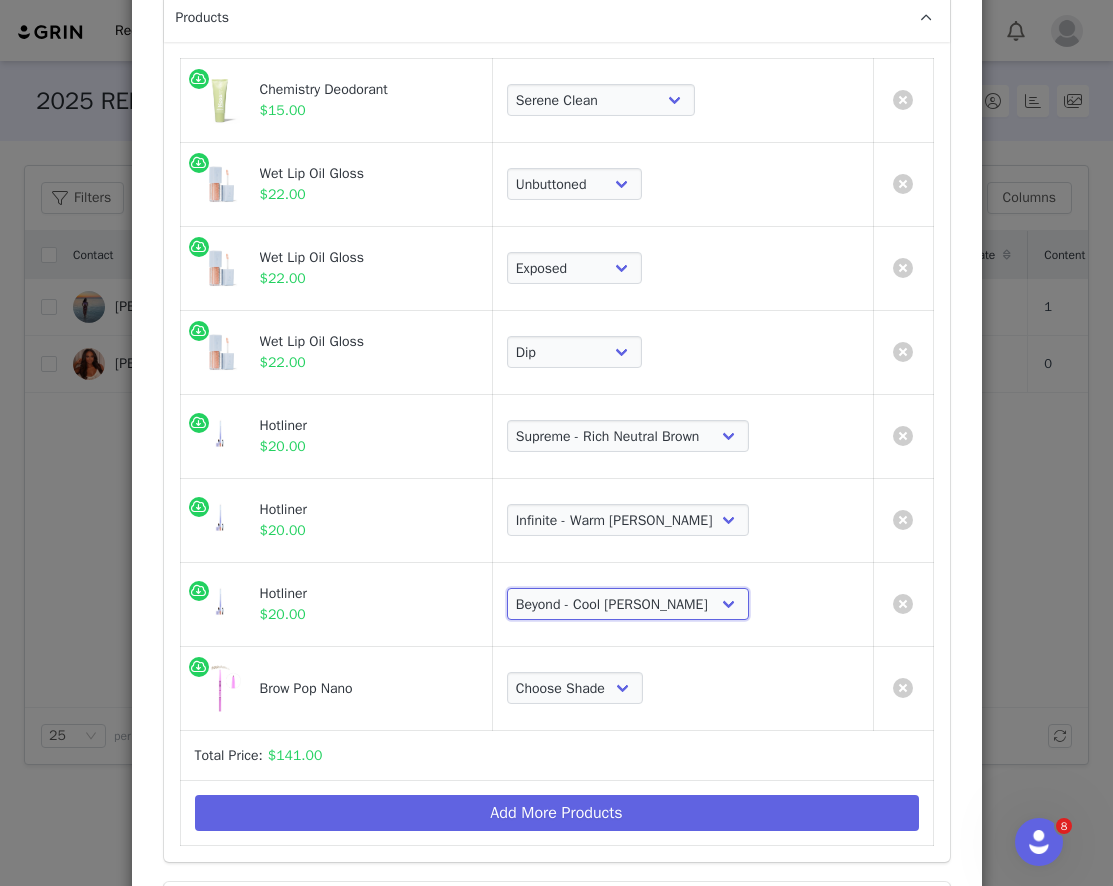 scroll, scrollTop: 189, scrollLeft: 0, axis: vertical 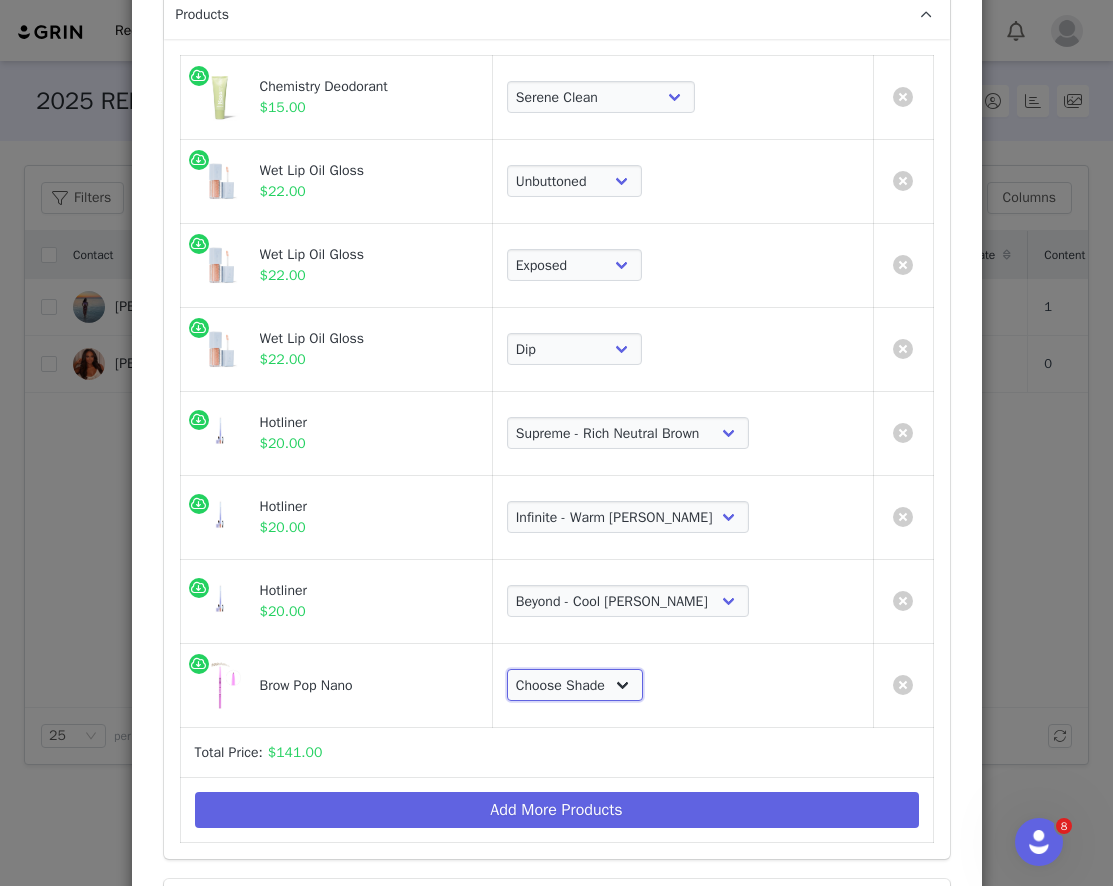 click on "Choose Shade  Taupe   Soft Brown   Medium Brown   Dark Brown   Brown Black   Black" at bounding box center (575, 685) 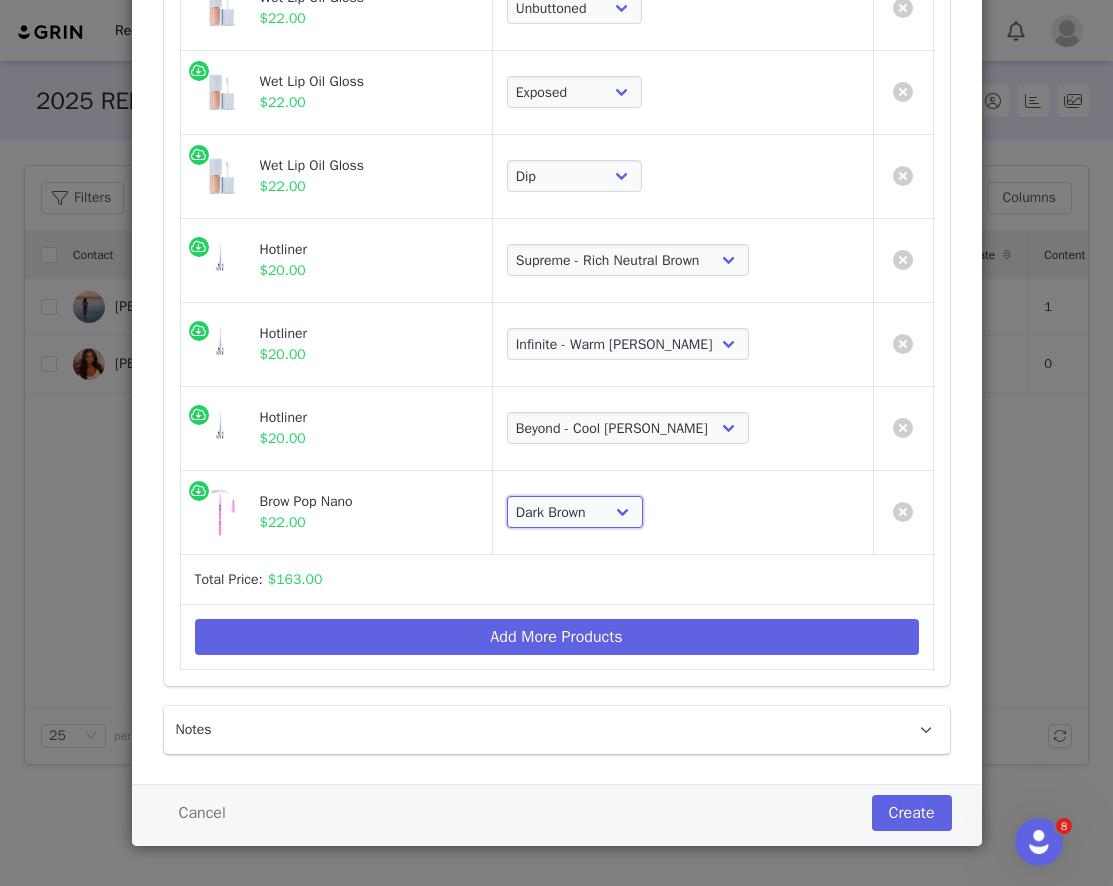 scroll, scrollTop: 371, scrollLeft: 0, axis: vertical 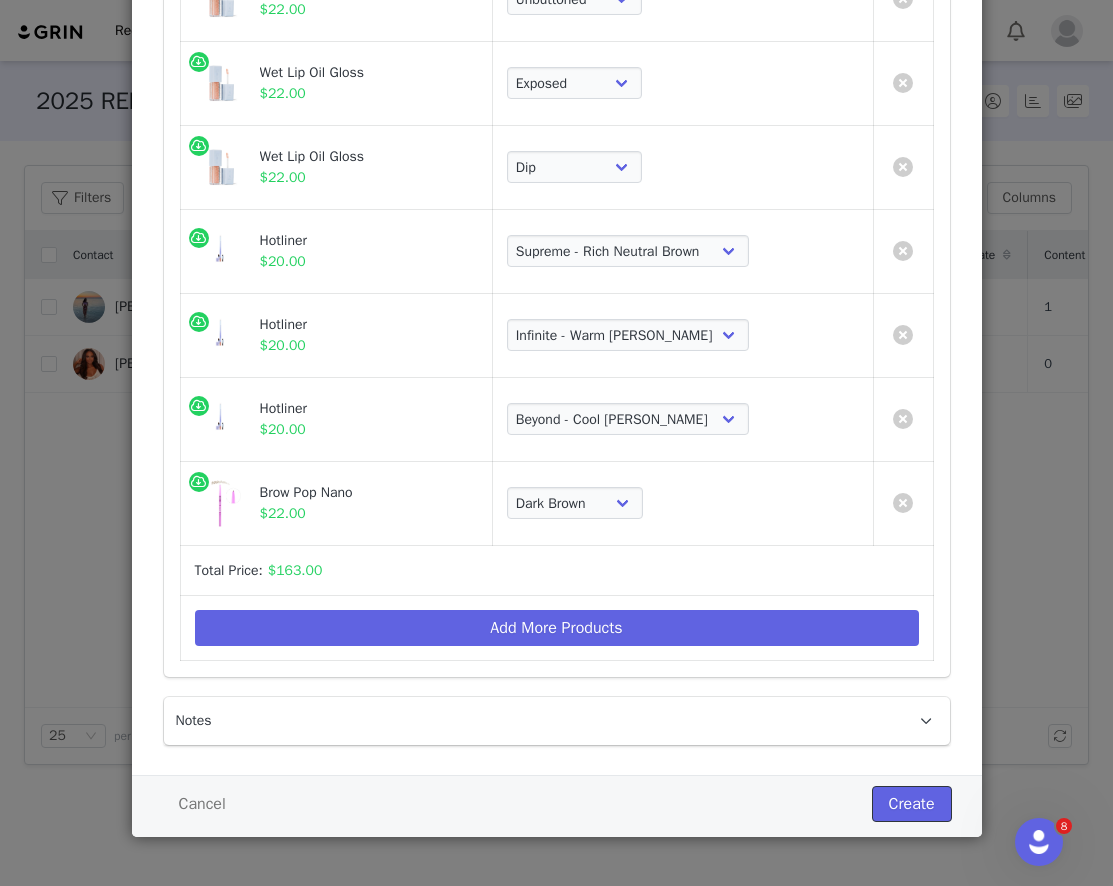 click on "Create" at bounding box center (912, 804) 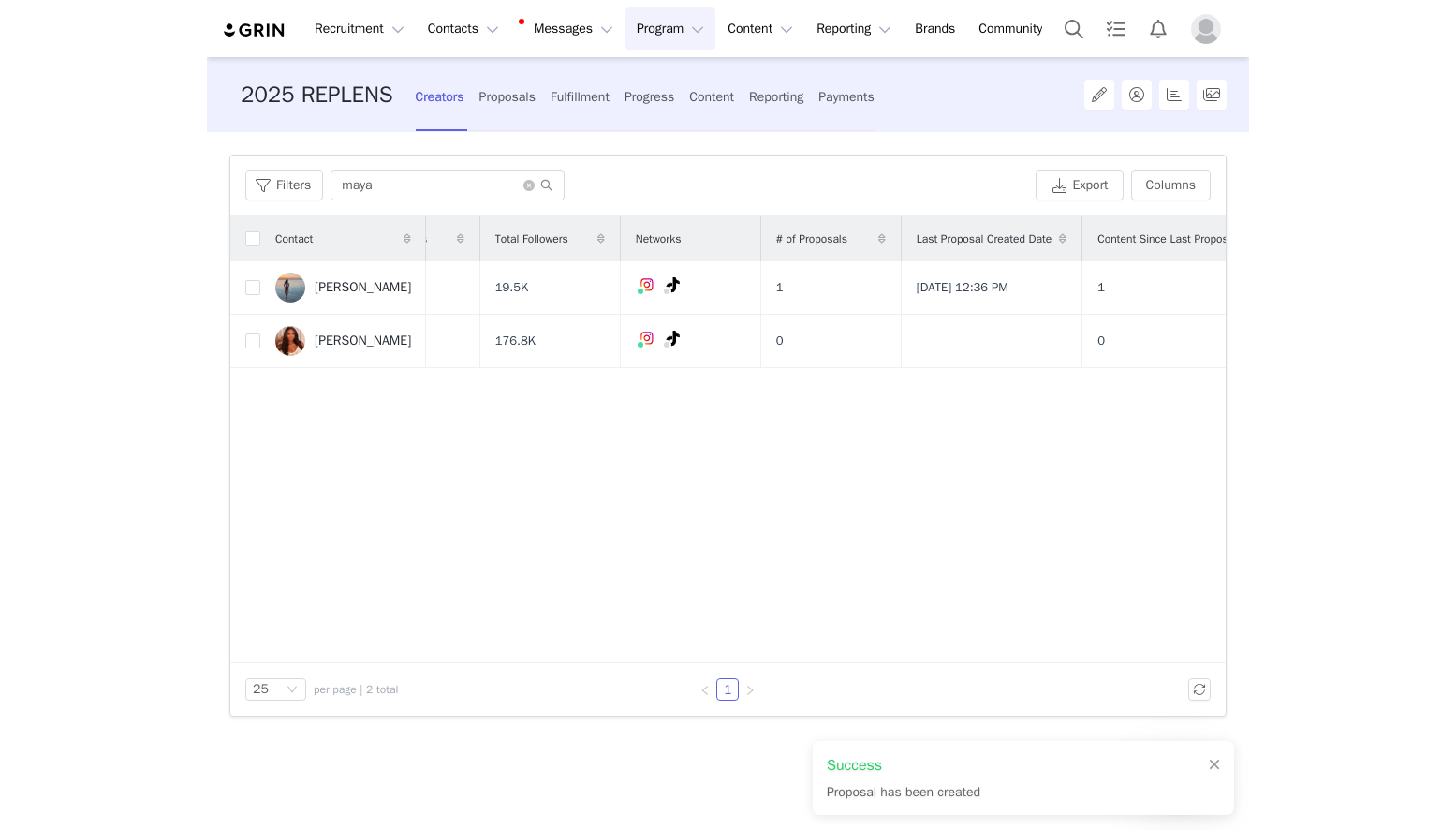 scroll, scrollTop: 0, scrollLeft: 98, axis: horizontal 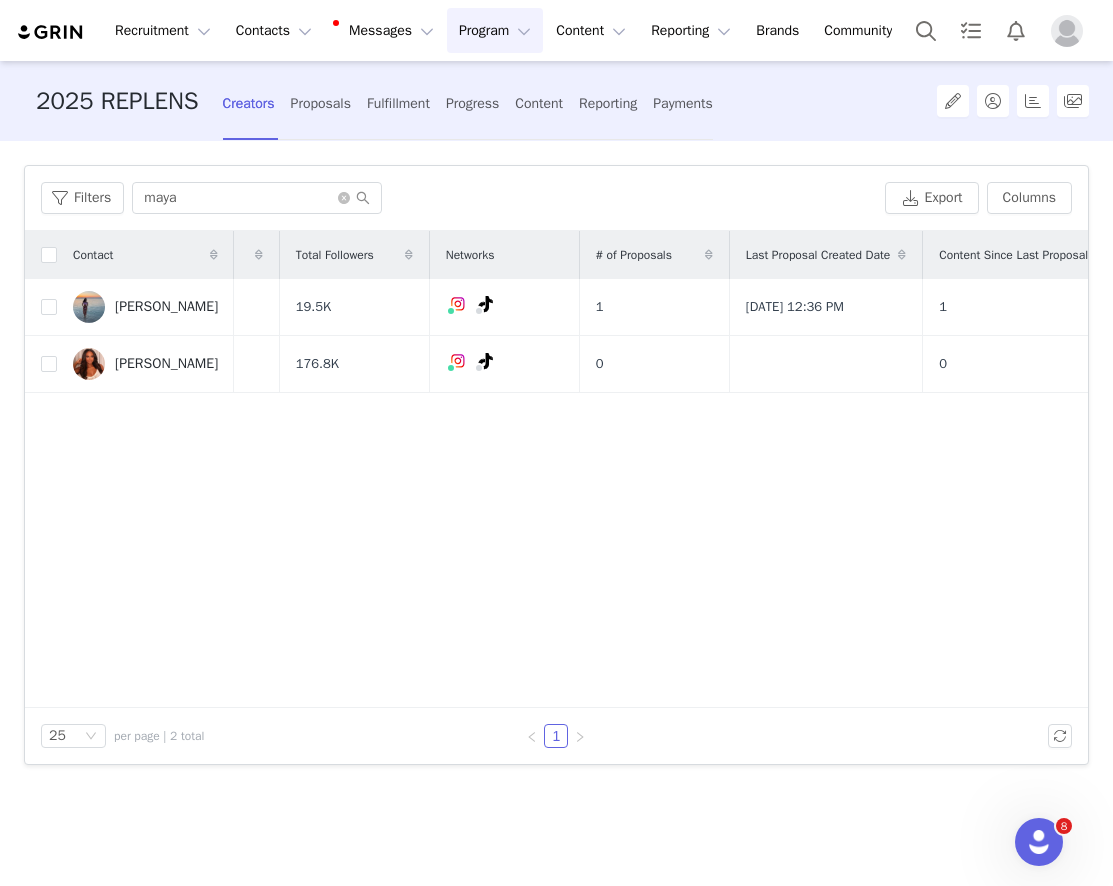 click at bounding box center (996, 364) 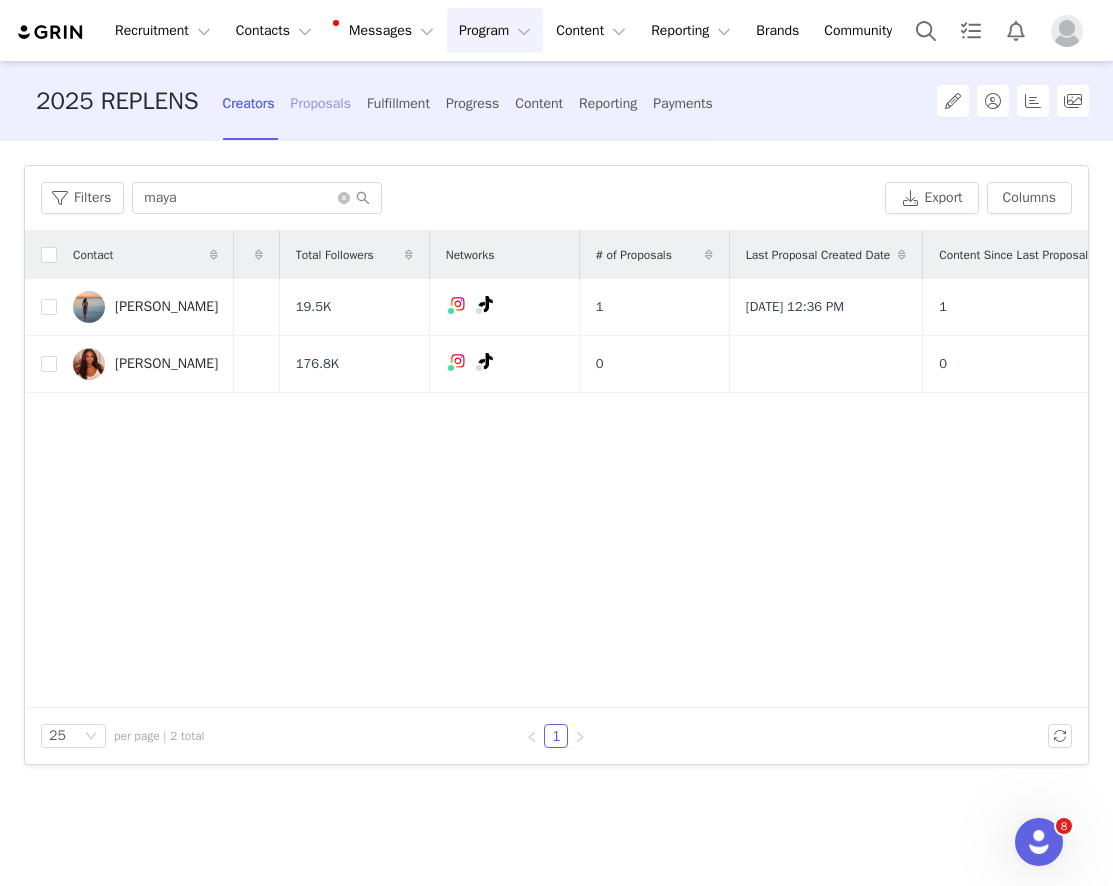 click on "Proposals" at bounding box center (321, 103) 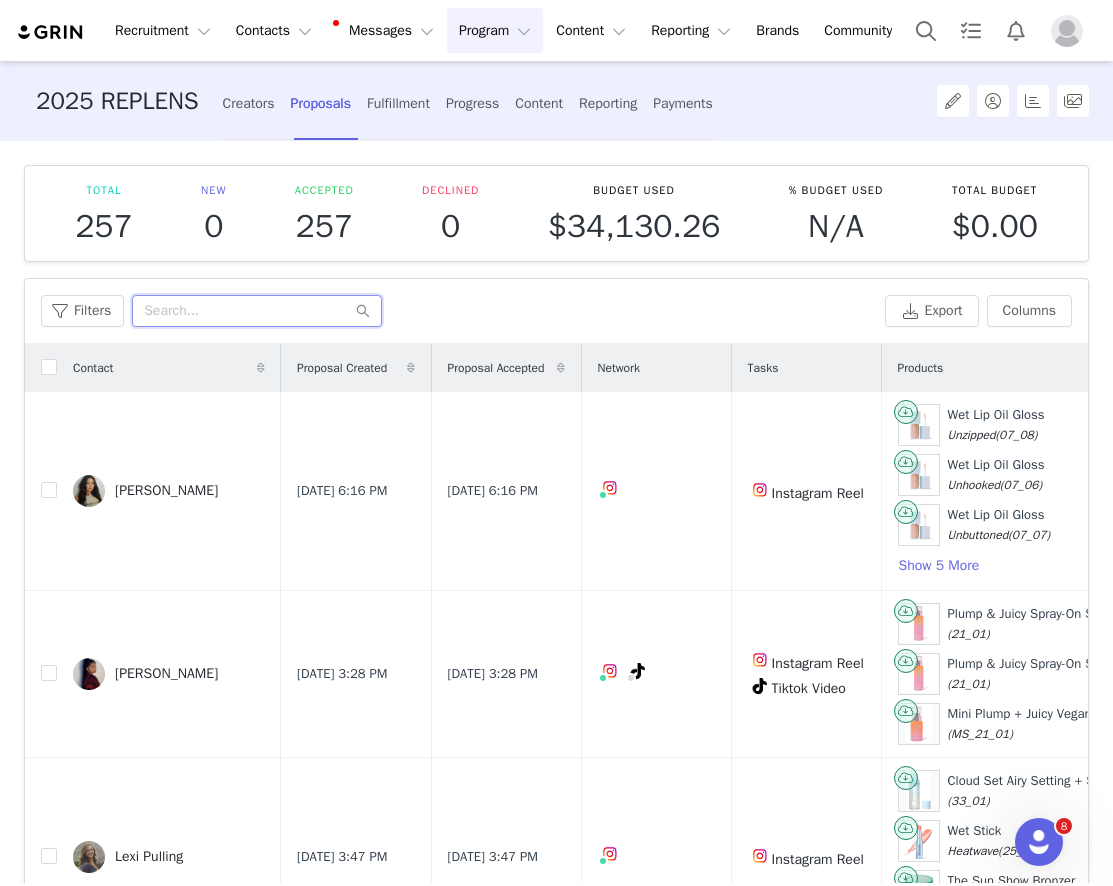 click at bounding box center (257, 311) 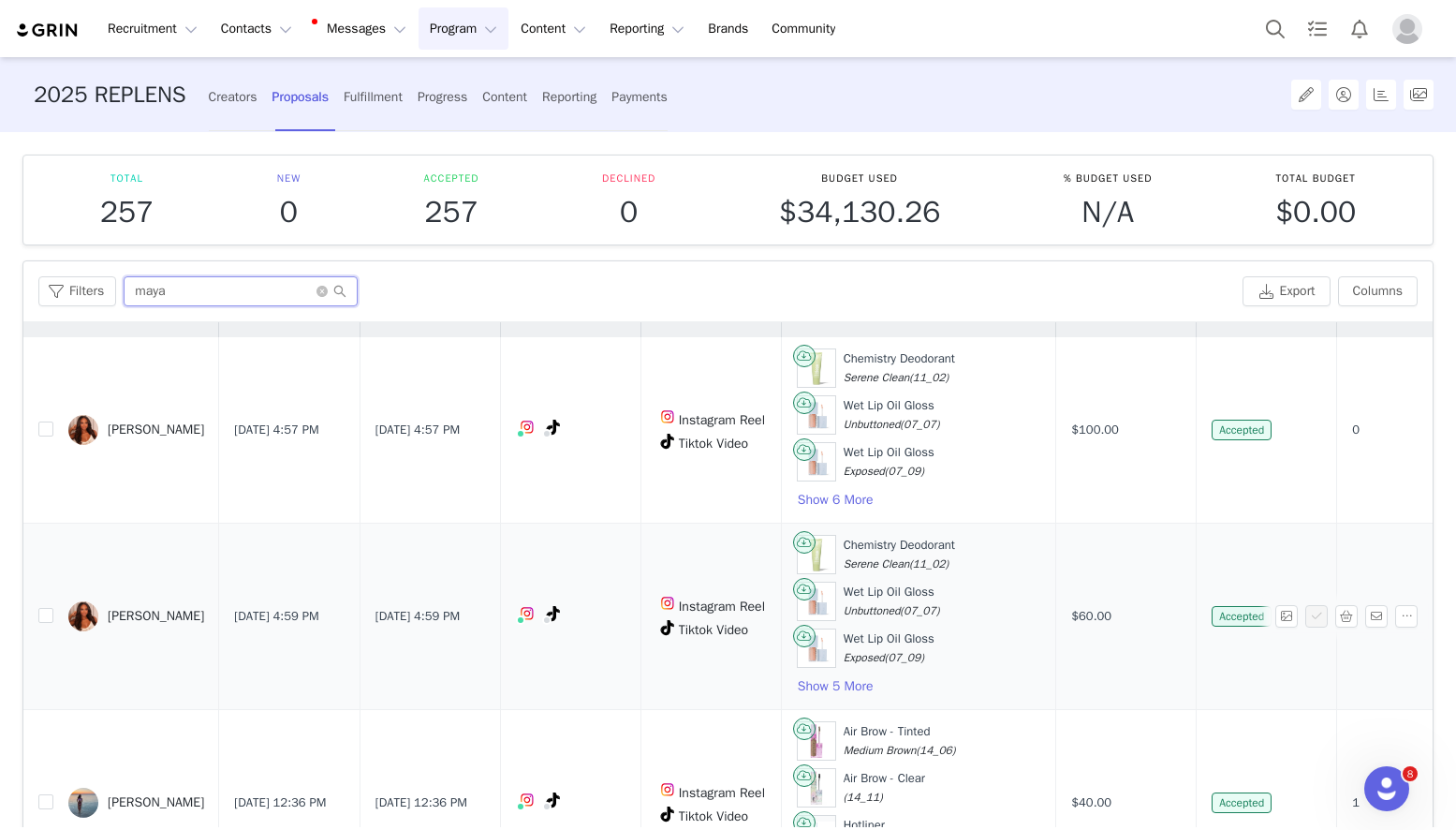 scroll, scrollTop: 37, scrollLeft: 0, axis: vertical 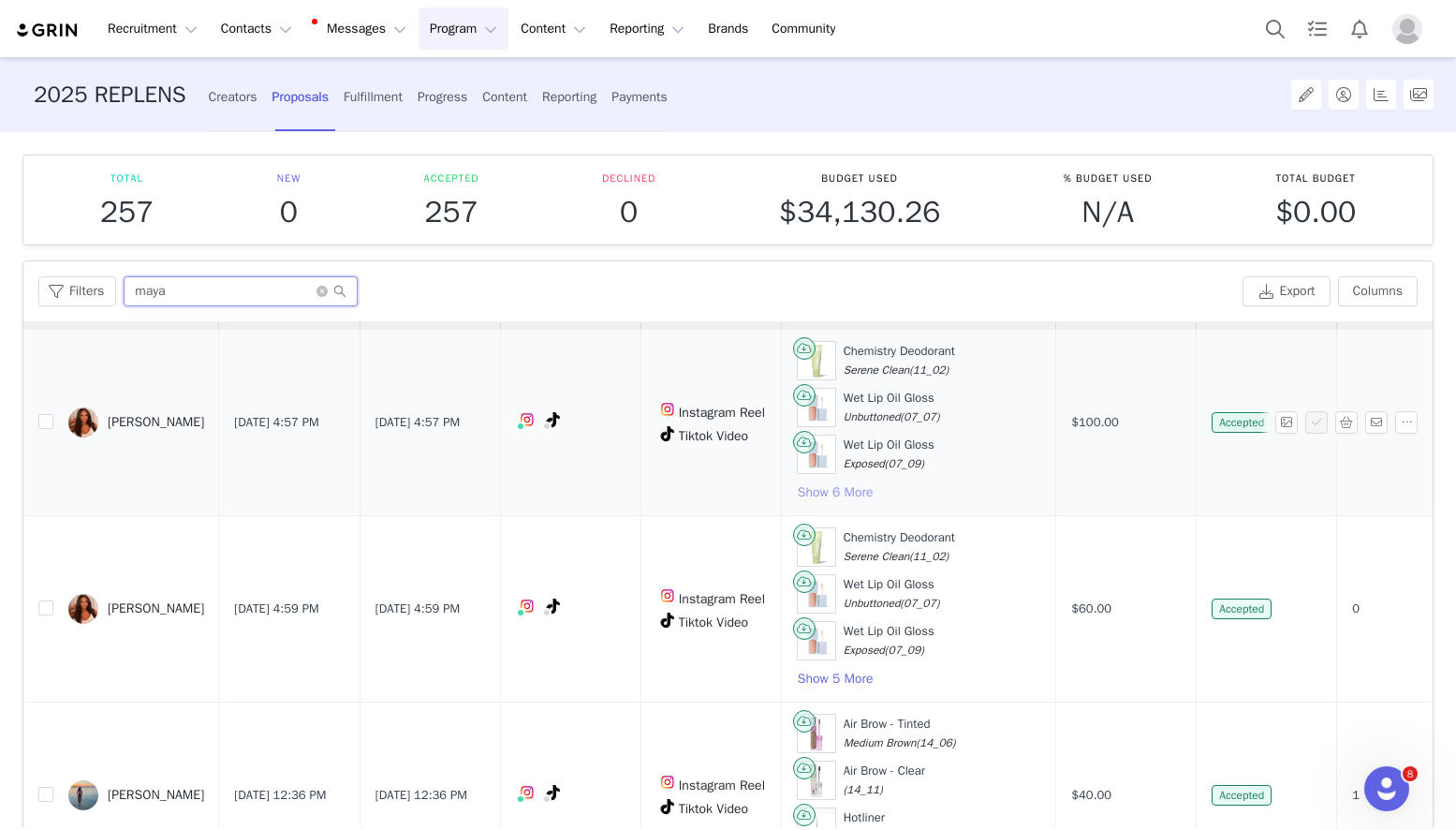 type on "maya" 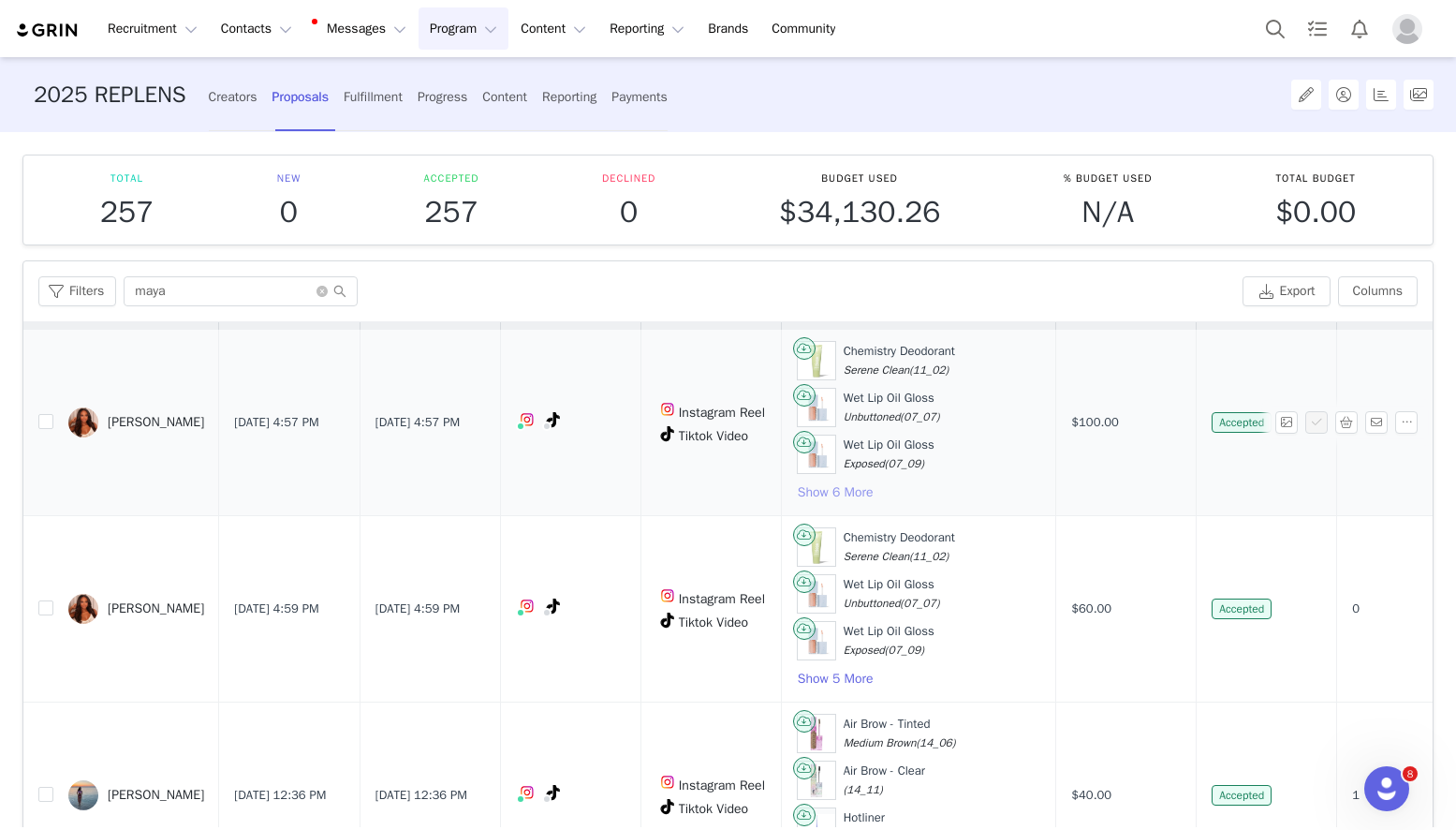 click on "Show 6 More" at bounding box center [835, 493] 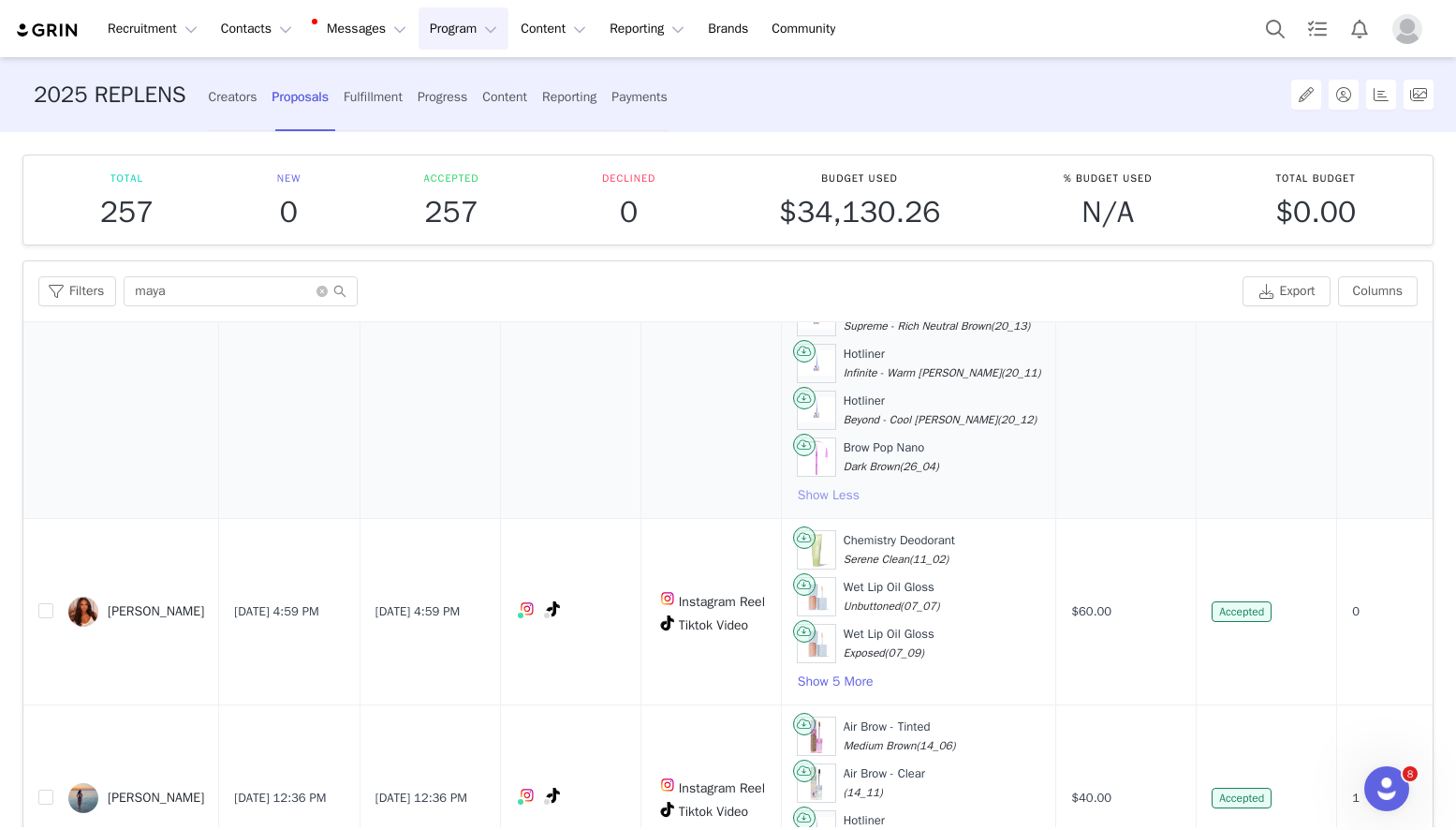scroll, scrollTop: 335, scrollLeft: 0, axis: vertical 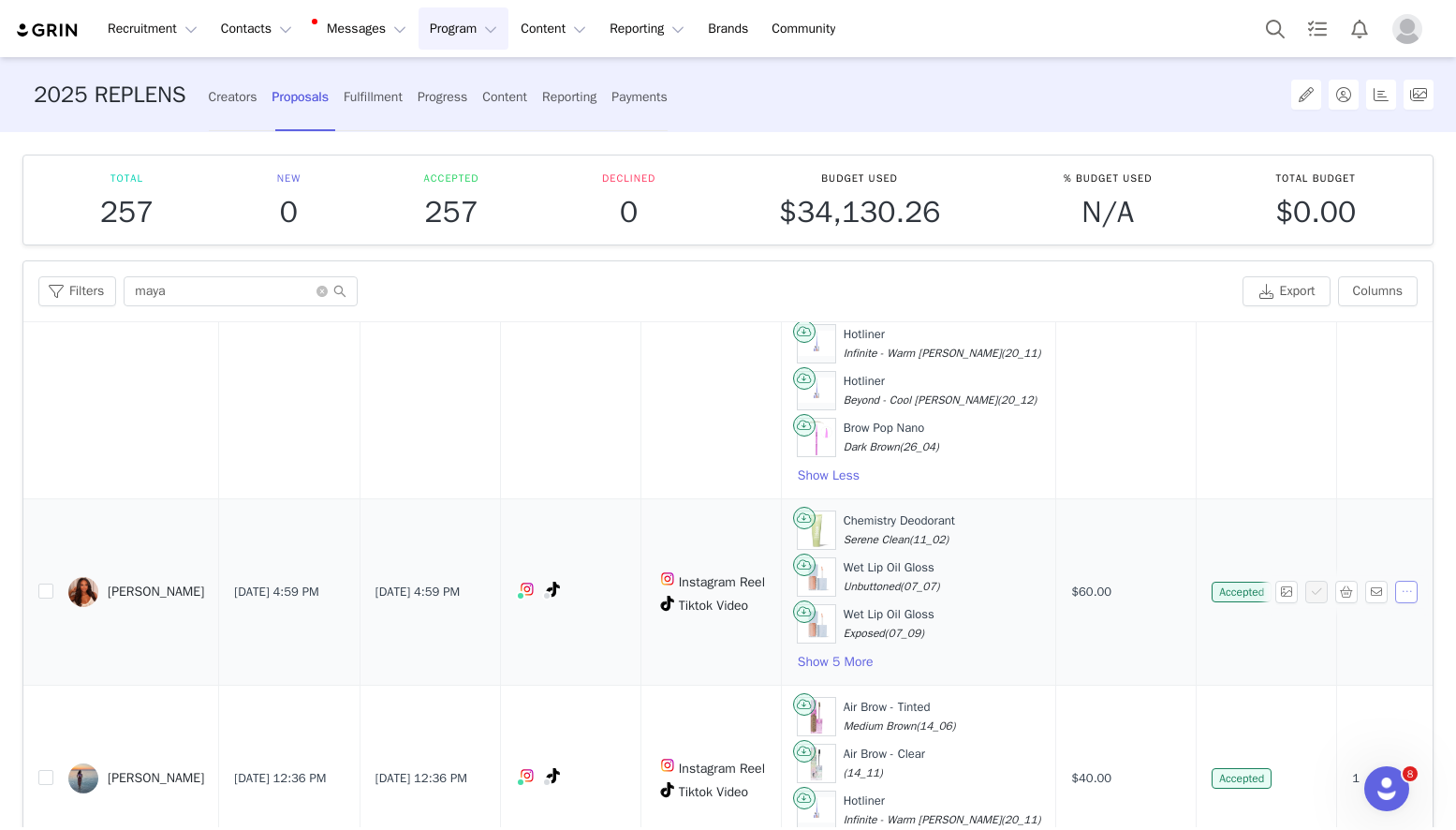 click at bounding box center (1406, 592) 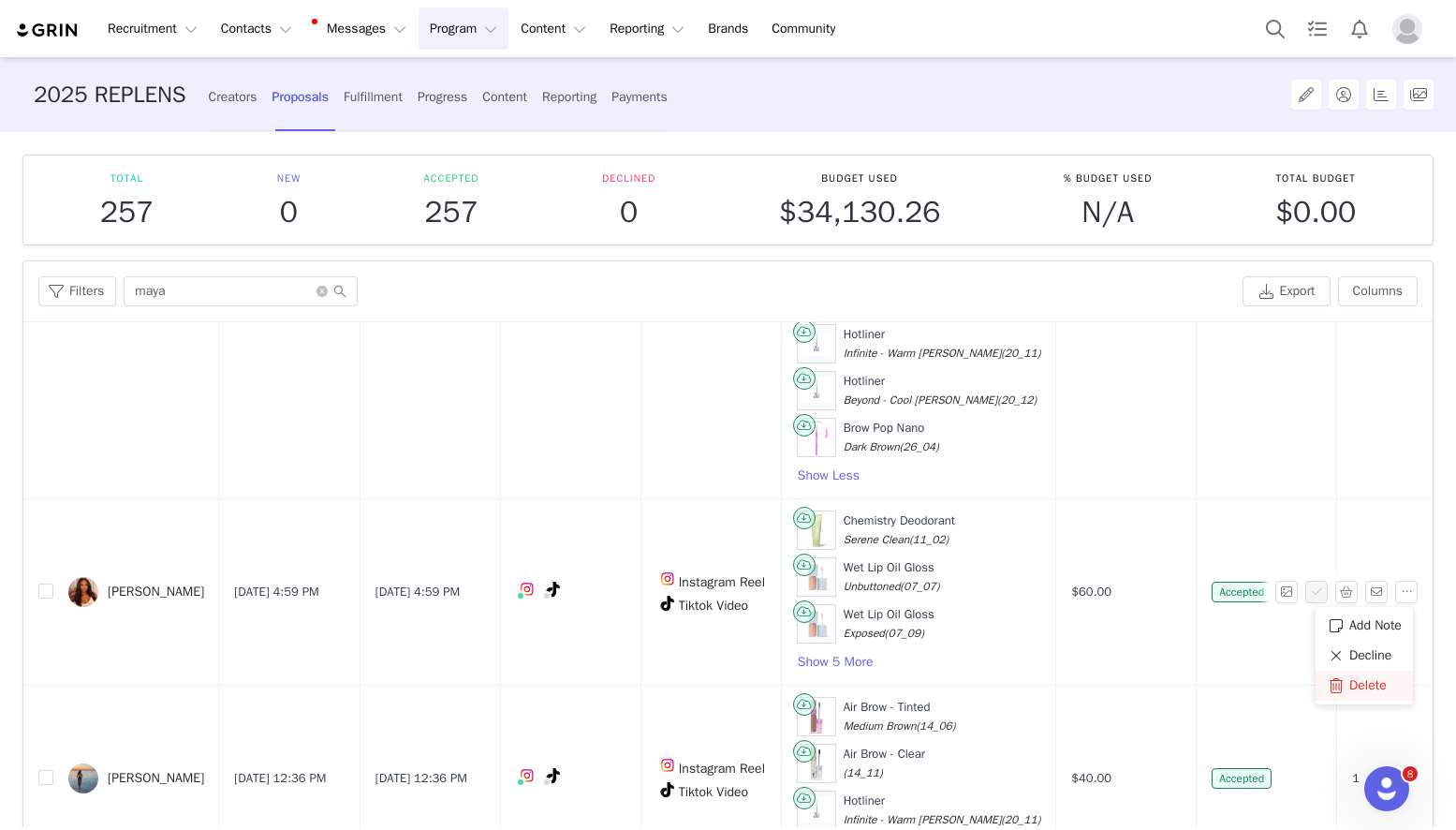click on "Delete" at bounding box center [1368, 686] 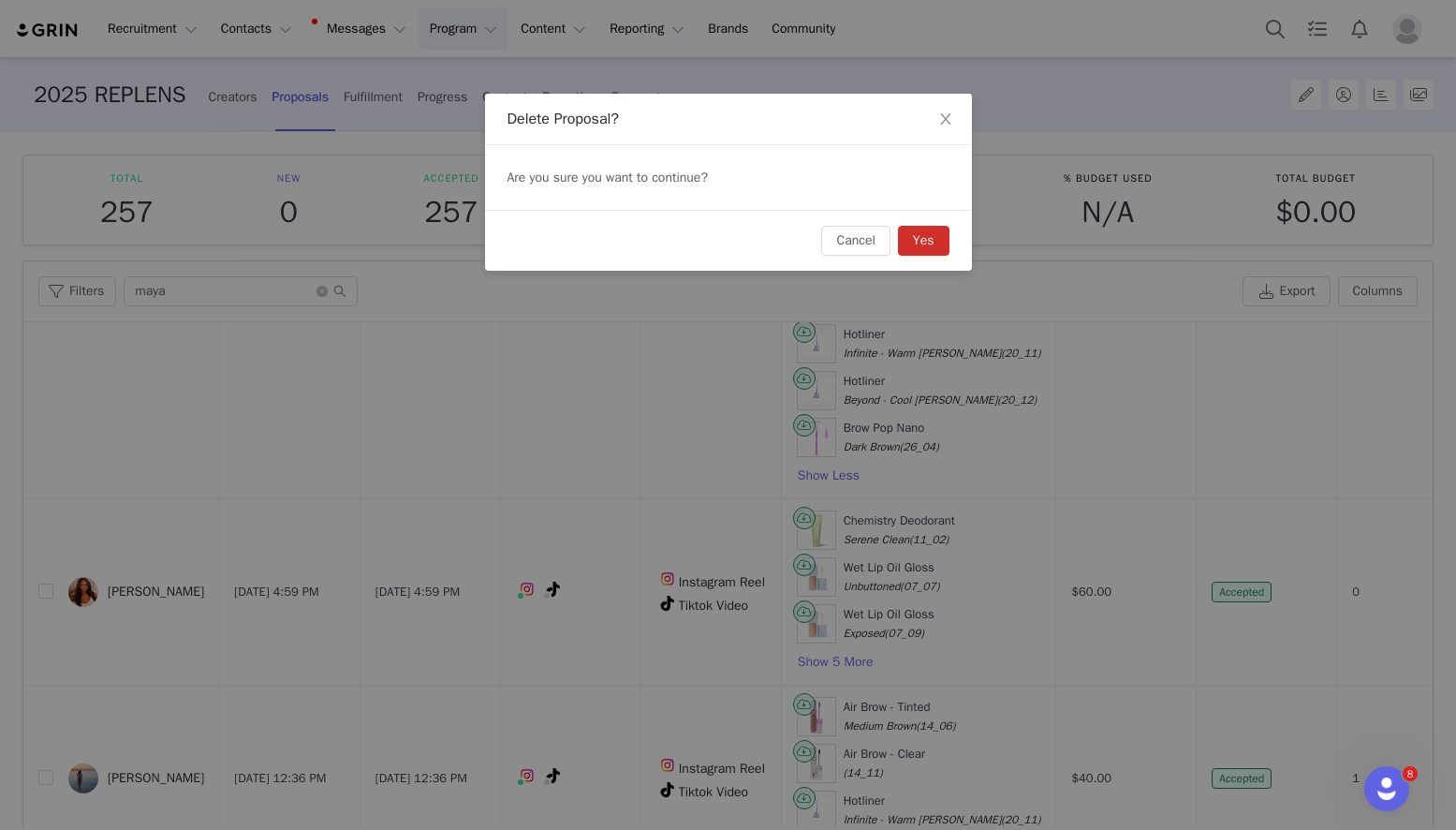 click on "Yes" at bounding box center [923, 241] 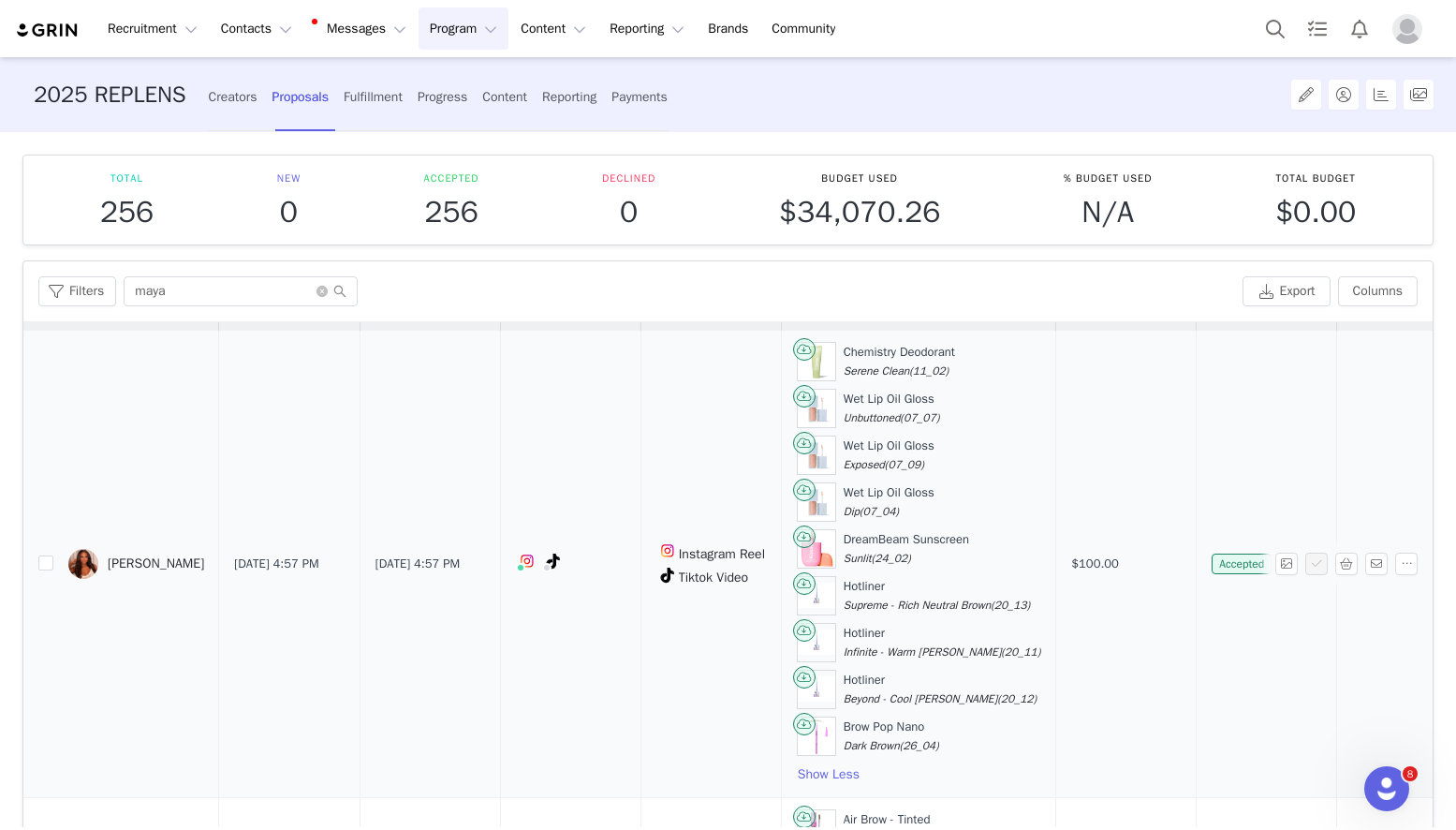 scroll, scrollTop: 25, scrollLeft: 0, axis: vertical 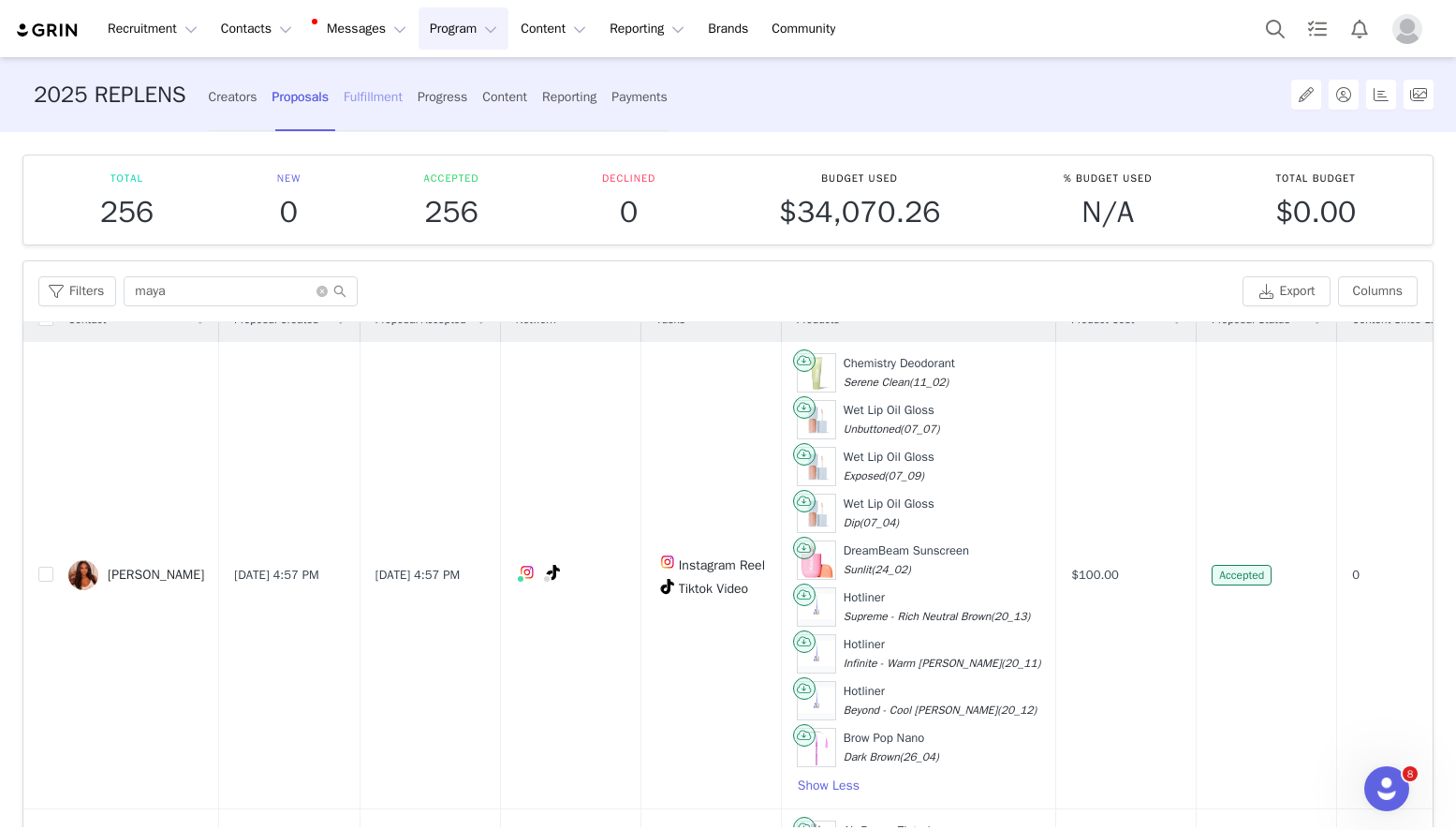click on "Fulfillment" at bounding box center (373, 96) 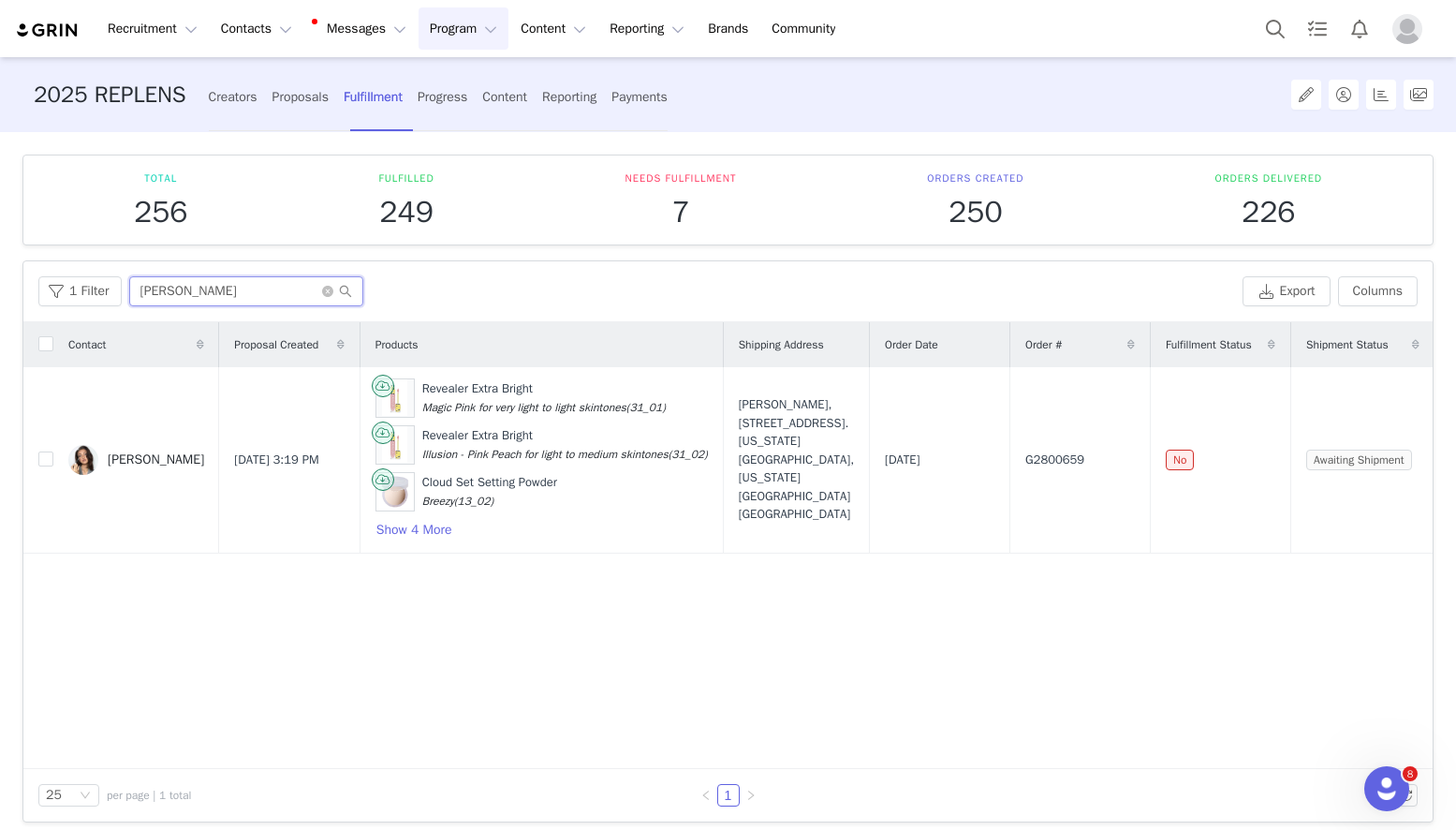 drag, startPoint x: 208, startPoint y: 295, endPoint x: 126, endPoint y: 297, distance: 82.02439 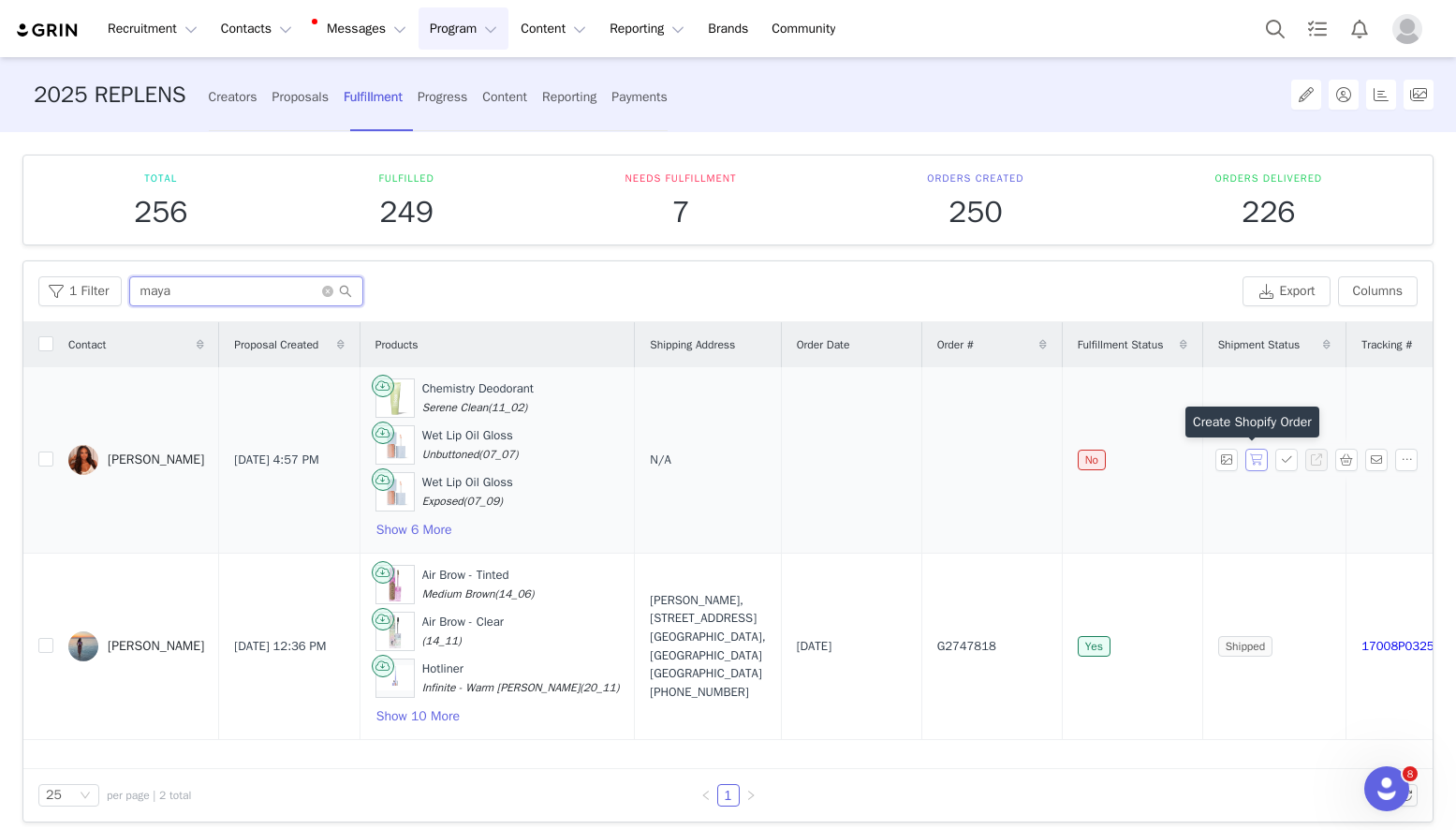 type on "maya" 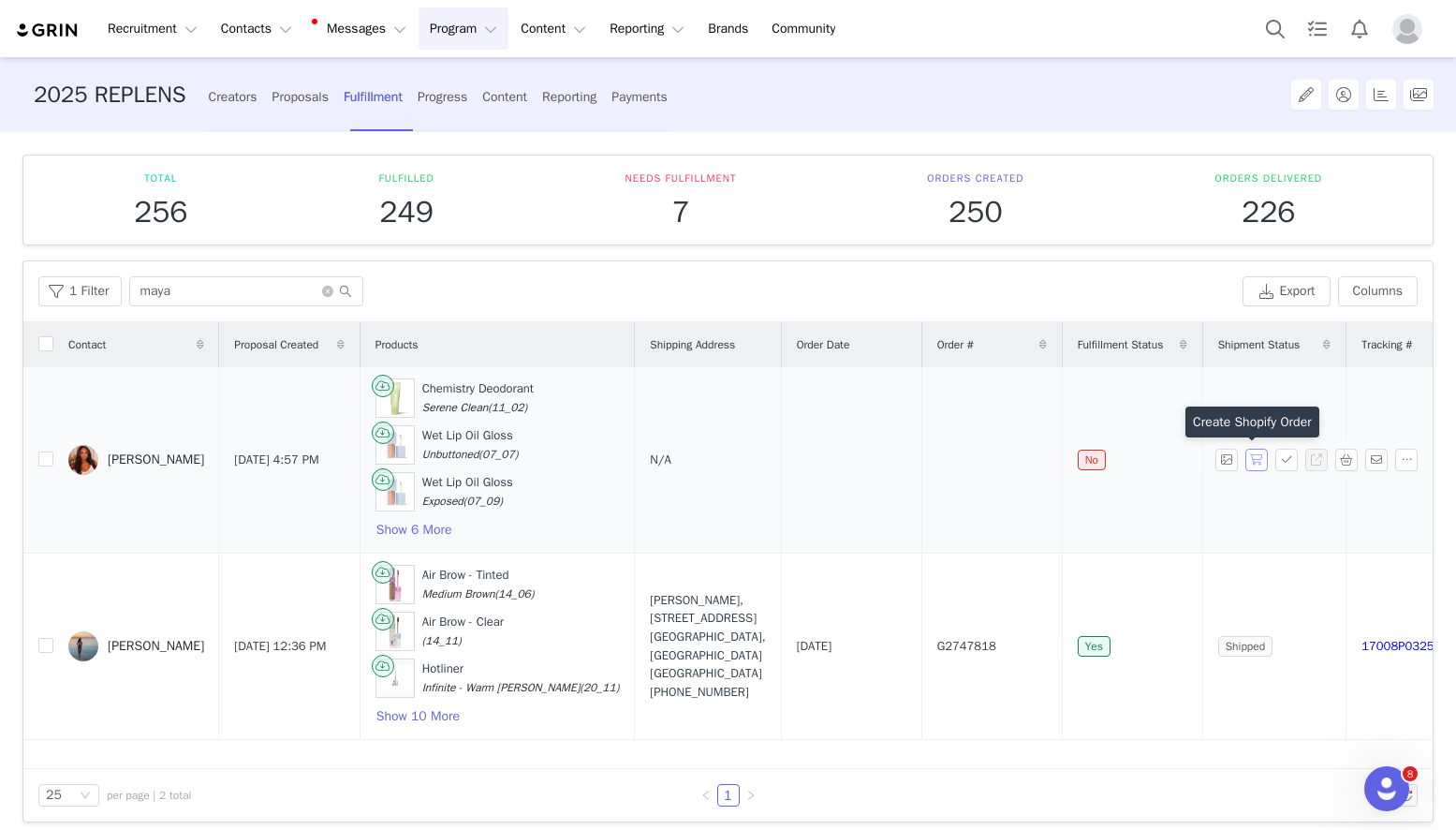 click at bounding box center (1257, 460) 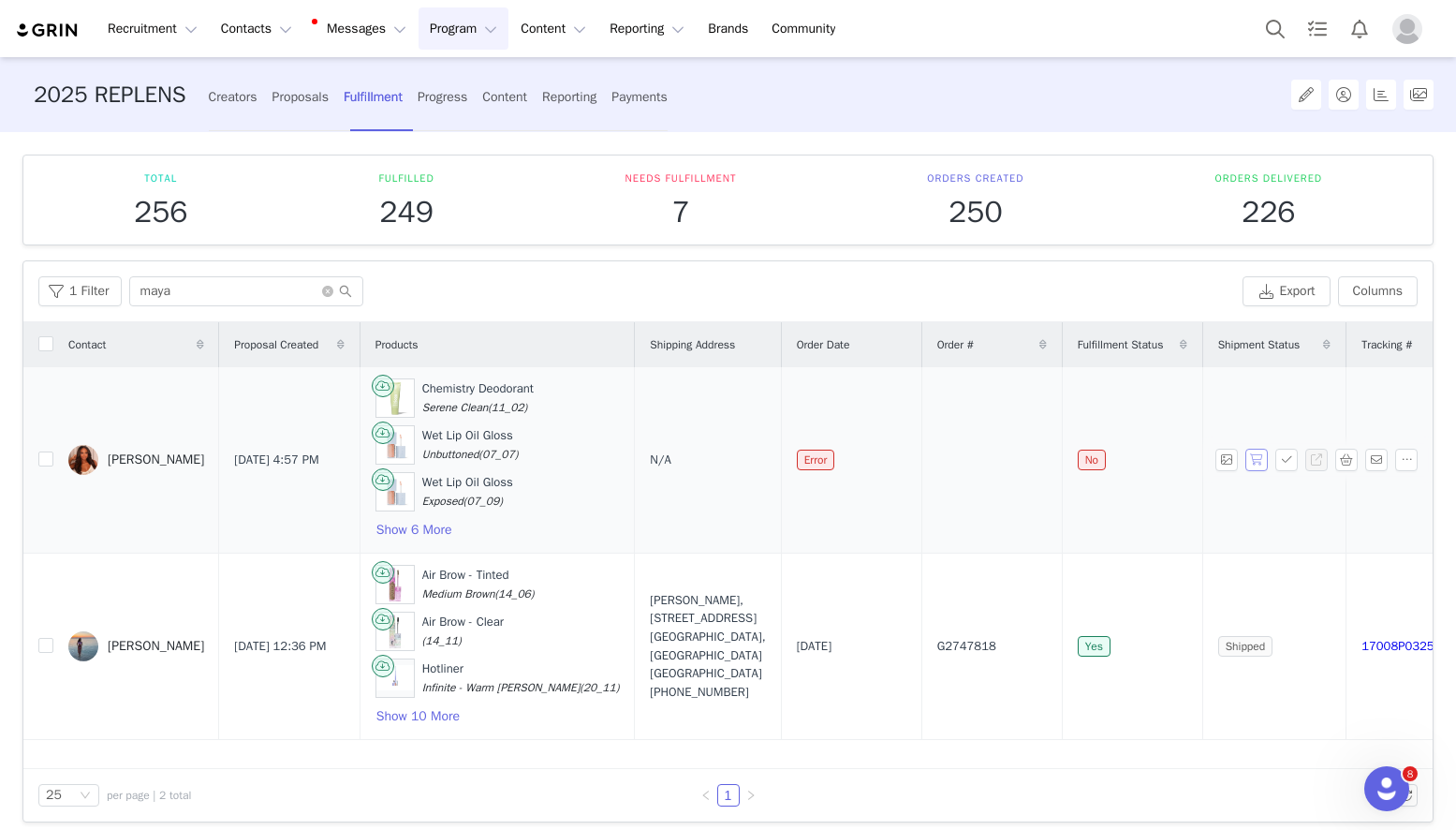 scroll, scrollTop: 17, scrollLeft: 0, axis: vertical 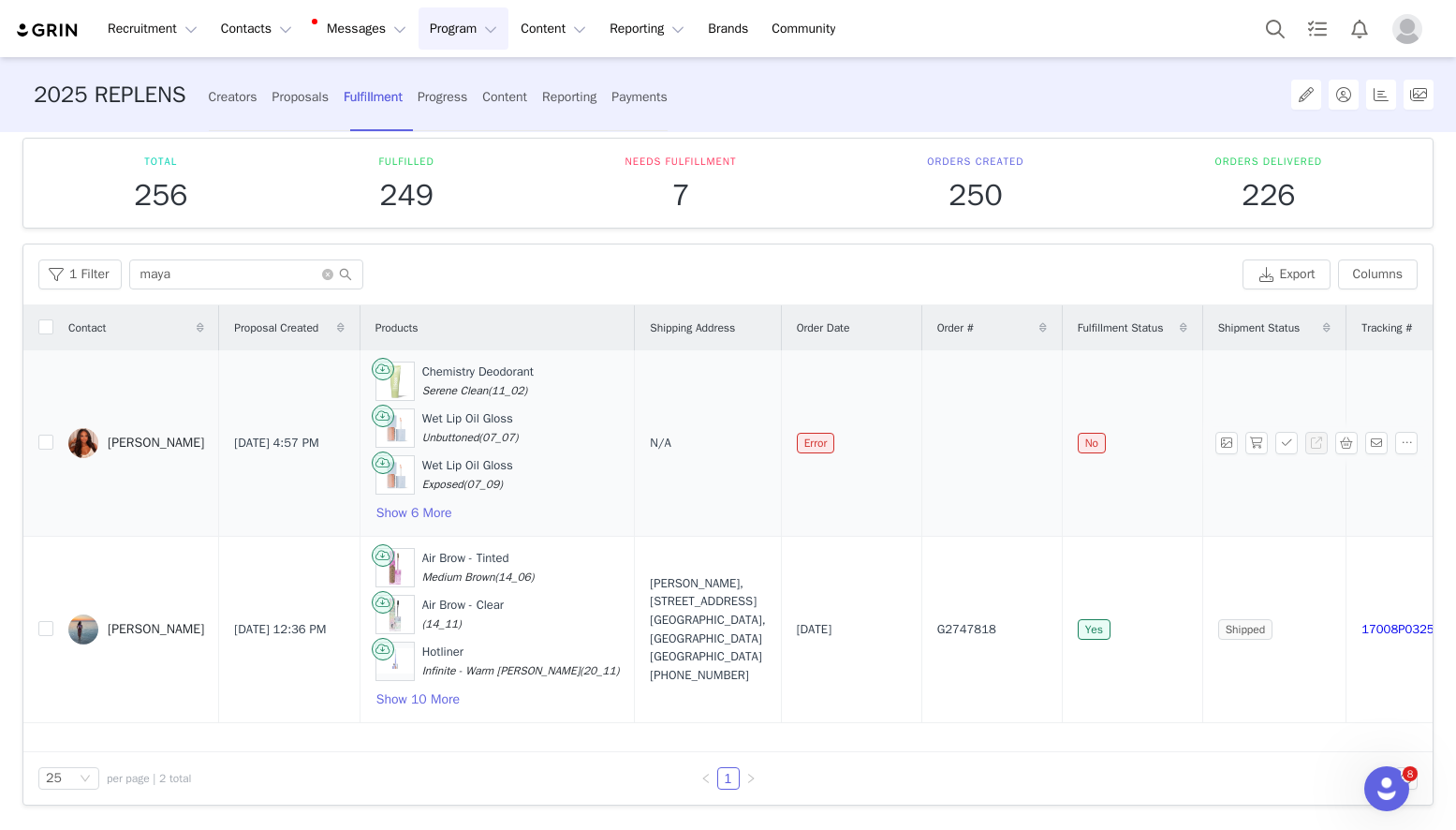 click on "No" at bounding box center (1132, 443) 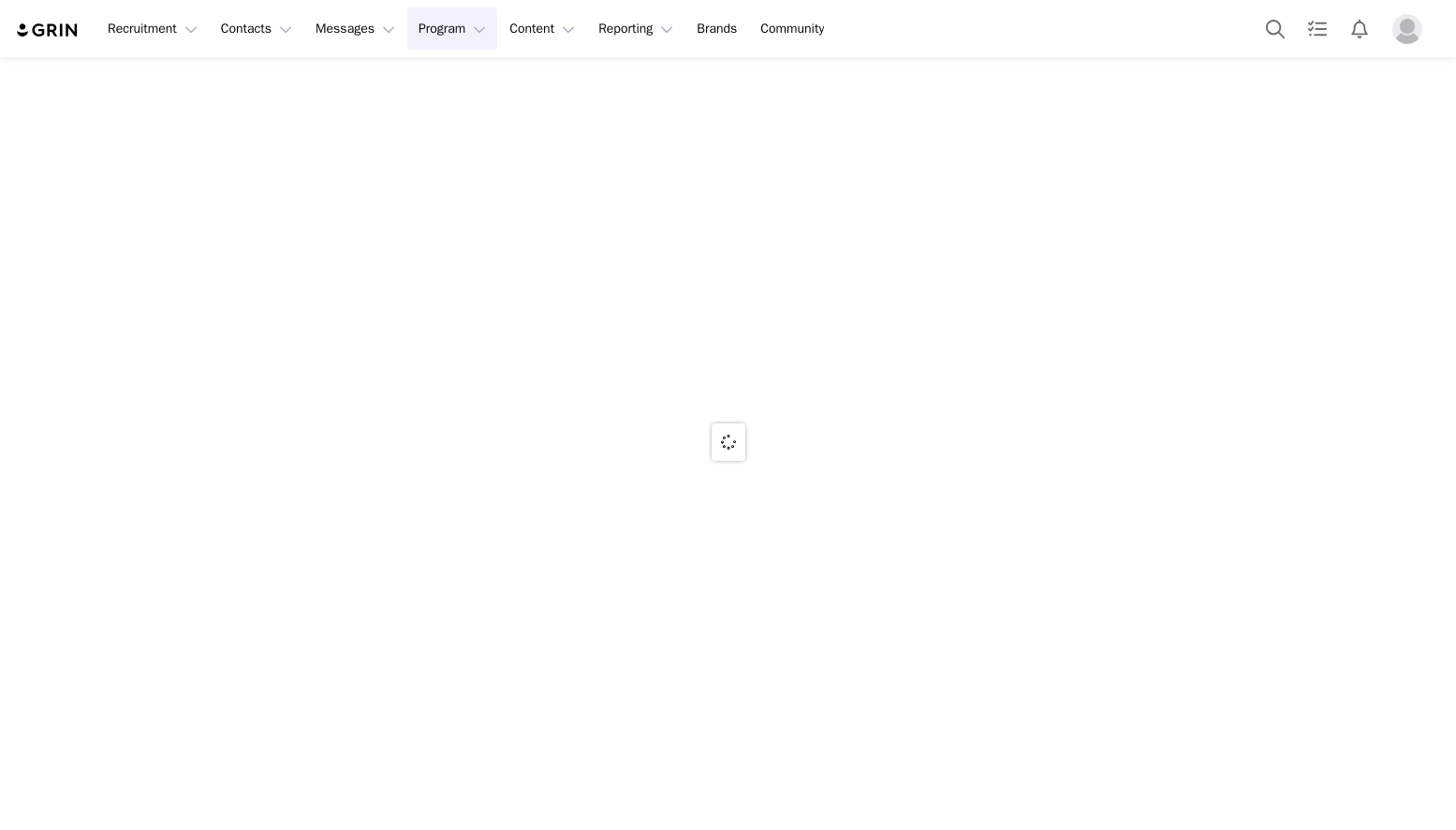 scroll, scrollTop: 0, scrollLeft: 0, axis: both 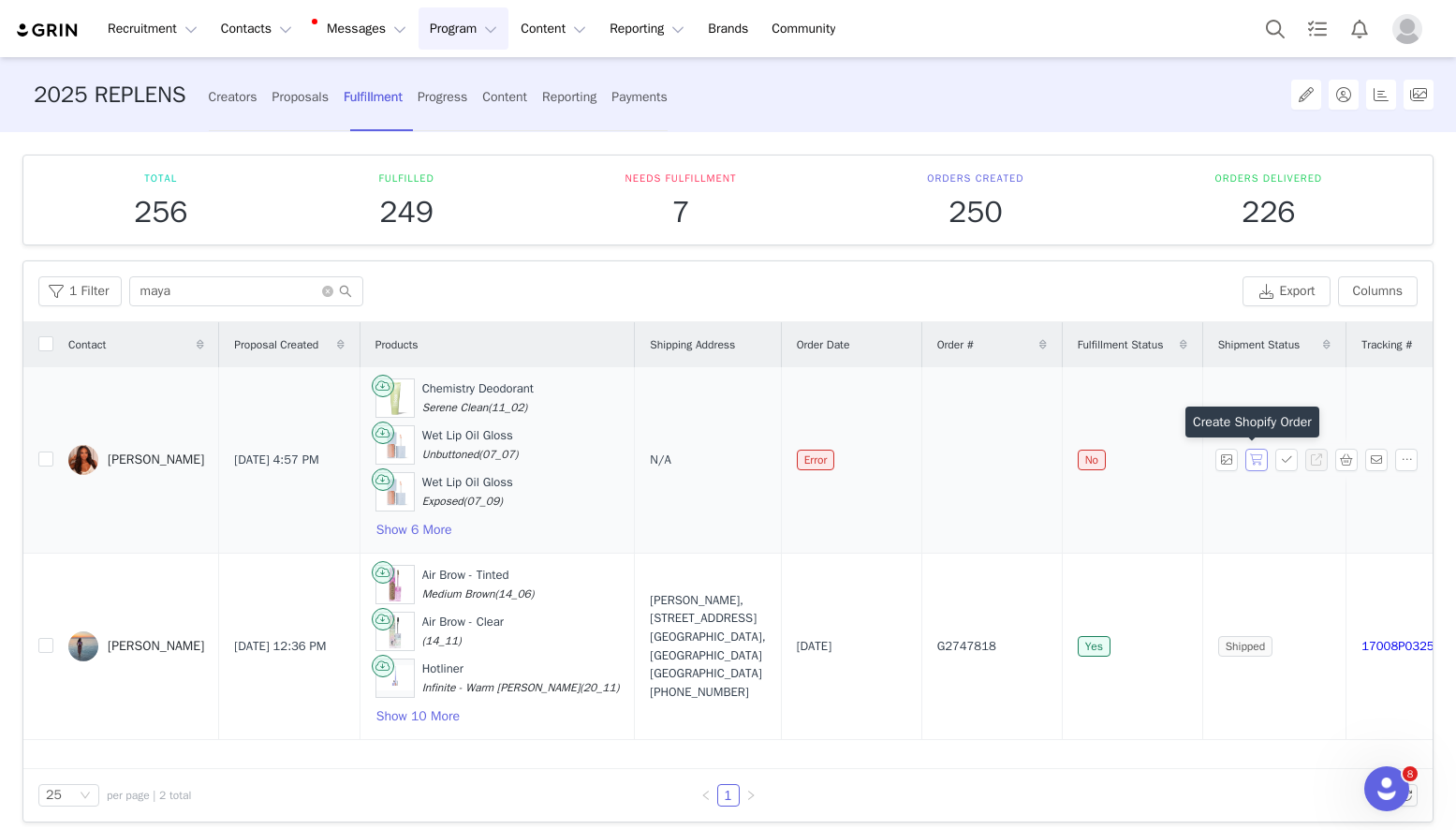 click at bounding box center [1257, 460] 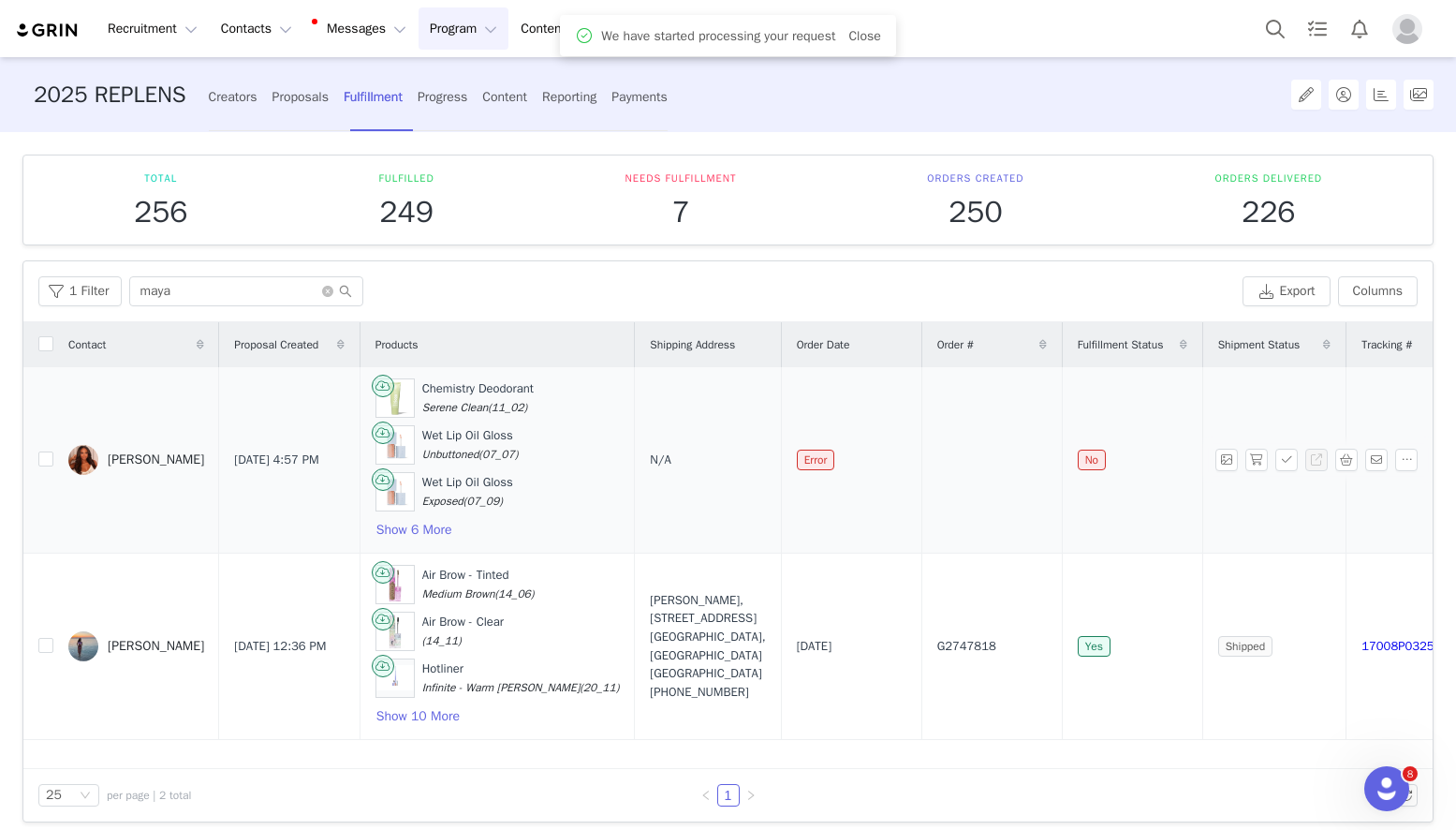 click at bounding box center [992, 460] 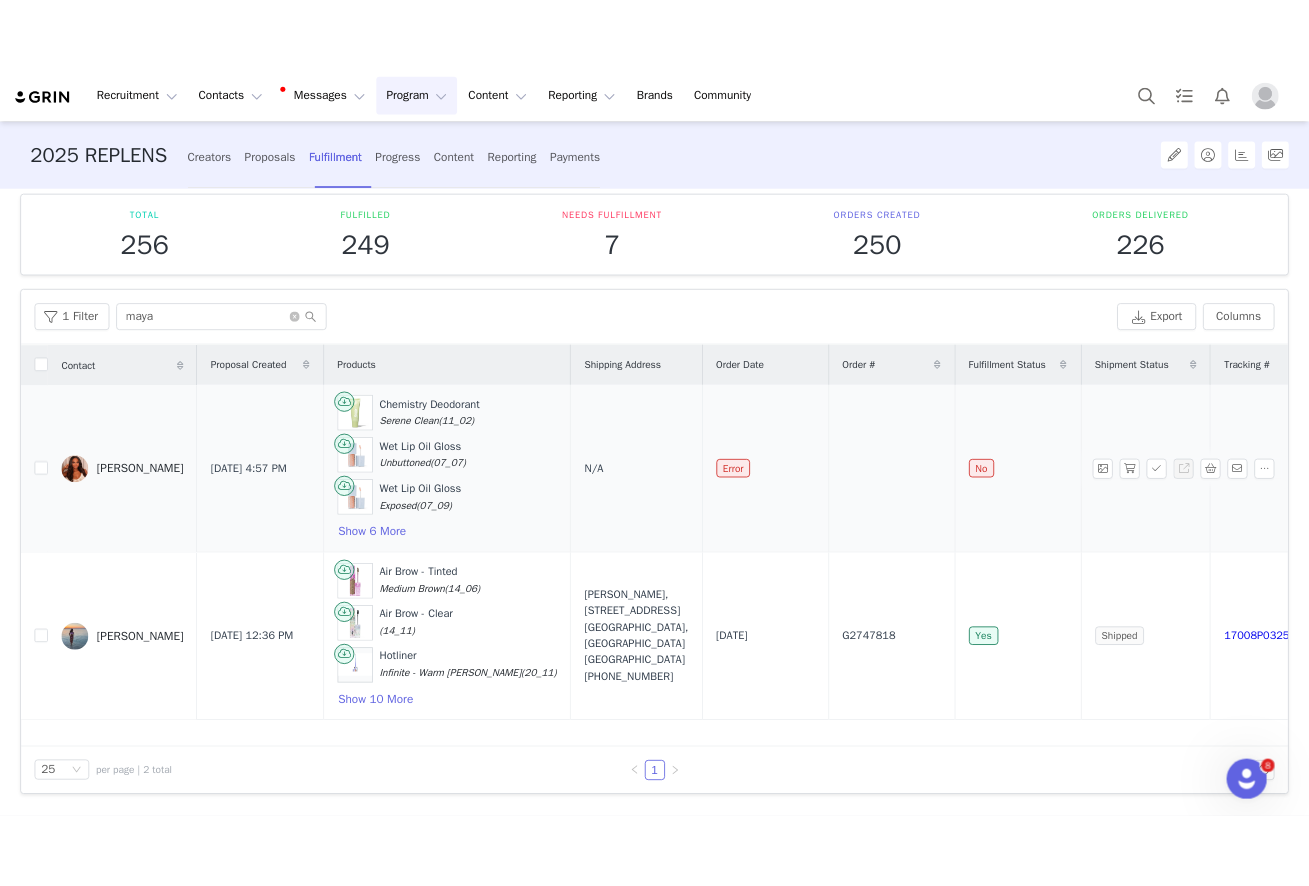 scroll, scrollTop: 0, scrollLeft: 0, axis: both 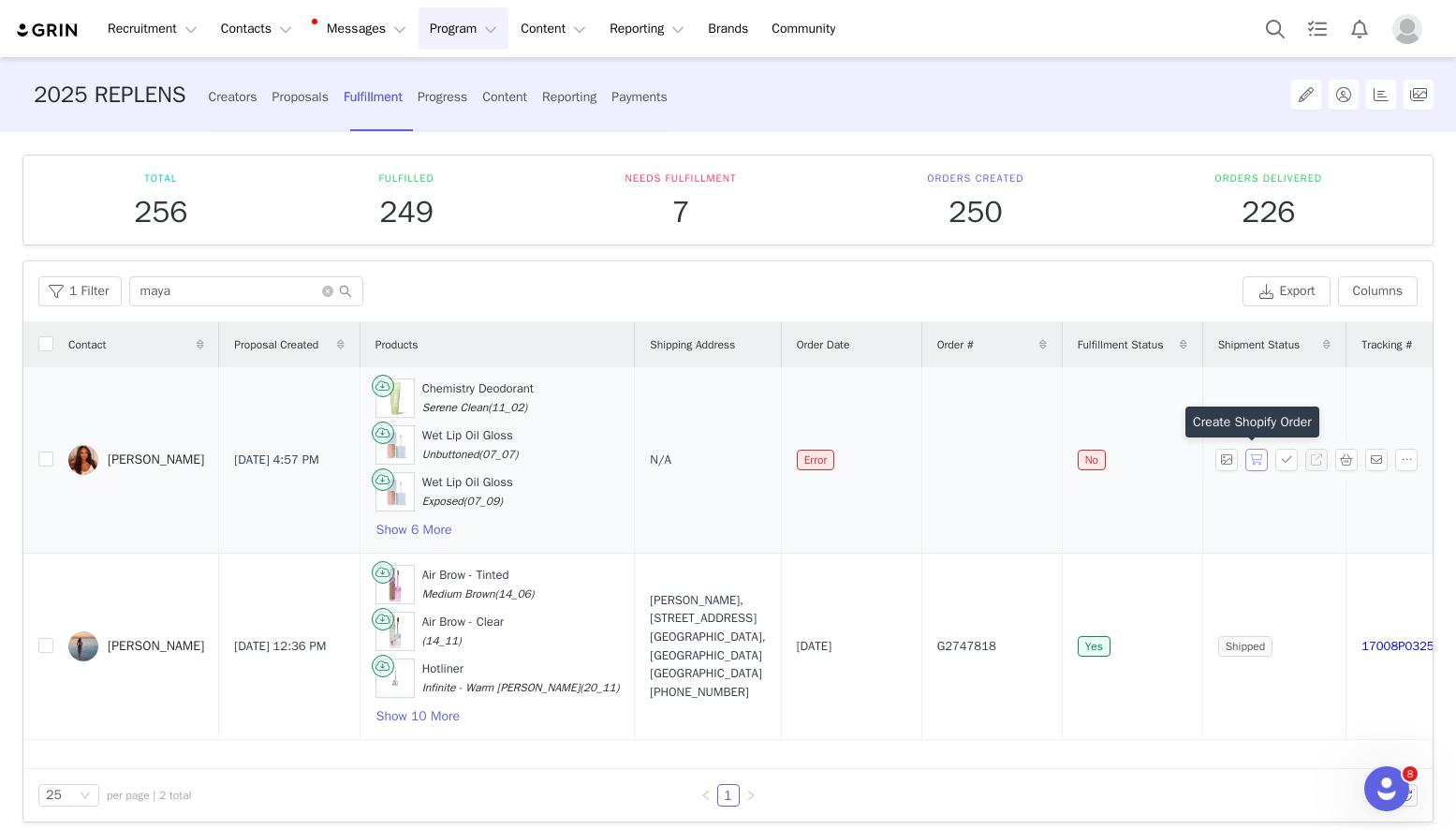 click at bounding box center [1257, 460] 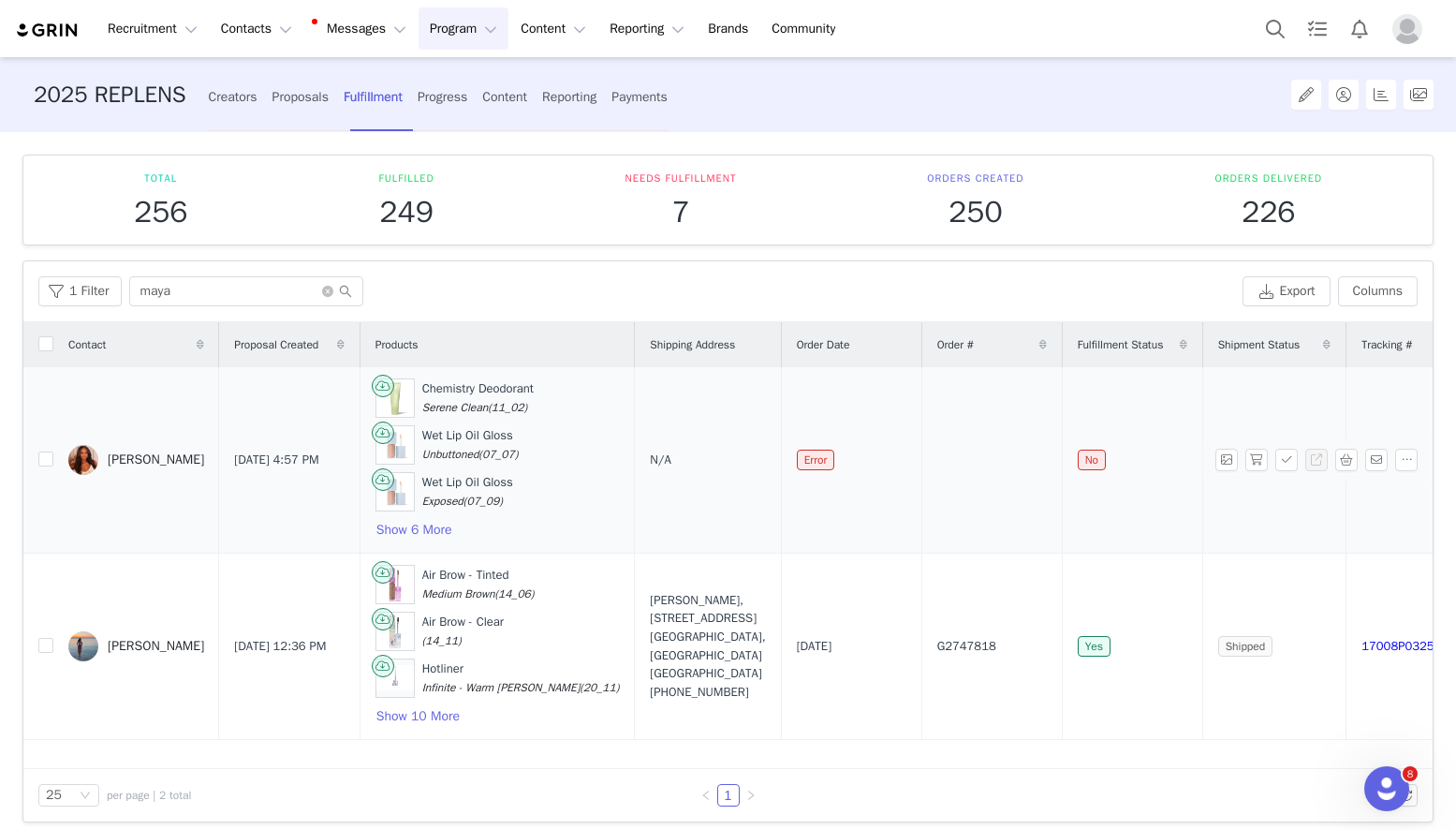 click on "No" at bounding box center (1132, 460) 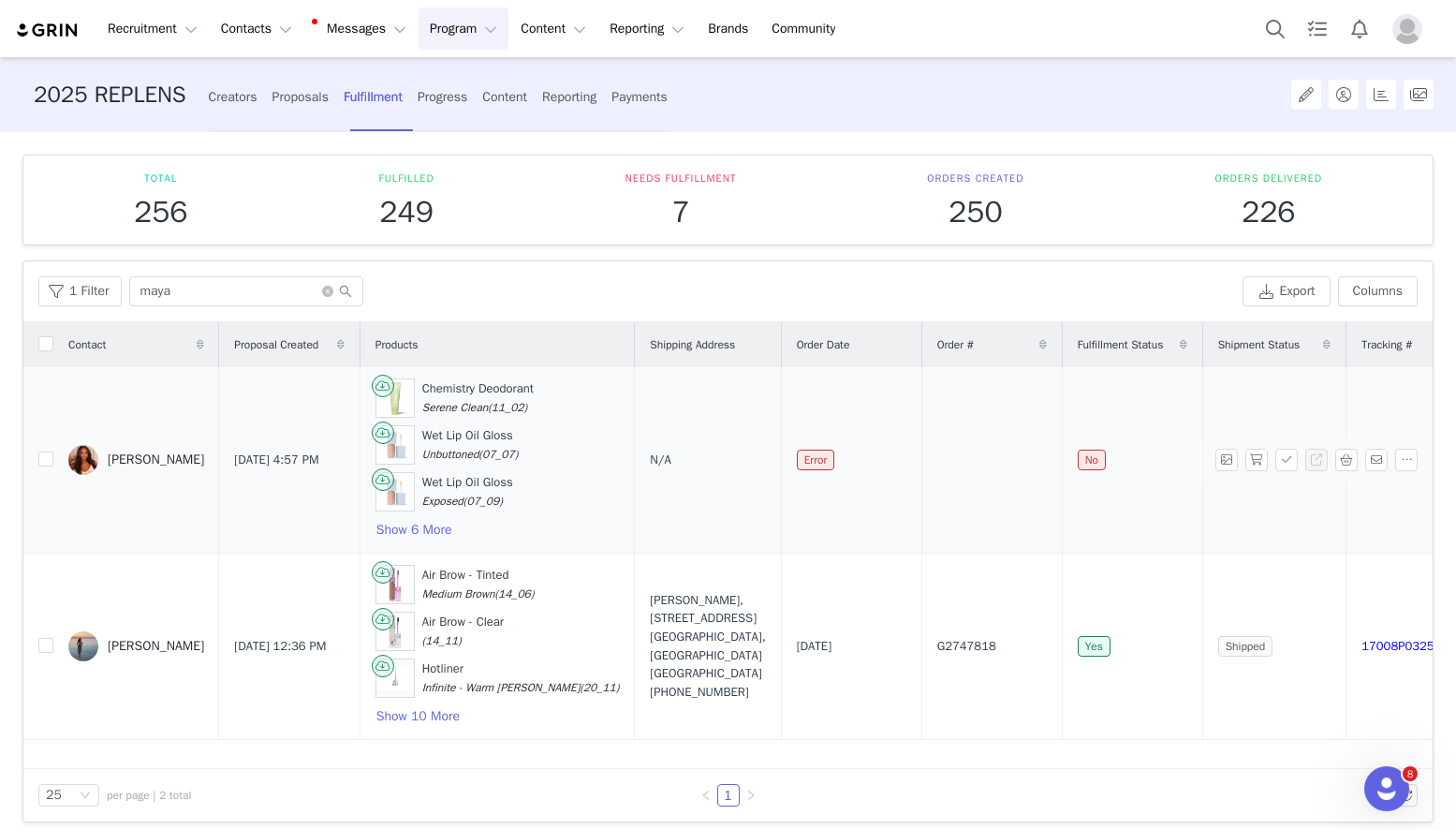 click on "N/A" at bounding box center (660, 459) 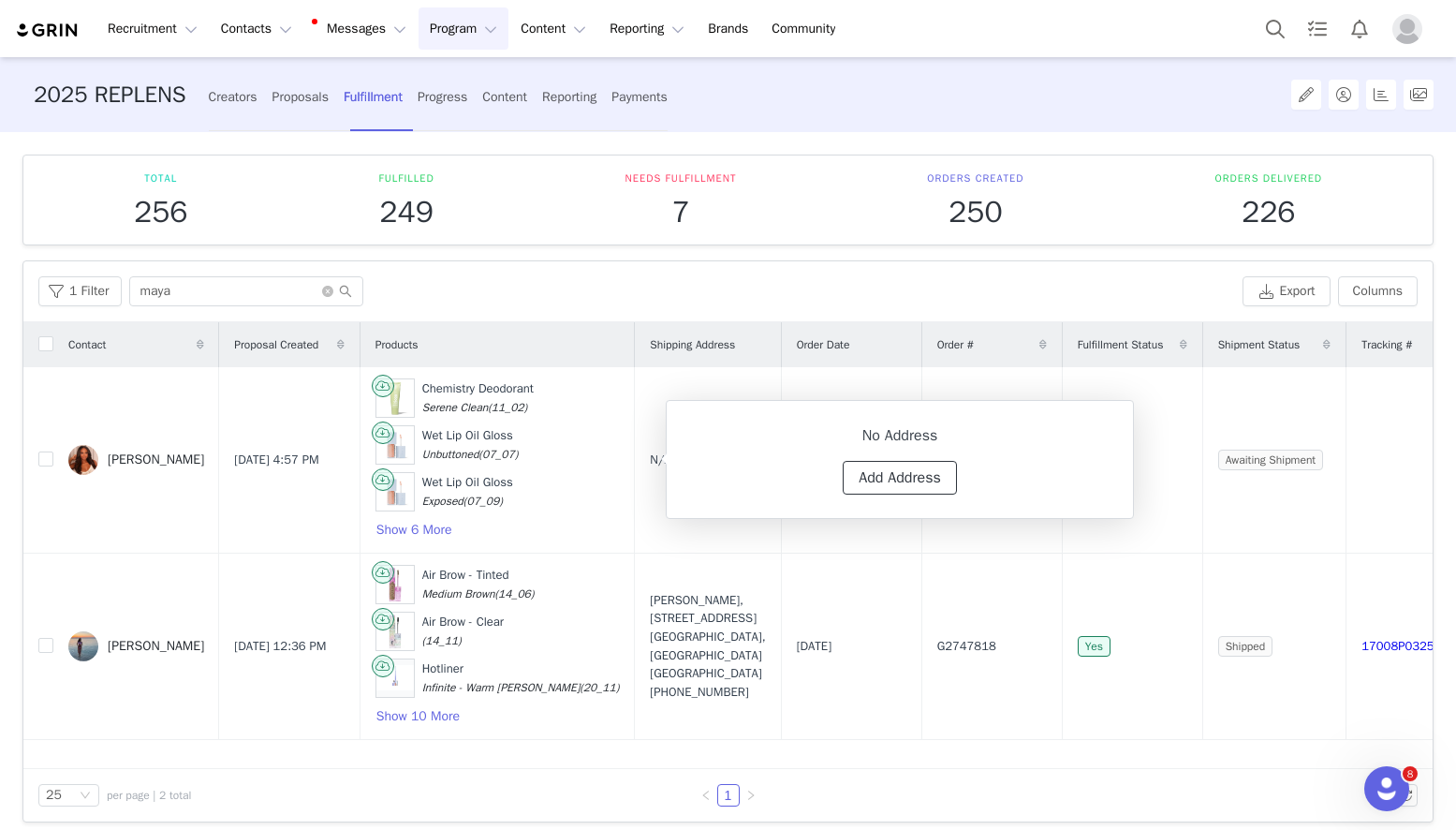 click on "Add Address" at bounding box center [900, 478] 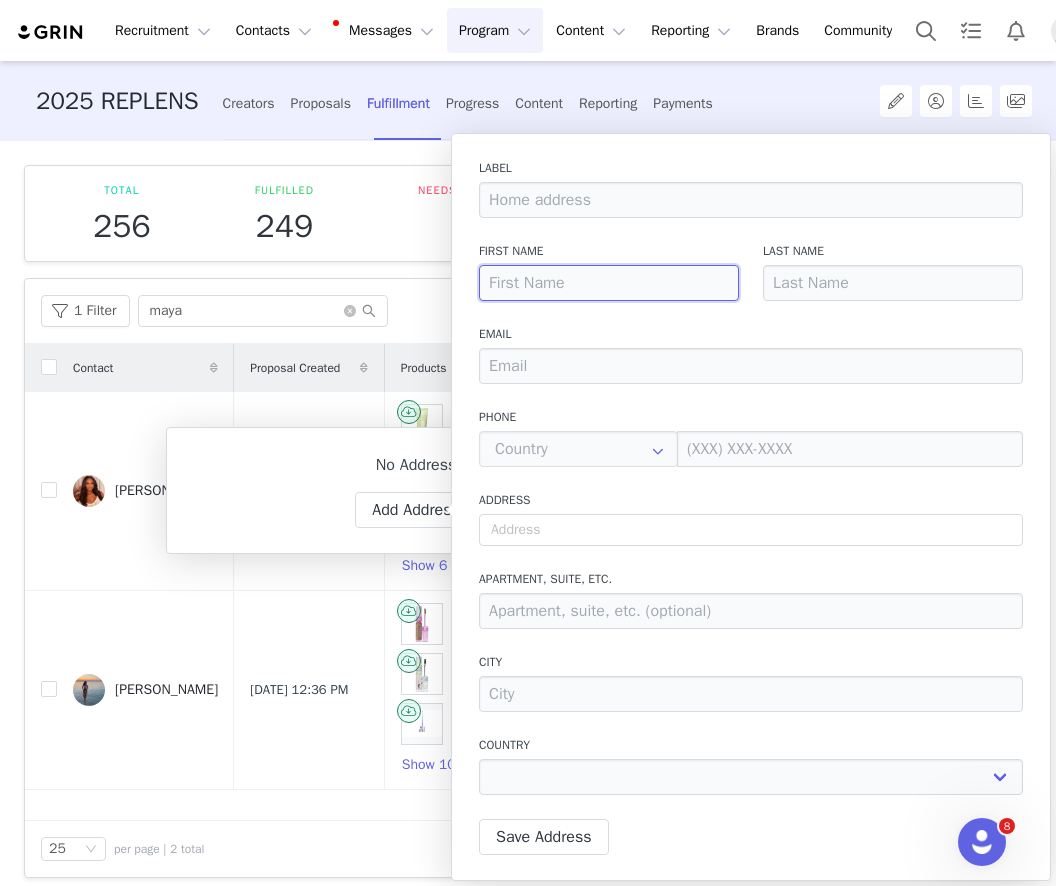 click at bounding box center (609, 283) 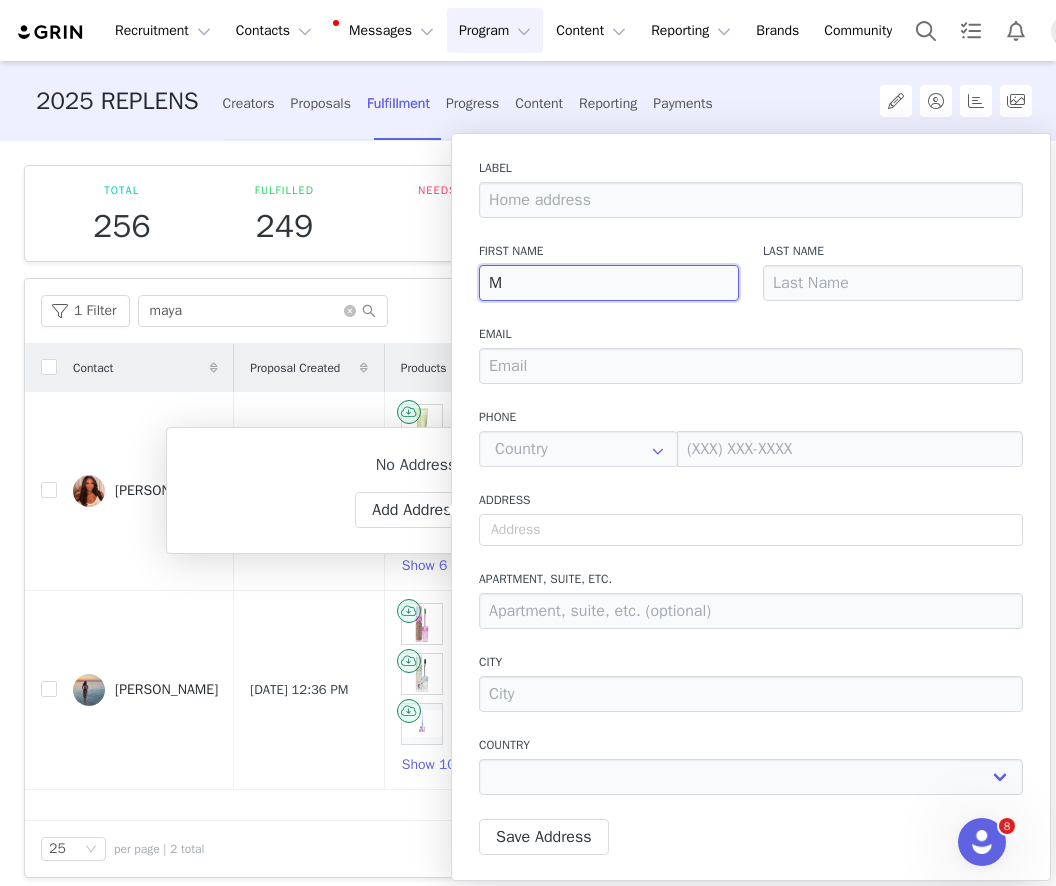 type on "Ma" 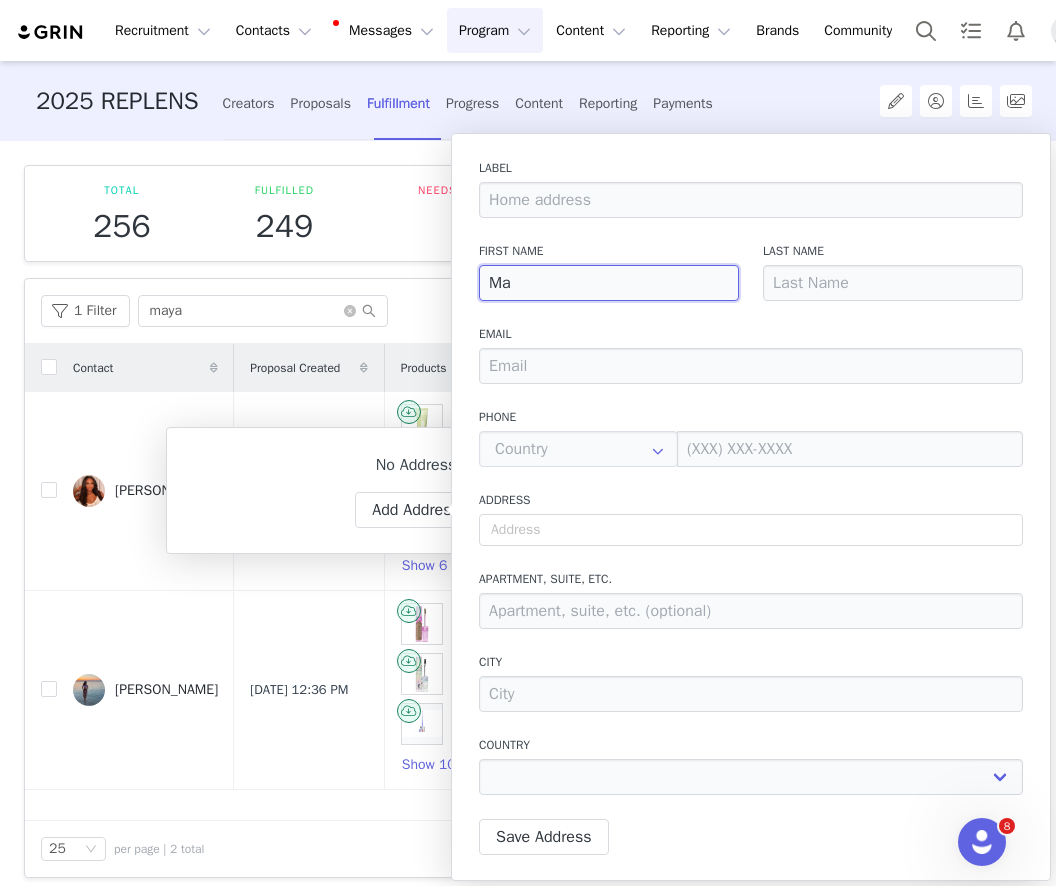type on "May" 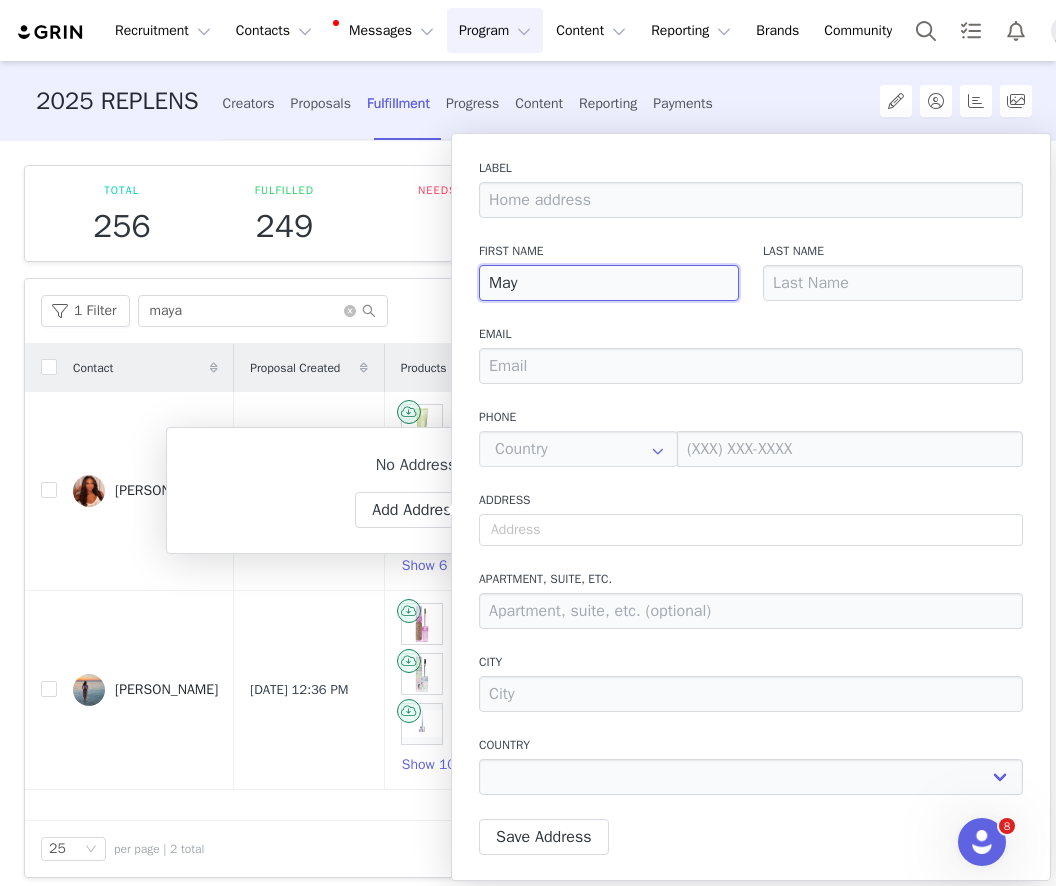 type on "Maya" 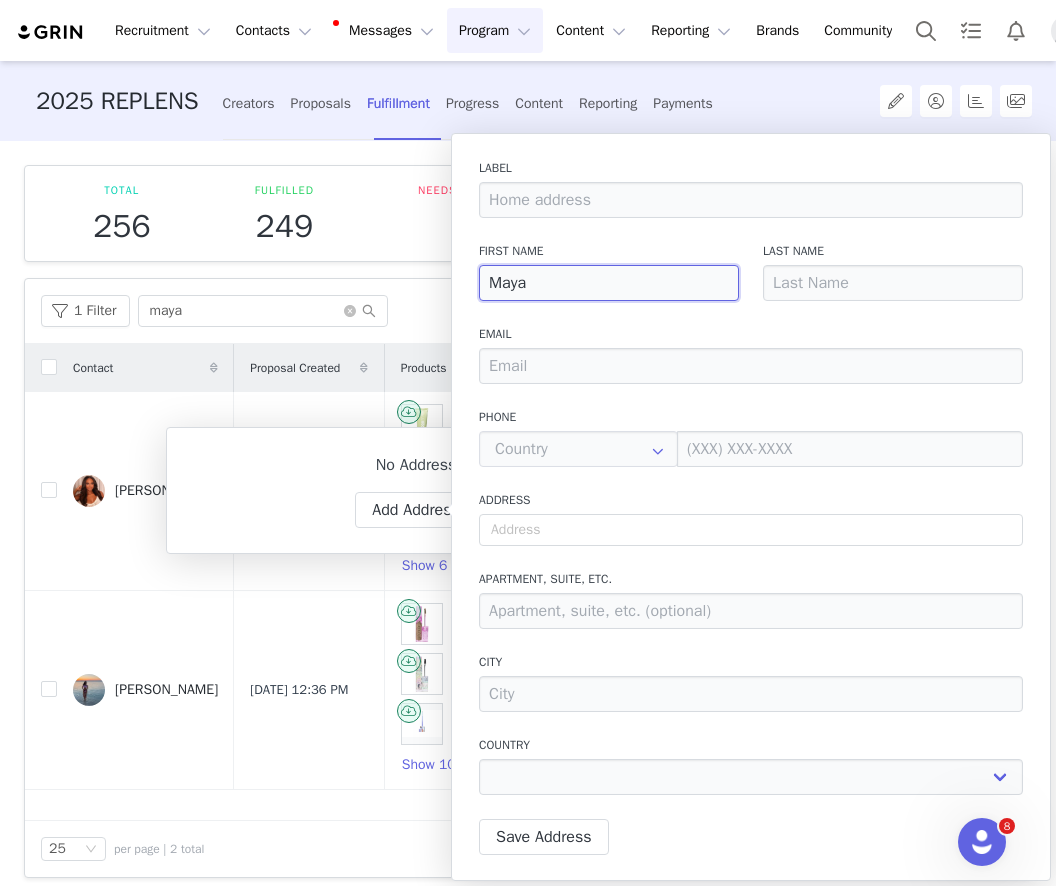 type on "Maya" 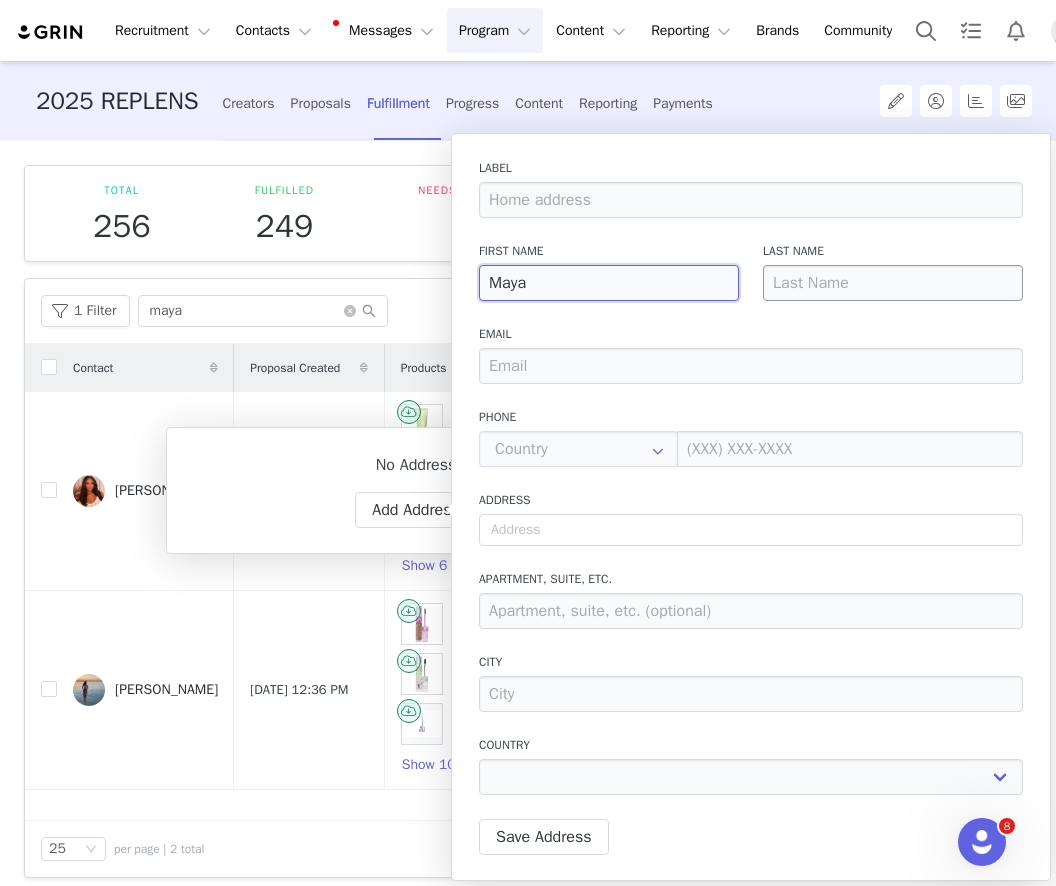 type on "Maya" 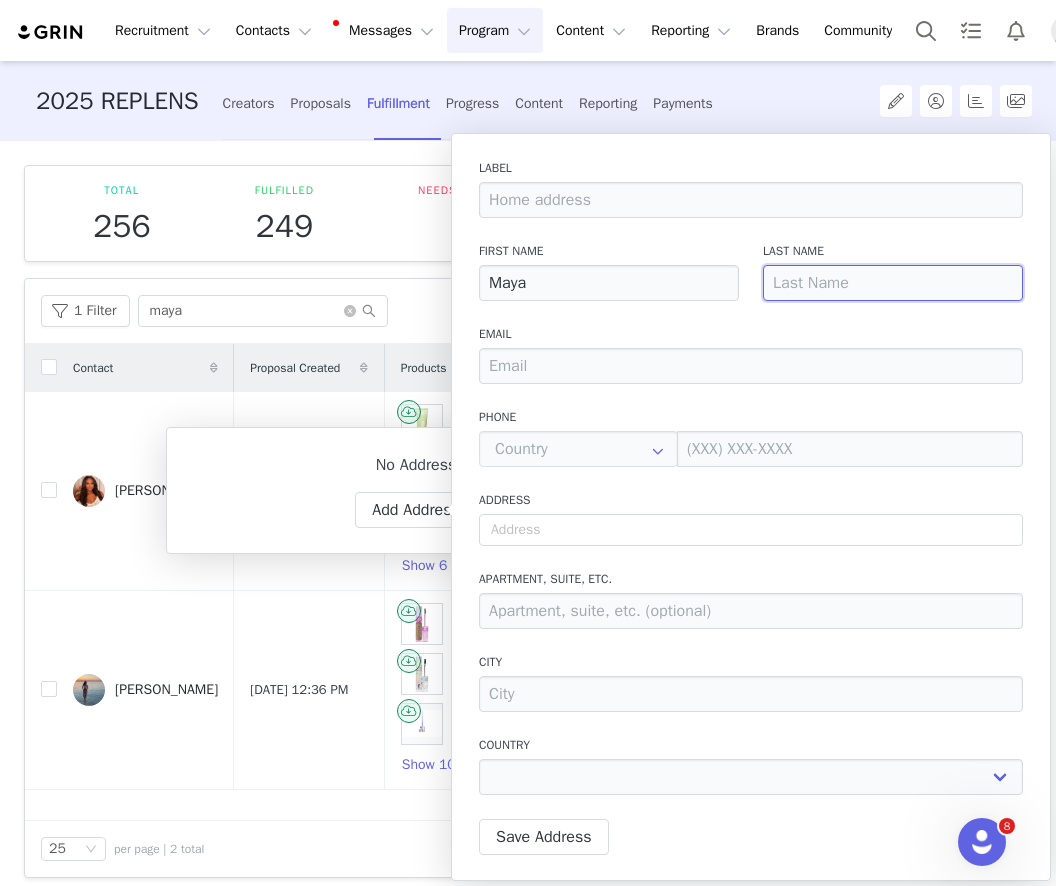 click at bounding box center [893, 283] 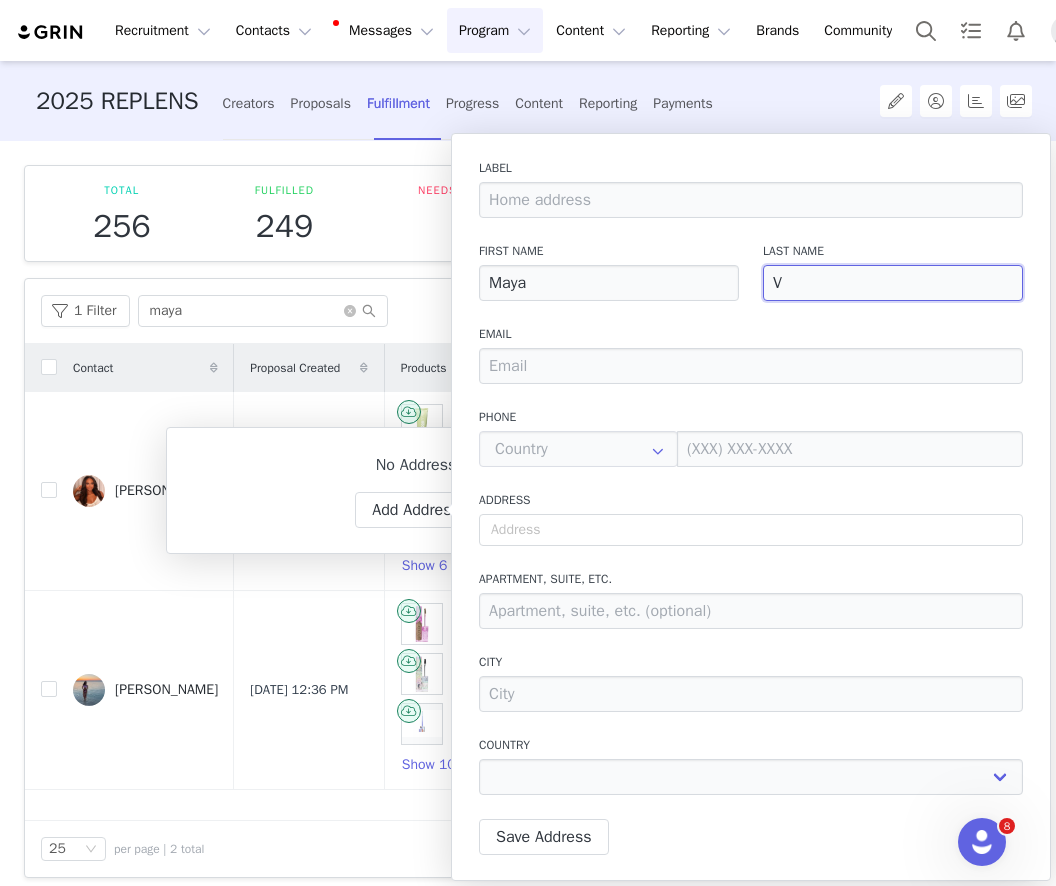 type on "Vi" 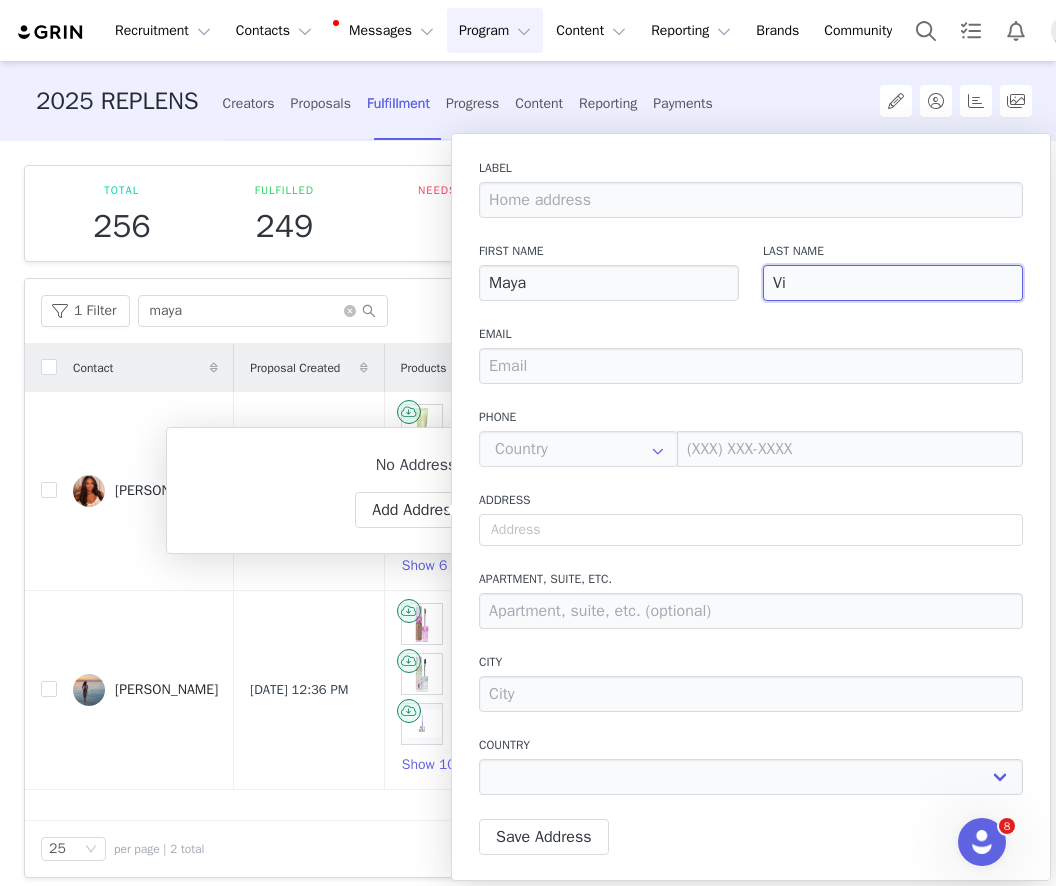 type on "Vic" 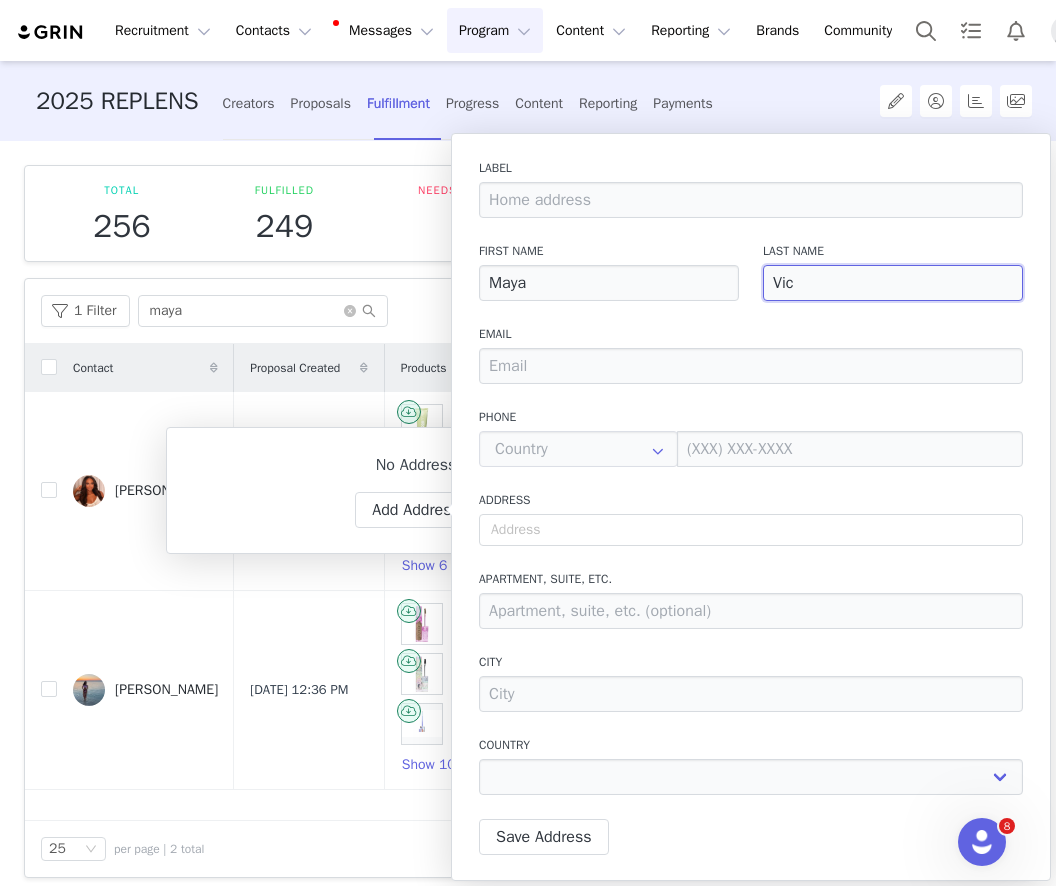 type on "Vict" 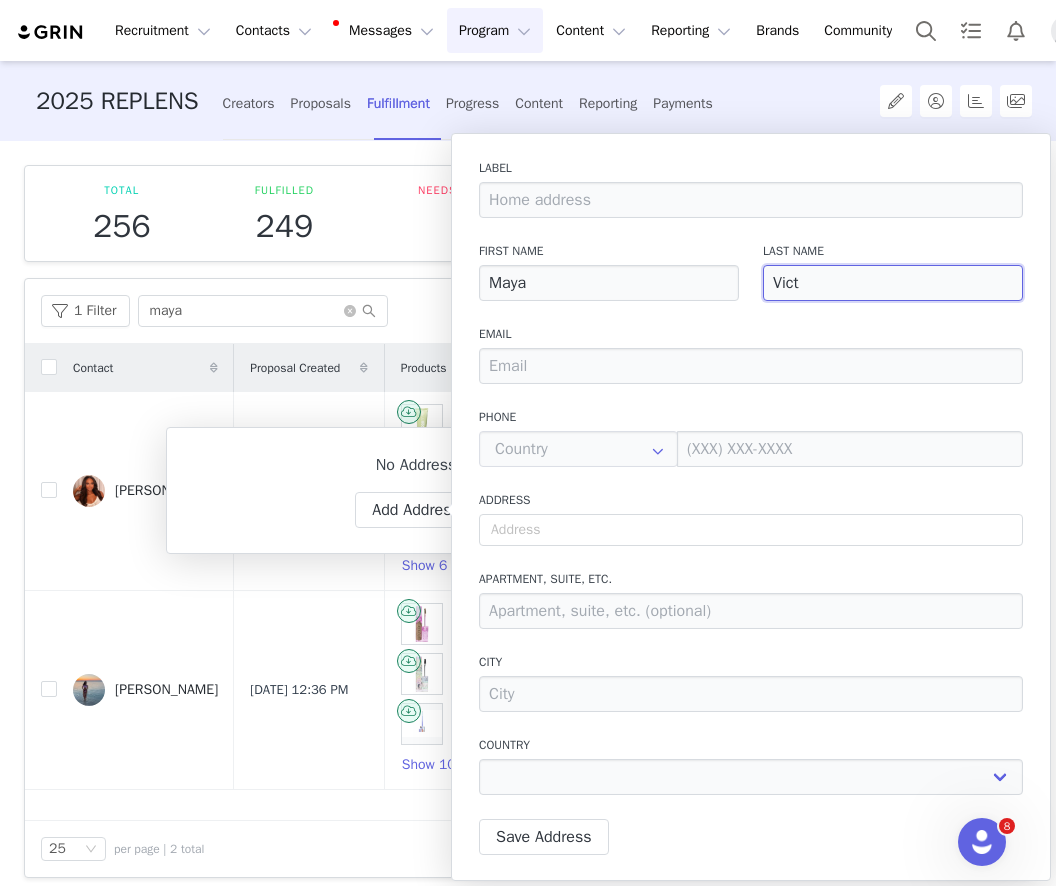 type on "Victo" 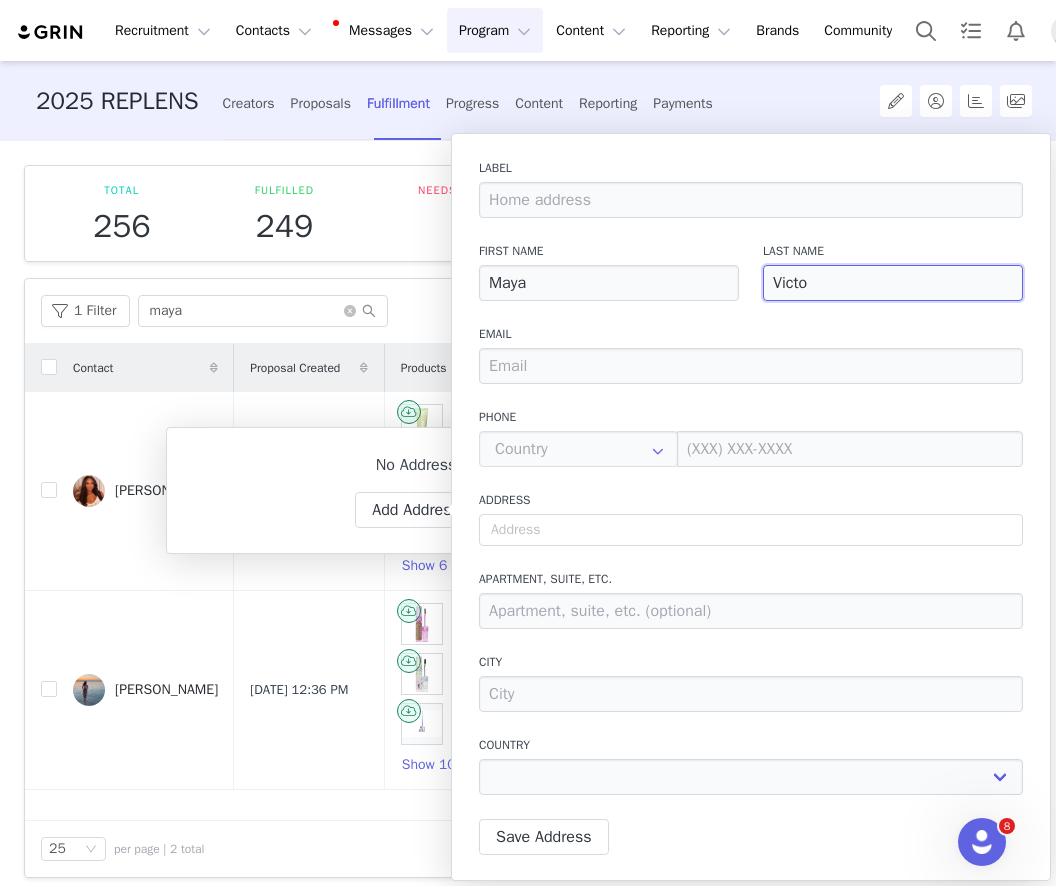 type on "[PERSON_NAME]" 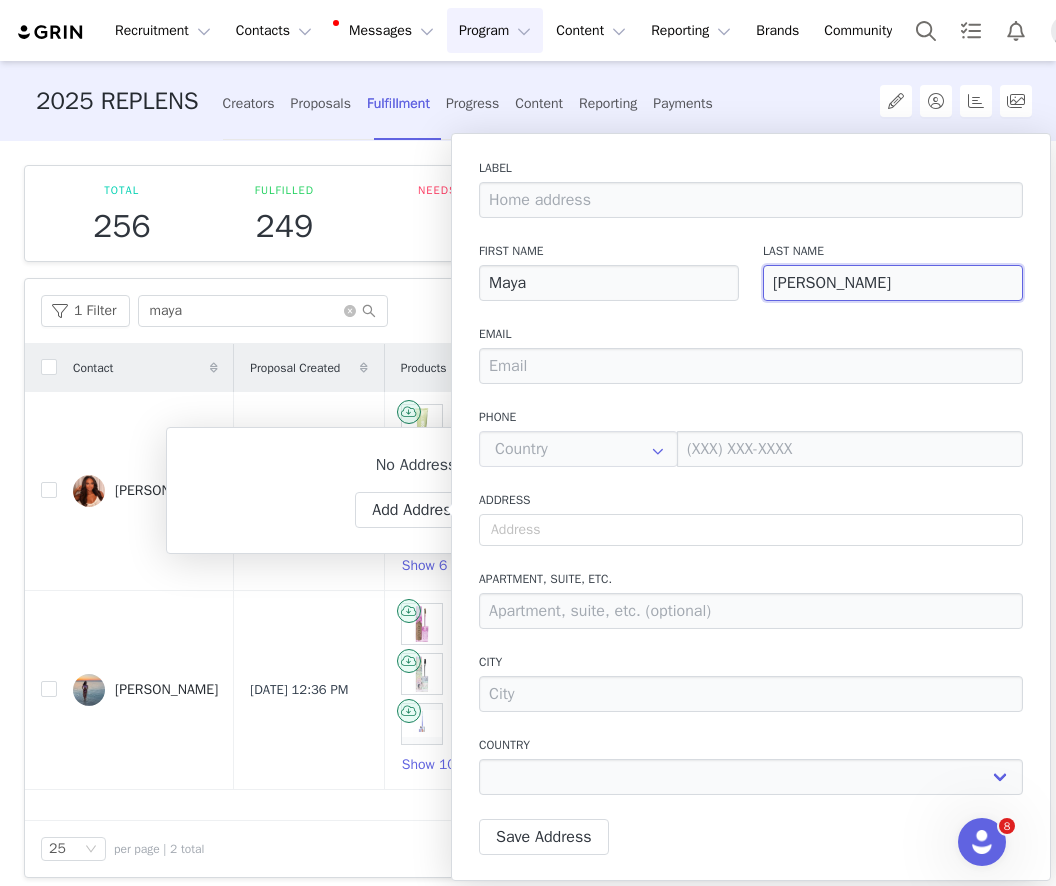 type on "Victori" 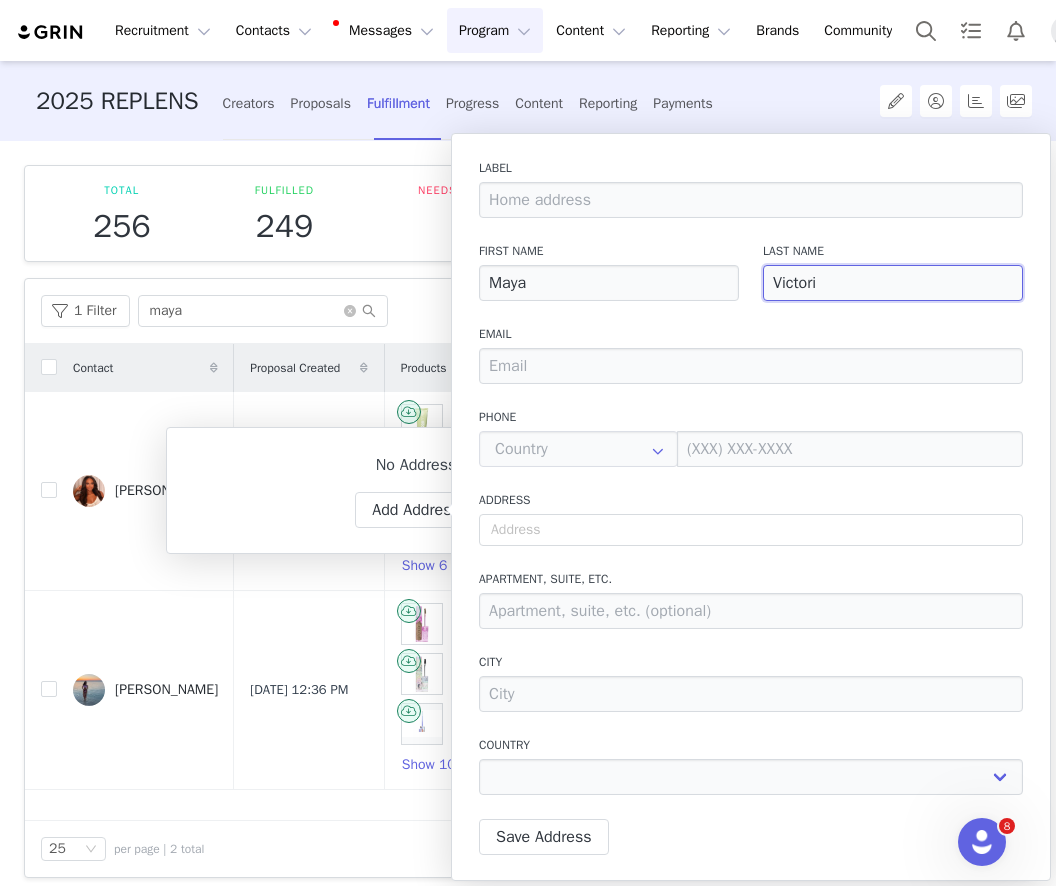 type on "Victoria" 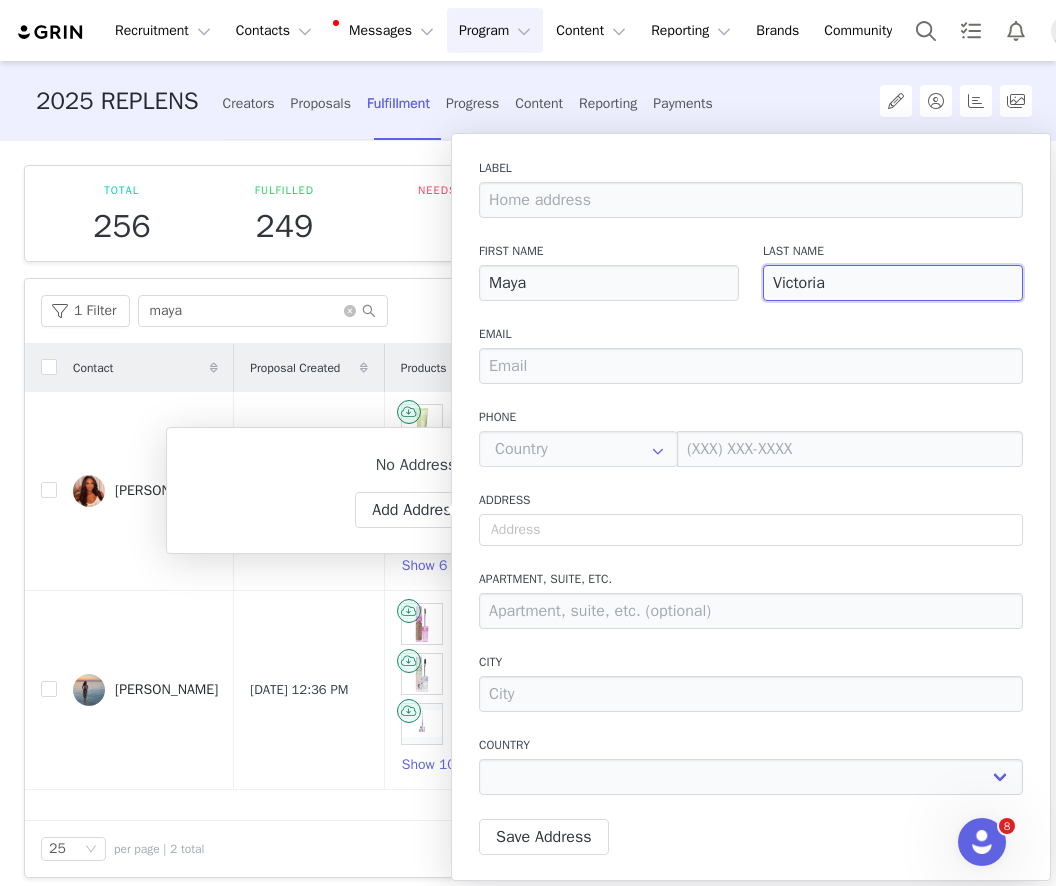type on "Victoria" 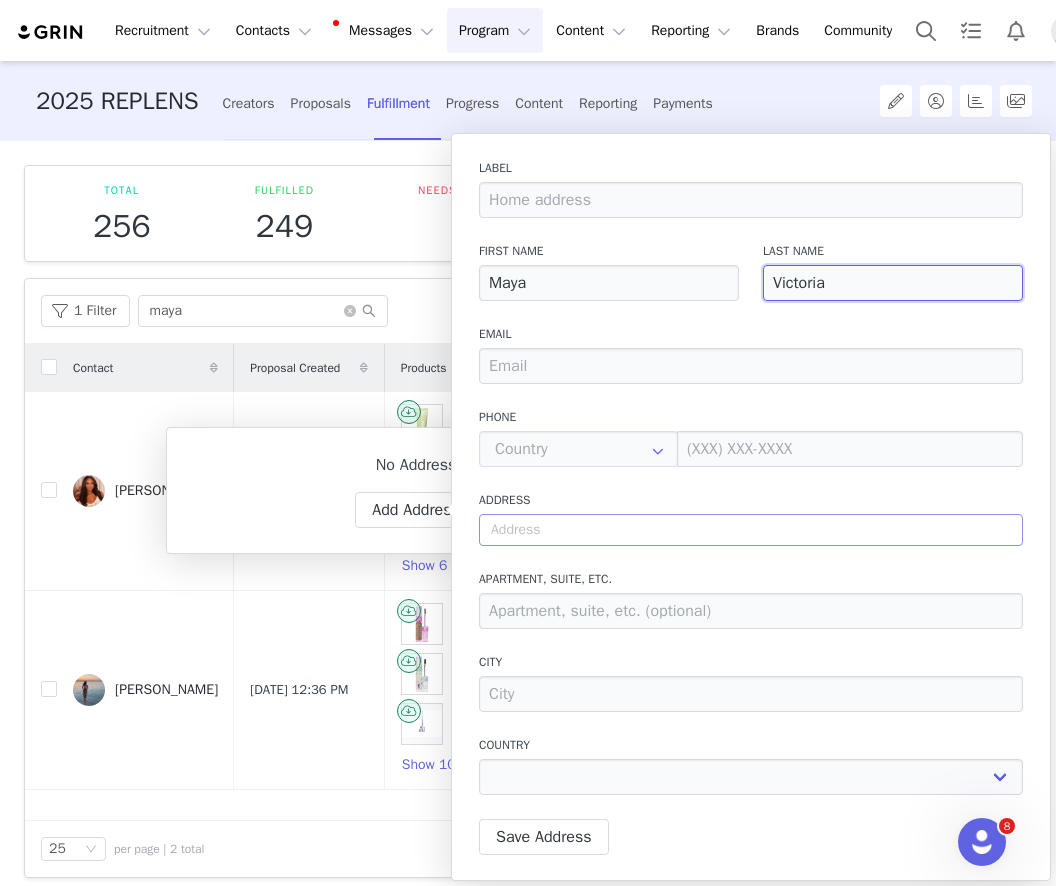 type on "Victoria" 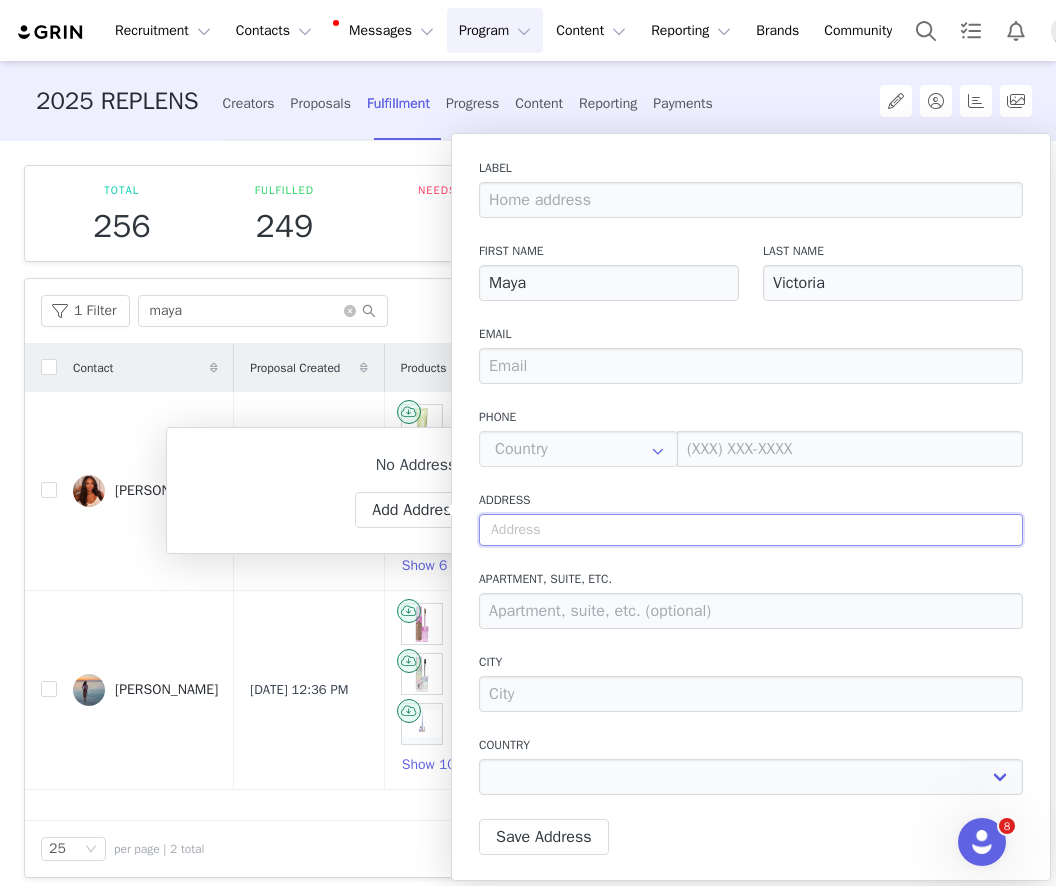 click at bounding box center (751, 530) 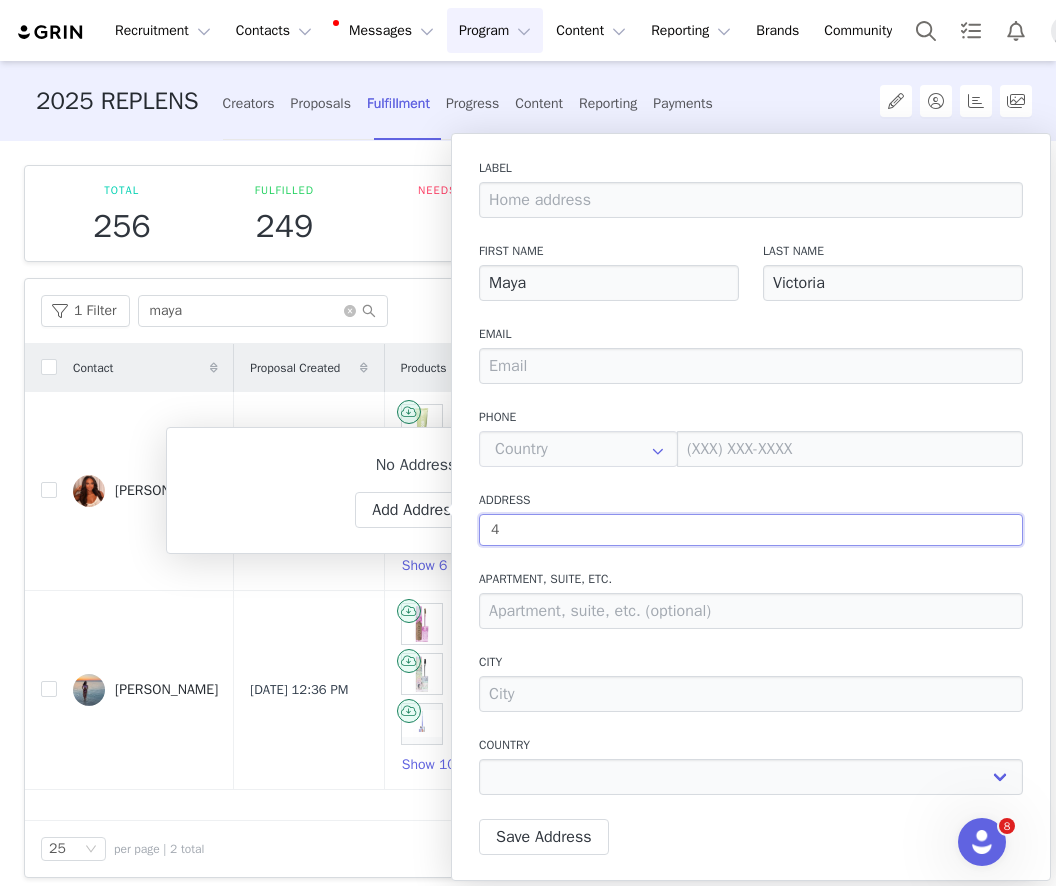 type on "41" 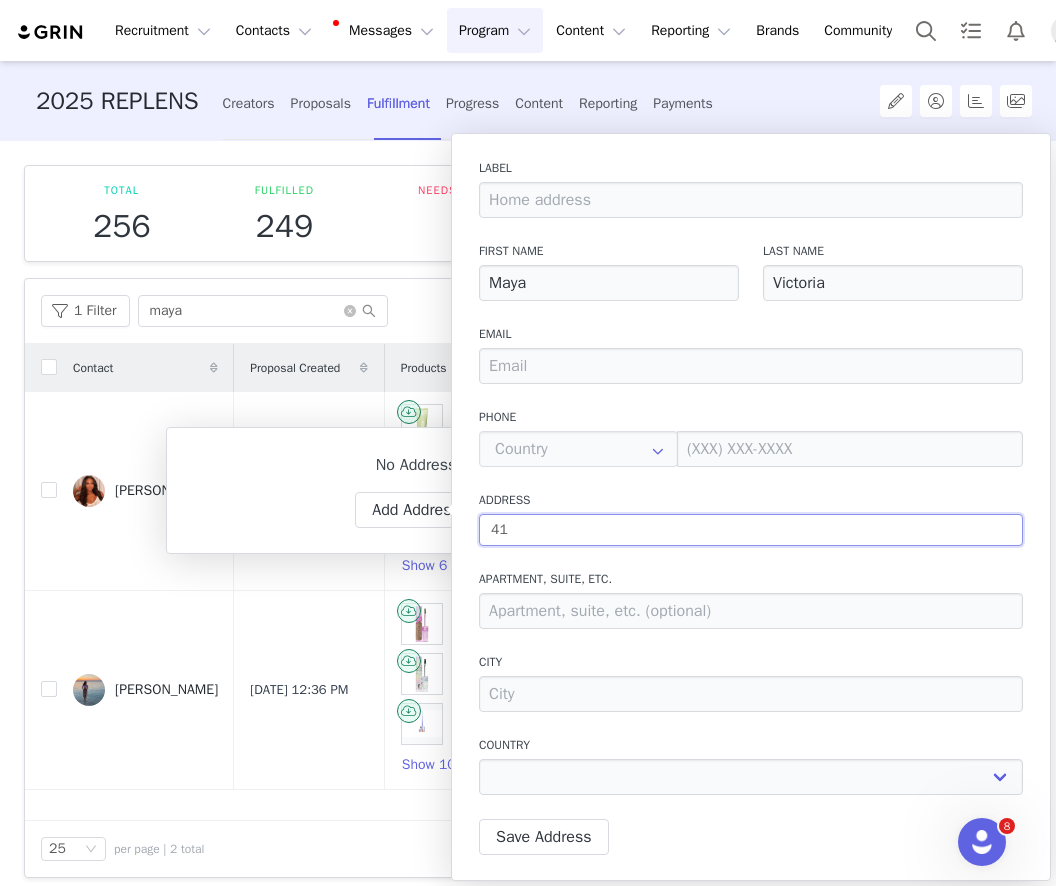 type on "414" 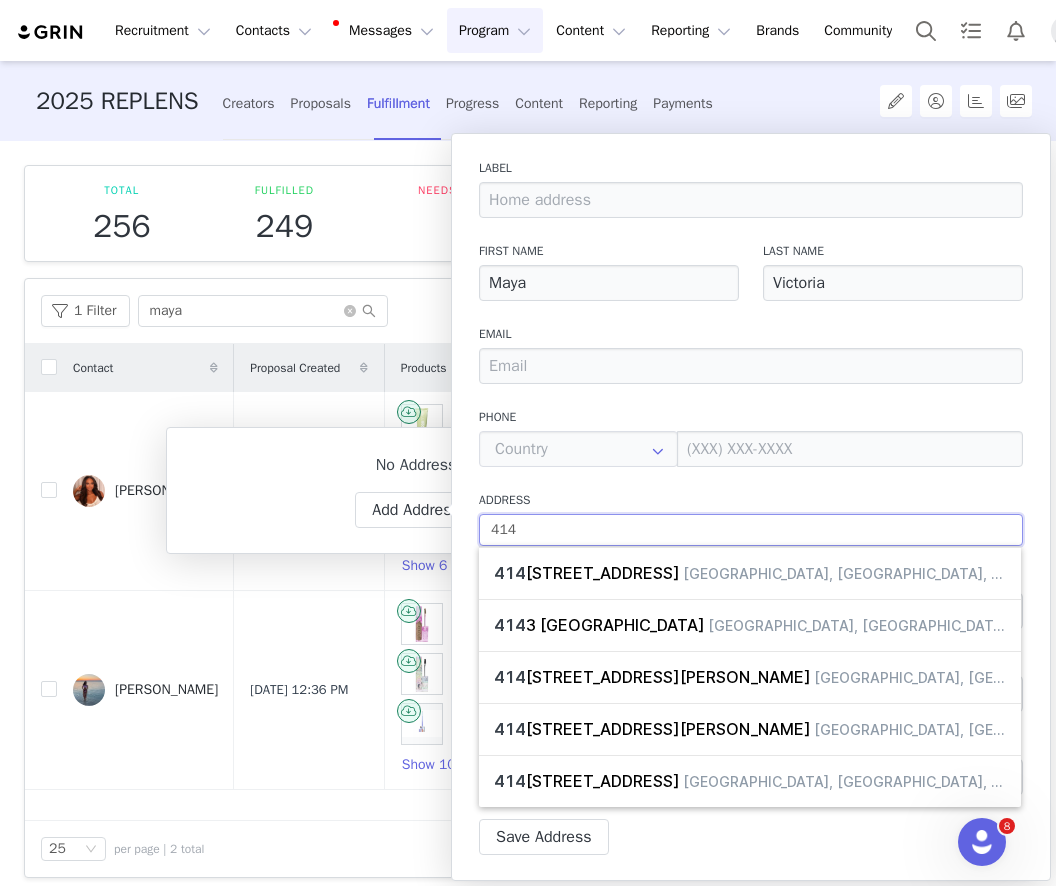 type on "414" 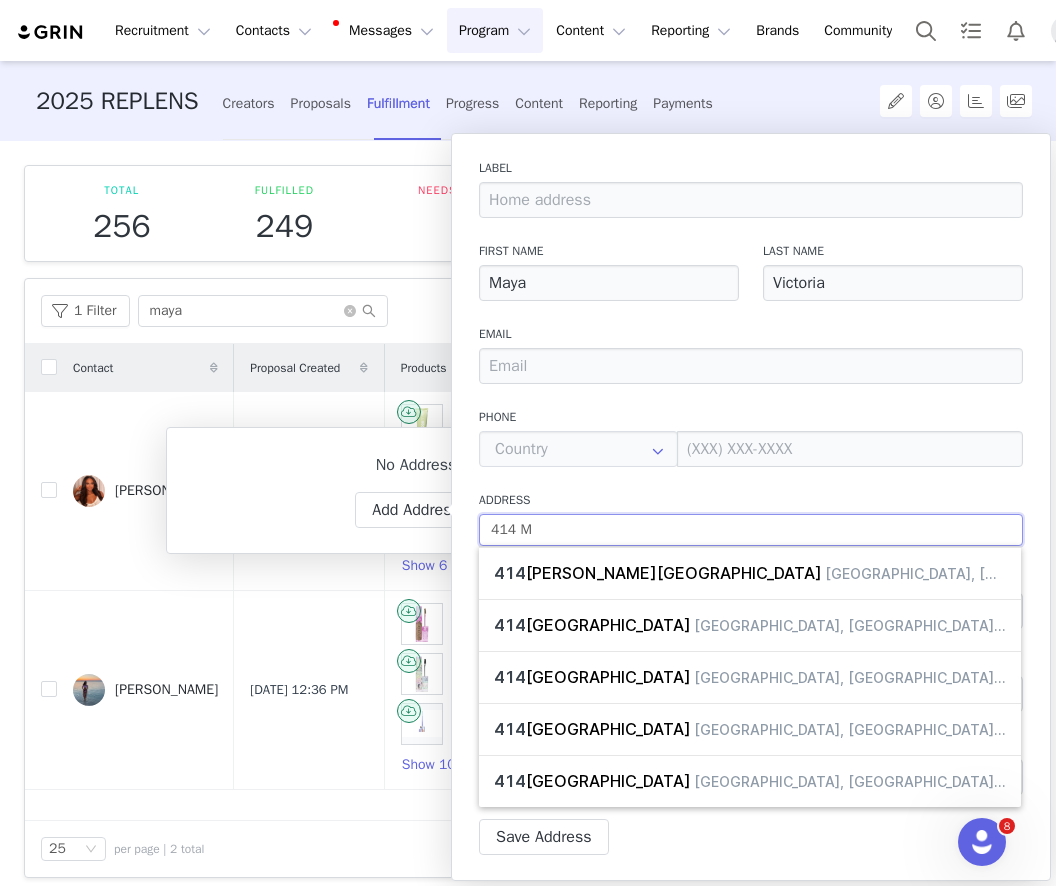 type on "414 Mi" 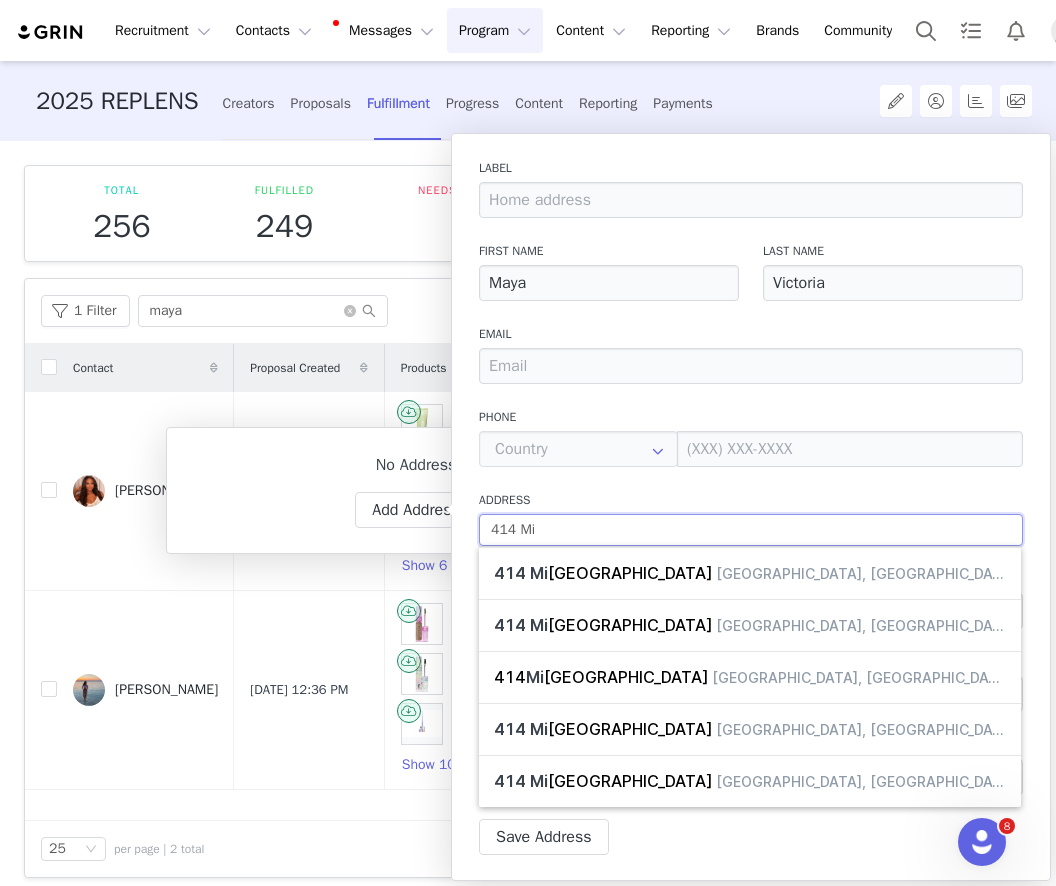 type on "414 Mil" 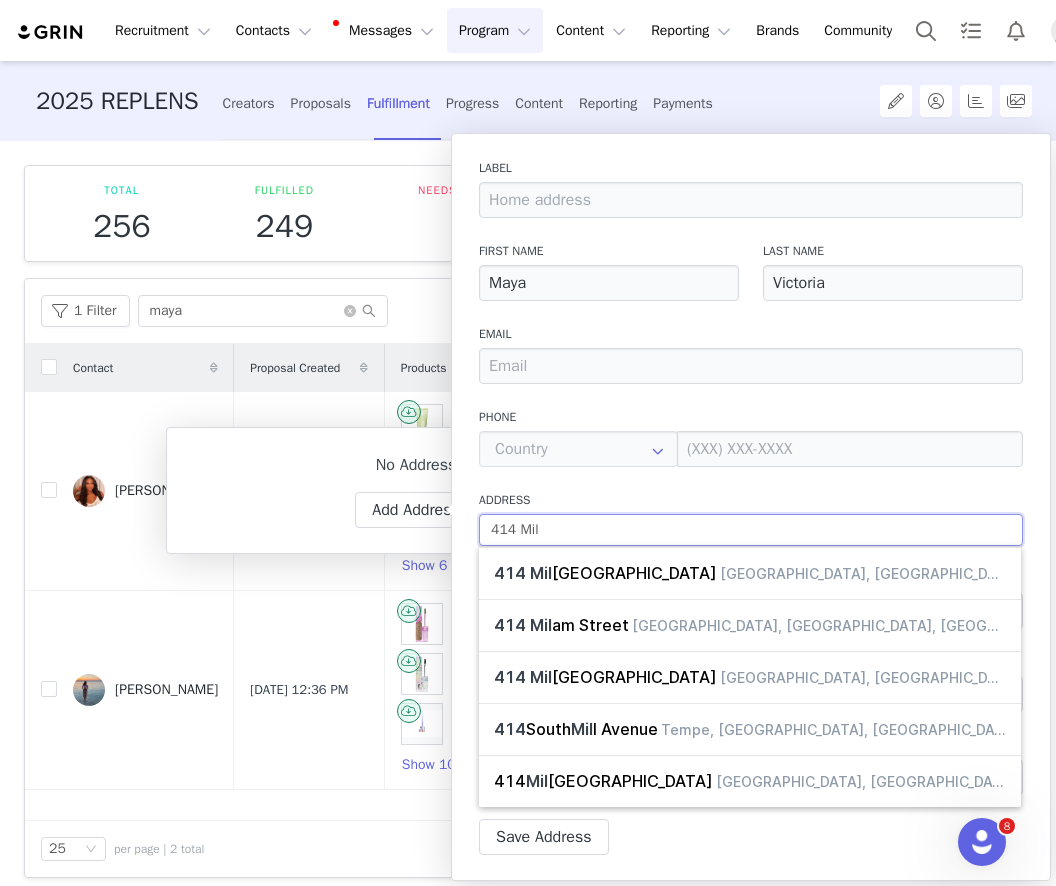 type on "414 Mila" 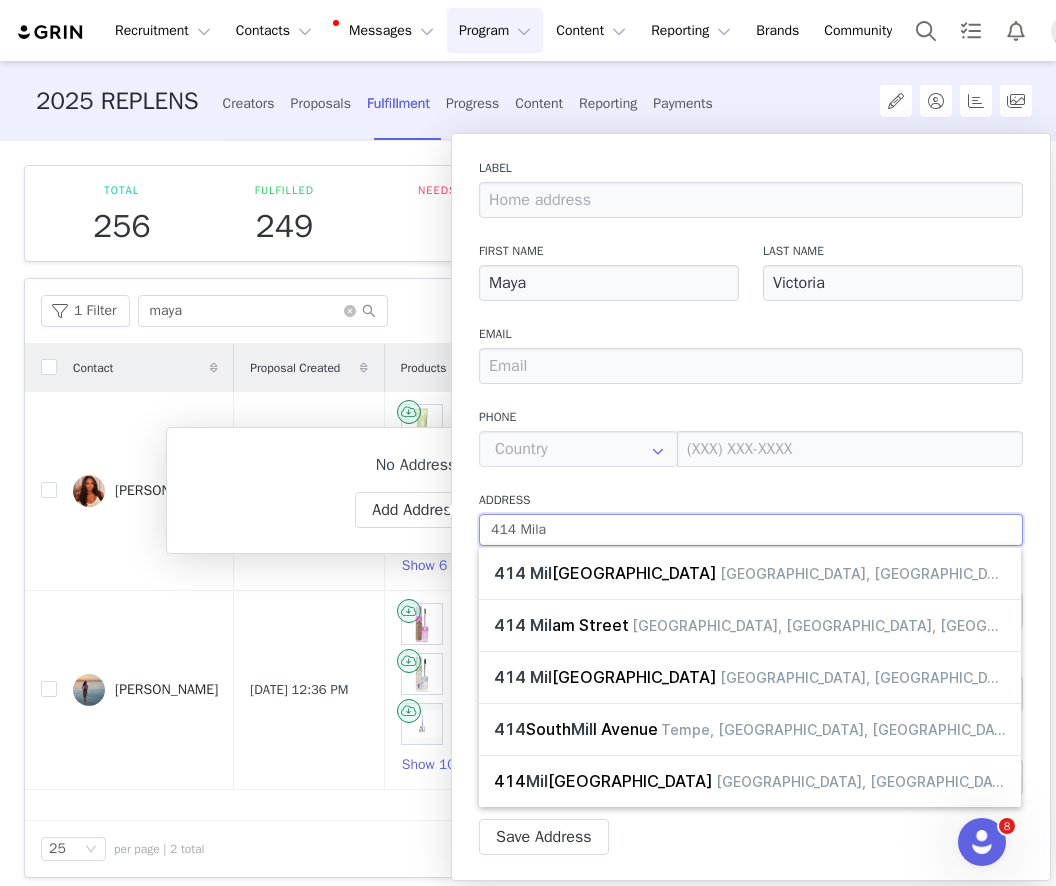 type on "414 [PERSON_NAME]" 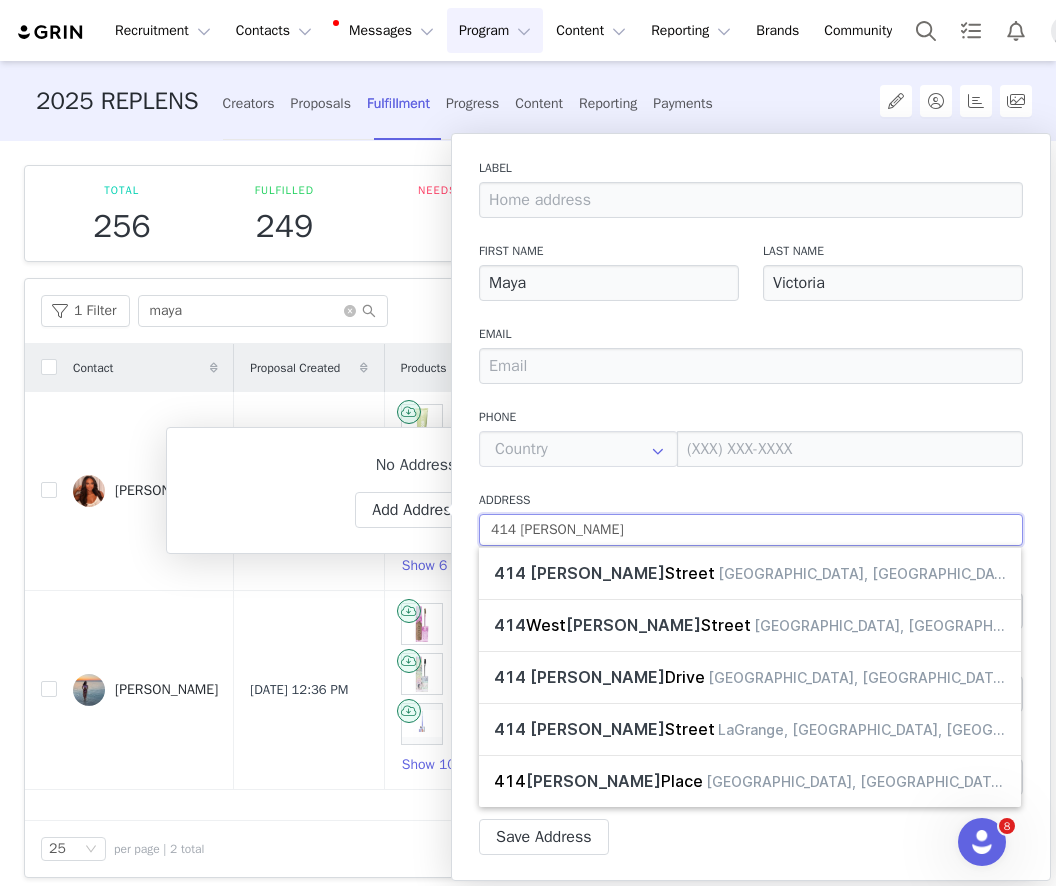 type on "414 [PERSON_NAME]" 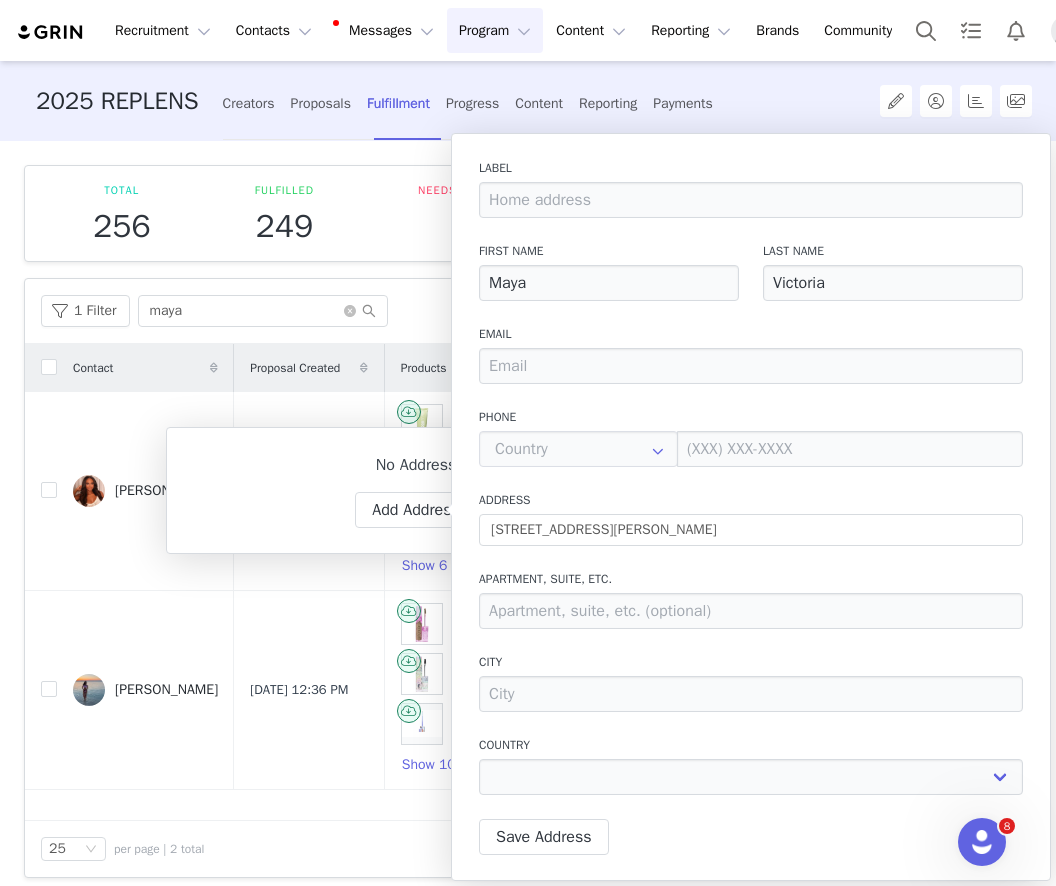 type on "[STREET_ADDRESS][PERSON_NAME]" 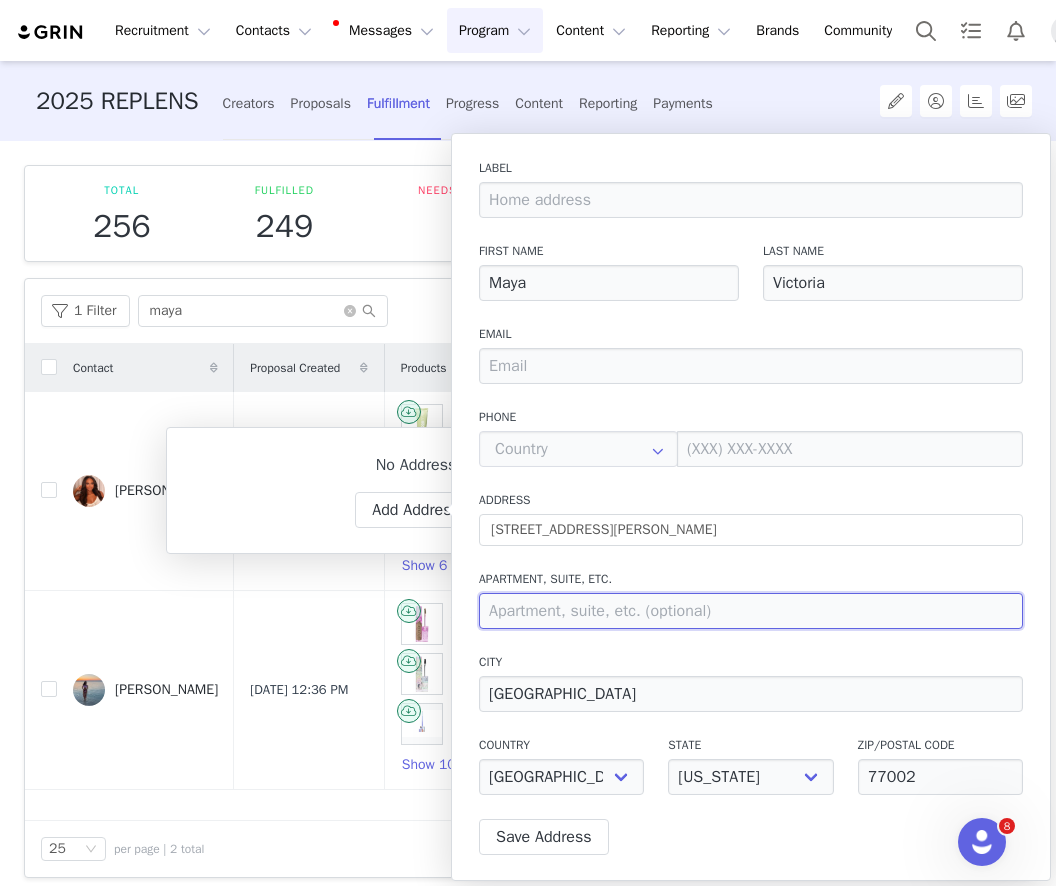 click at bounding box center [751, 611] 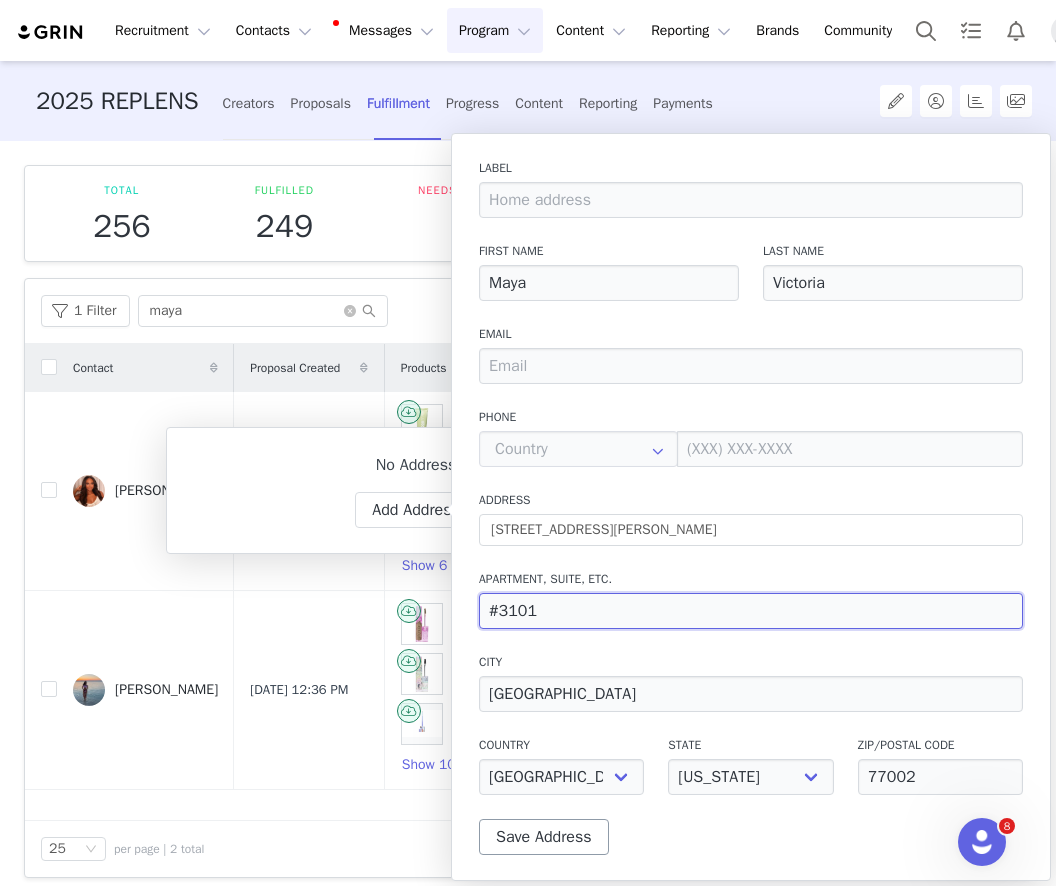 type on "#3101" 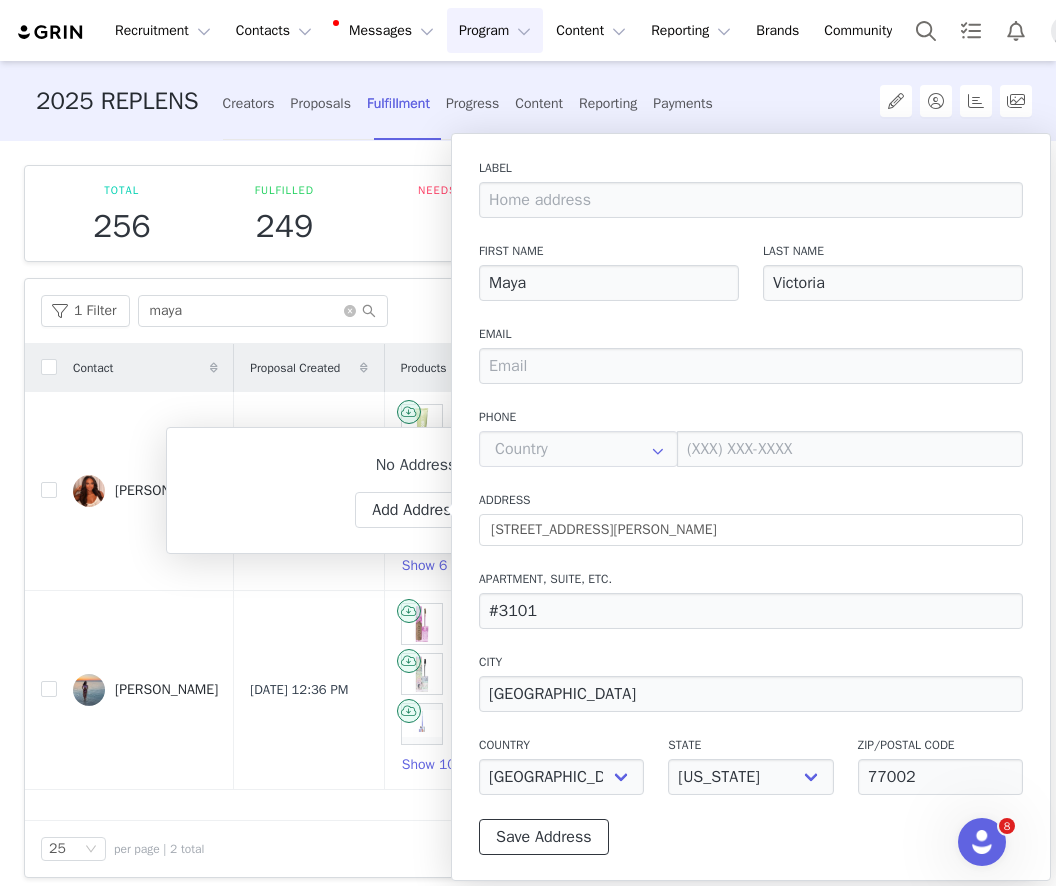 click on "Save Address" at bounding box center (544, 837) 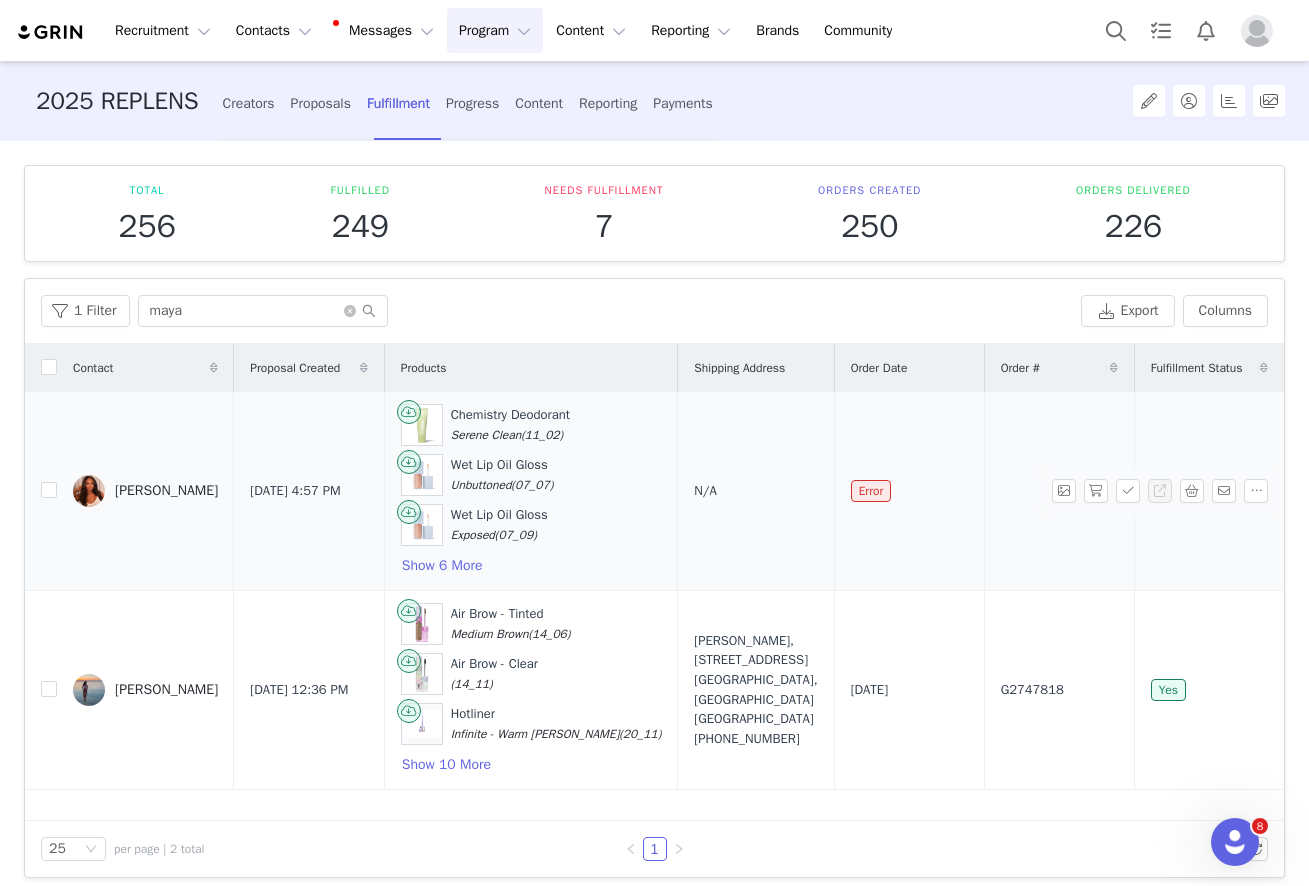 click on "N/A" at bounding box center (756, 491) 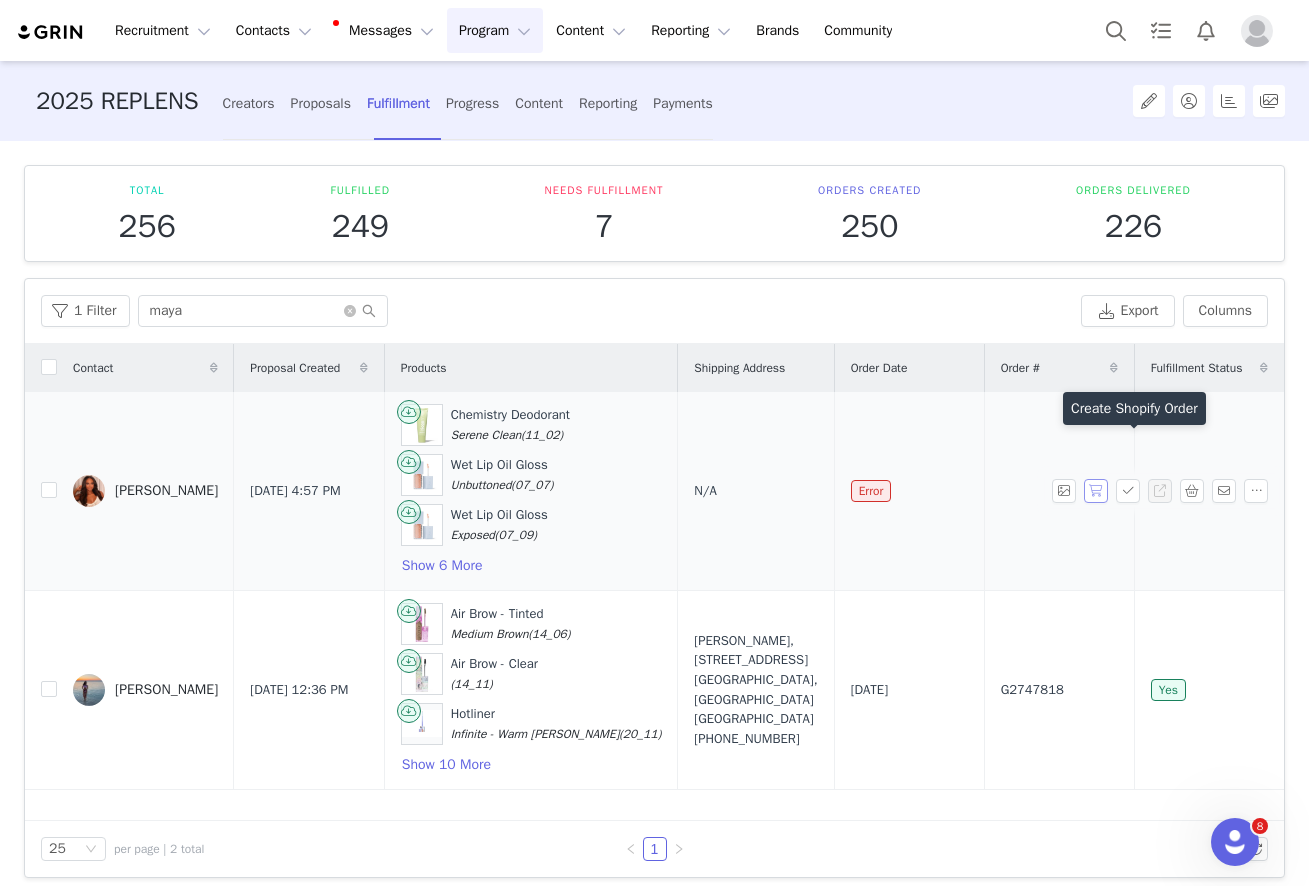 click at bounding box center [1096, 491] 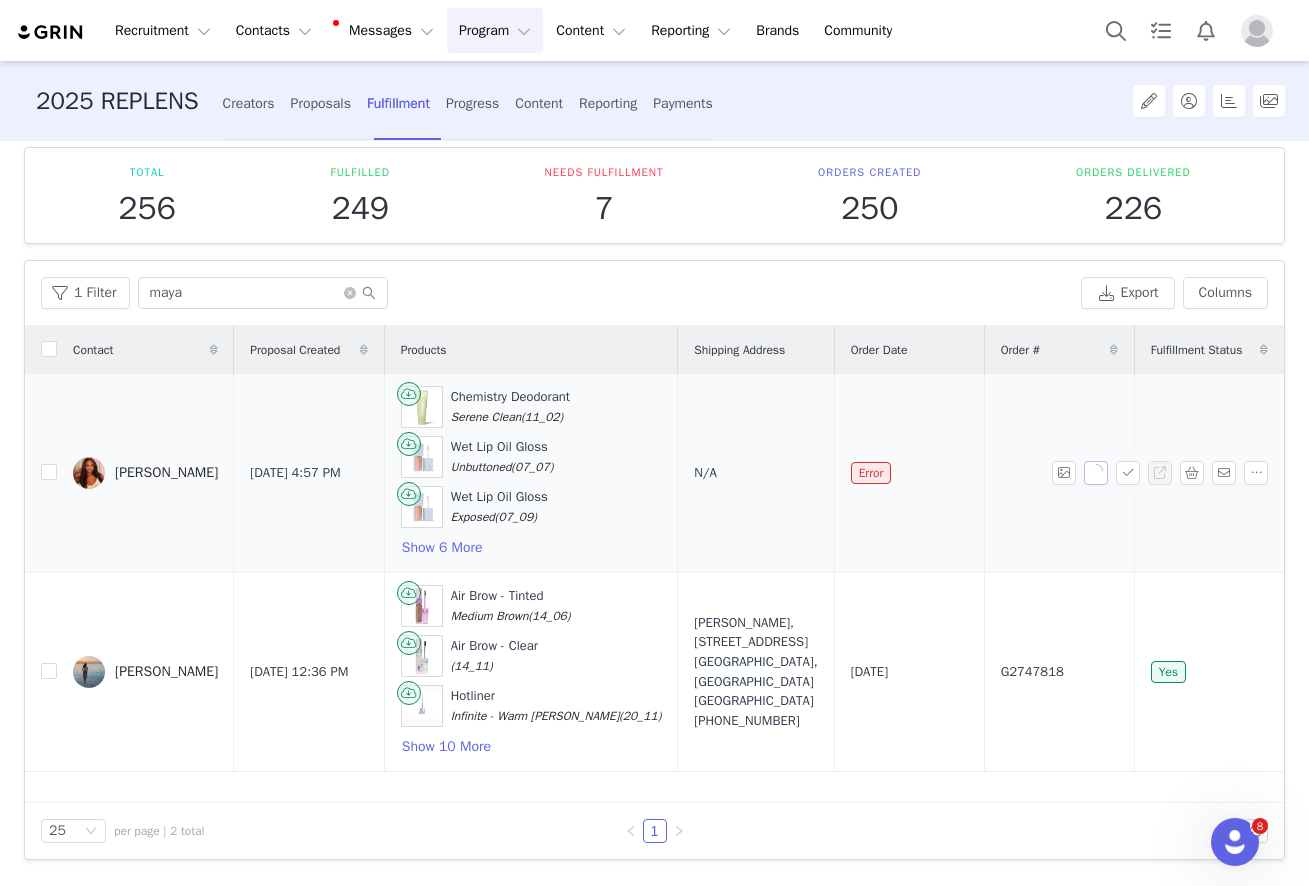 scroll, scrollTop: 0, scrollLeft: 0, axis: both 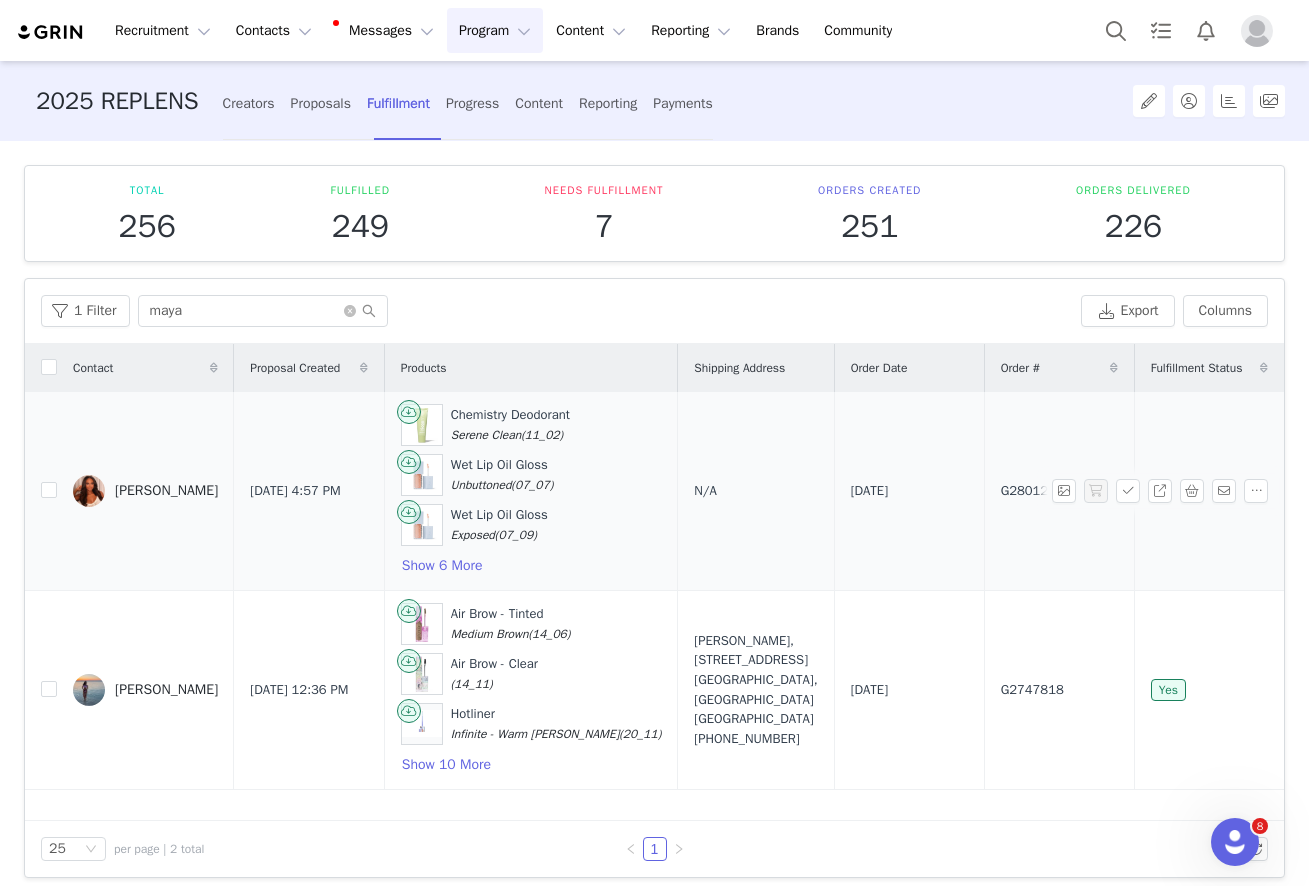 click on "N/A" at bounding box center [705, 490] 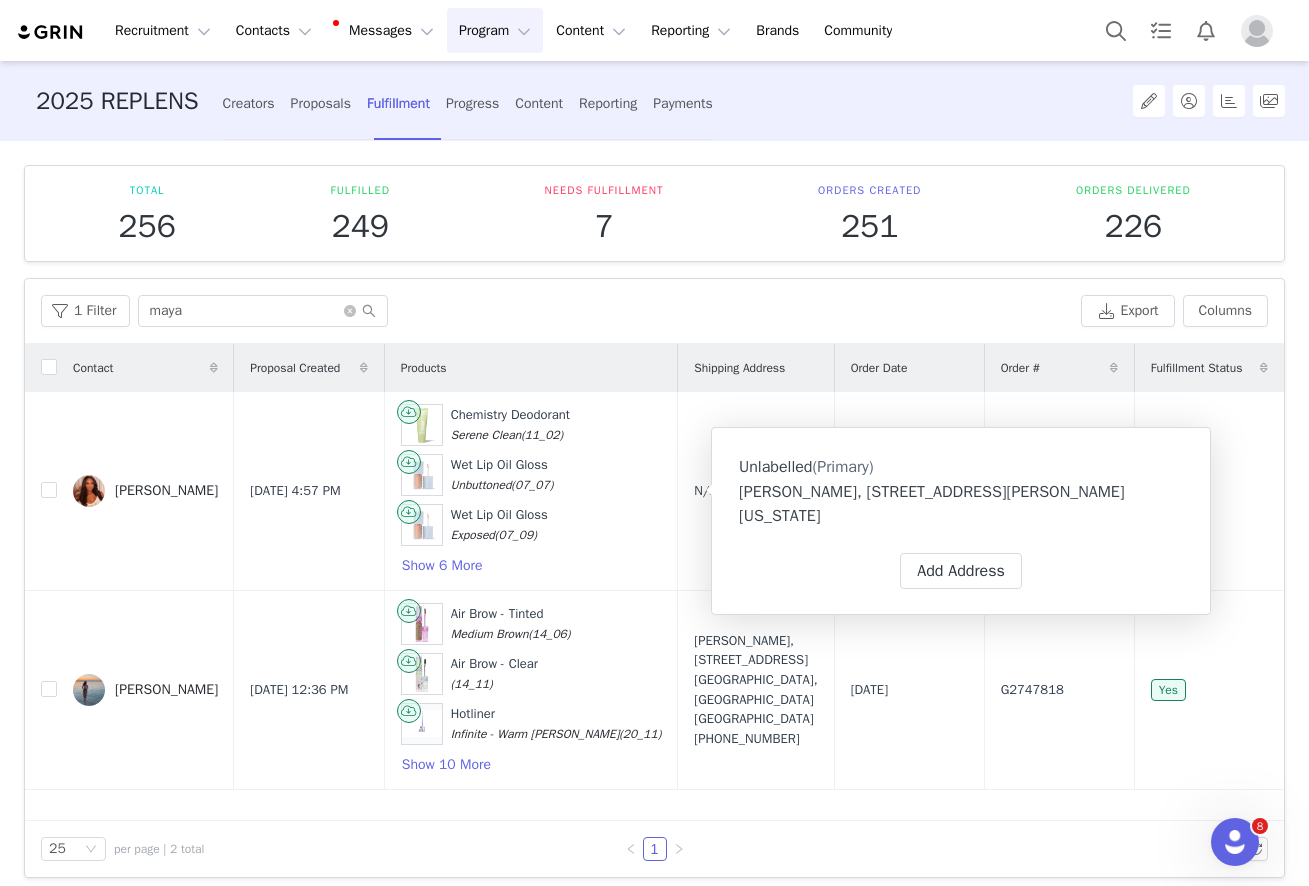 click on "Total  256  Fulfilled  249  Needs Fulfillment  7  Orders Created  251  Orders Delivered  226   Filters   Filter Logic  And Or  Archived  Select No  Contact Tag  Select    Fulfillment Status  Select  Proposal Accepted Date   Shipment Delivery Date   Shipment Status  Select  Advanced Filters   + Add Field  Apply Filters Clear All 1 Filter maya     Export     Columns  Contact   Proposal Created   Products   Shipping Address   Order Date   Order #   Fulfillment Status   Shipment Status   Tracking #   Maya [GEOGRAPHIC_DATA]  [DATE] 4:57 PM  Chemistry Deodorant Serene Clean (11_02)  Wet Lip Oil Gloss Unbuttoned (07_07)  Wet Lip Oil Gloss Exposed (07_09) Show 6 More N/A  [DATE]  G2801267  No   Awaiting Shipment   [PERSON_NAME]  [DATE] 12:36 PM  Air Brow - Tinted Medium Brown (14_06)  Air Brow - Clear (14_11)  Hotliner Infinite - Warm [PERSON_NAME] (20_11) Show 10 More  [PERSON_NAME], 325 4e Av. [GEOGRAPHIC_DATA]   [PHONE_NUMBER]   [DATE]  G2747818  Yes   Shipped   17008P0325250000613216   25  1" at bounding box center (654, 512) 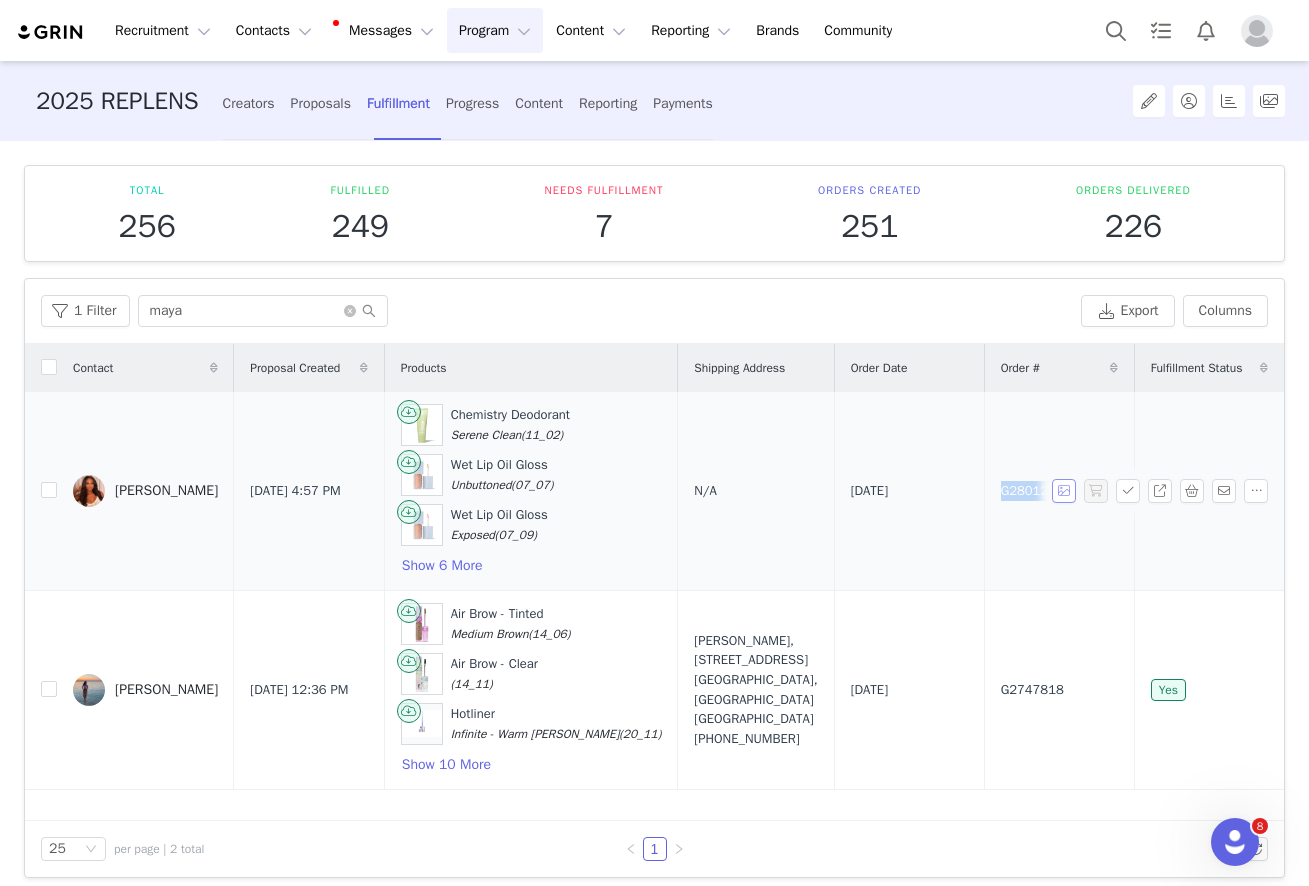 drag, startPoint x: 979, startPoint y: 492, endPoint x: 1064, endPoint y: 489, distance: 85.052925 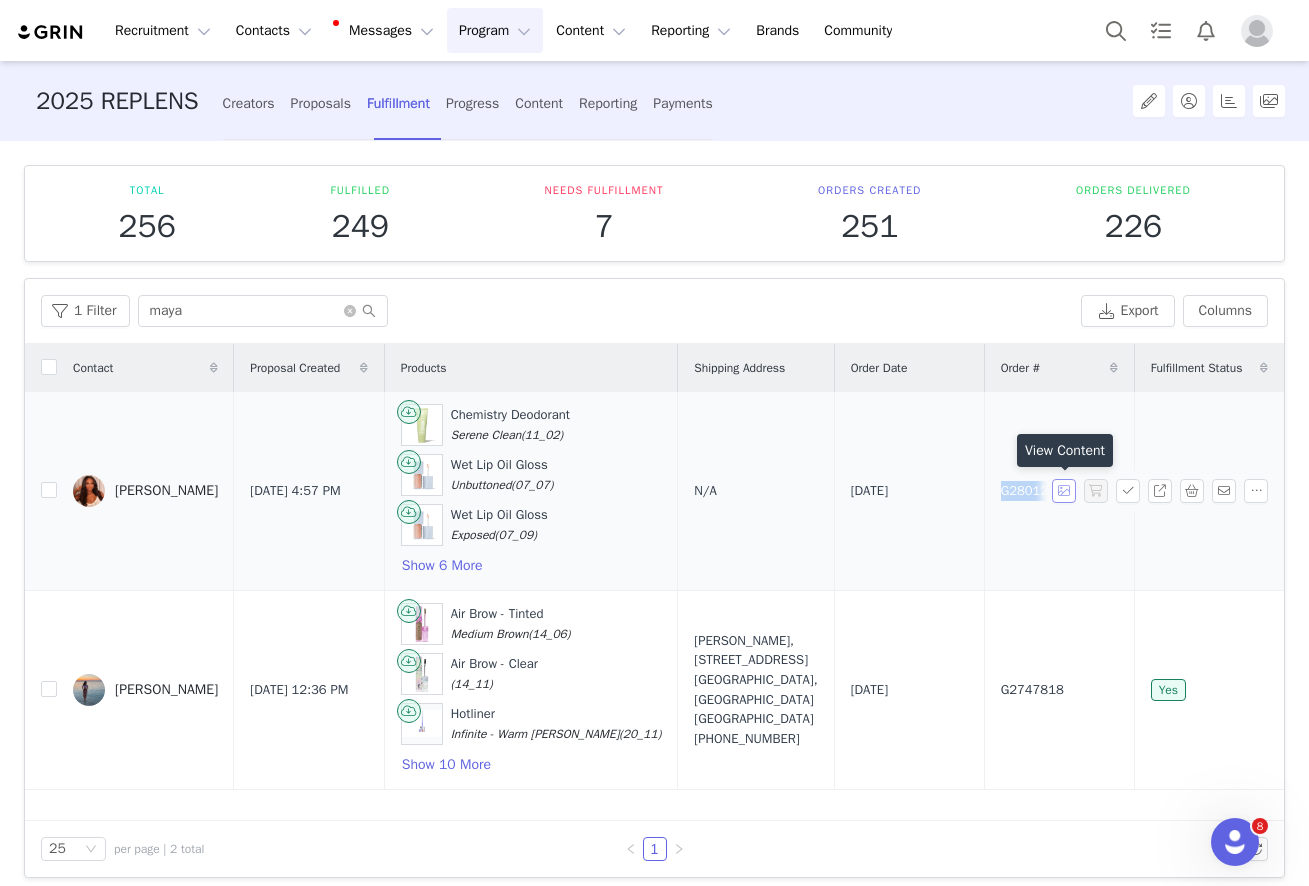 copy on "G2801267  No   Awaiting Shipment" 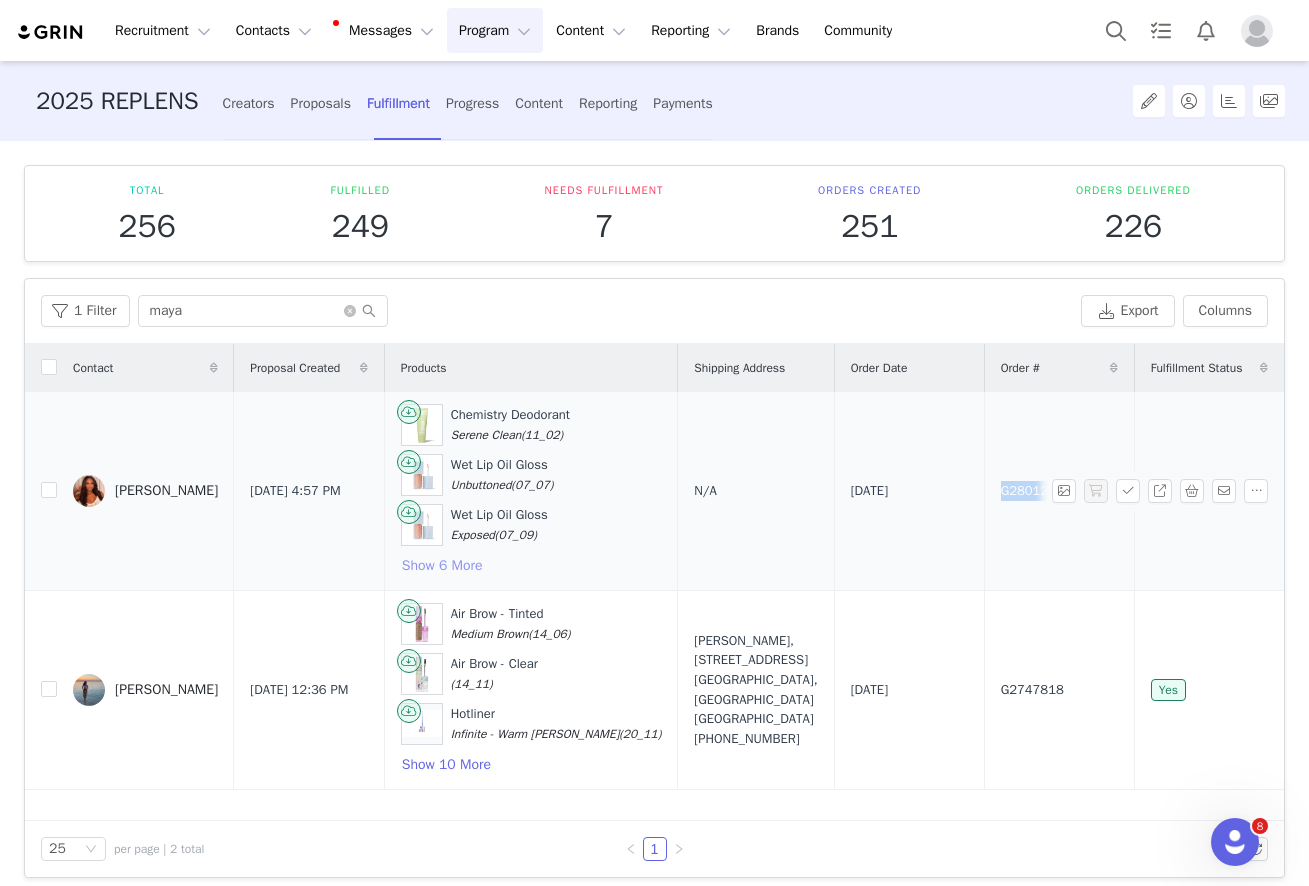 click on "Show 6 More" at bounding box center (442, 566) 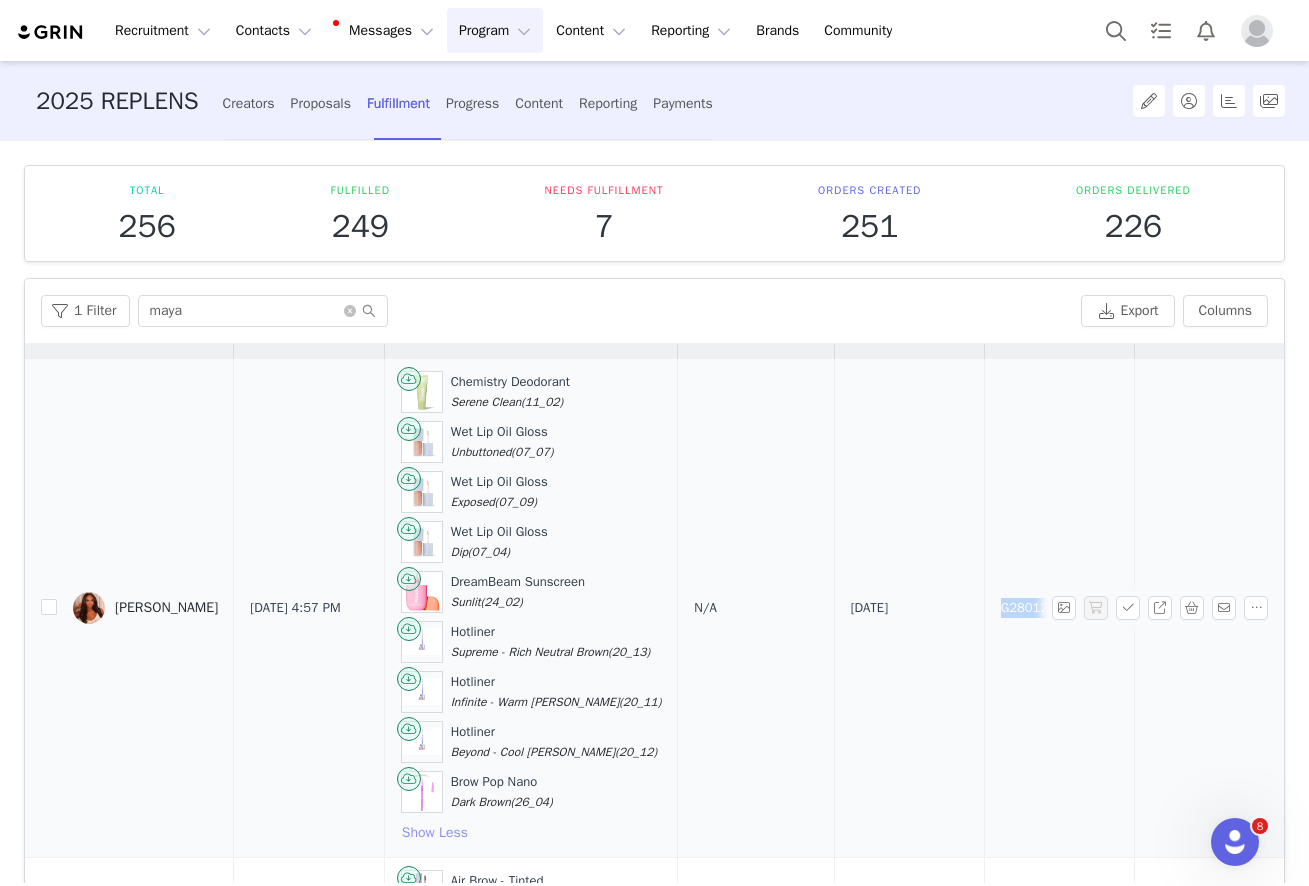 scroll, scrollTop: 35, scrollLeft: 0, axis: vertical 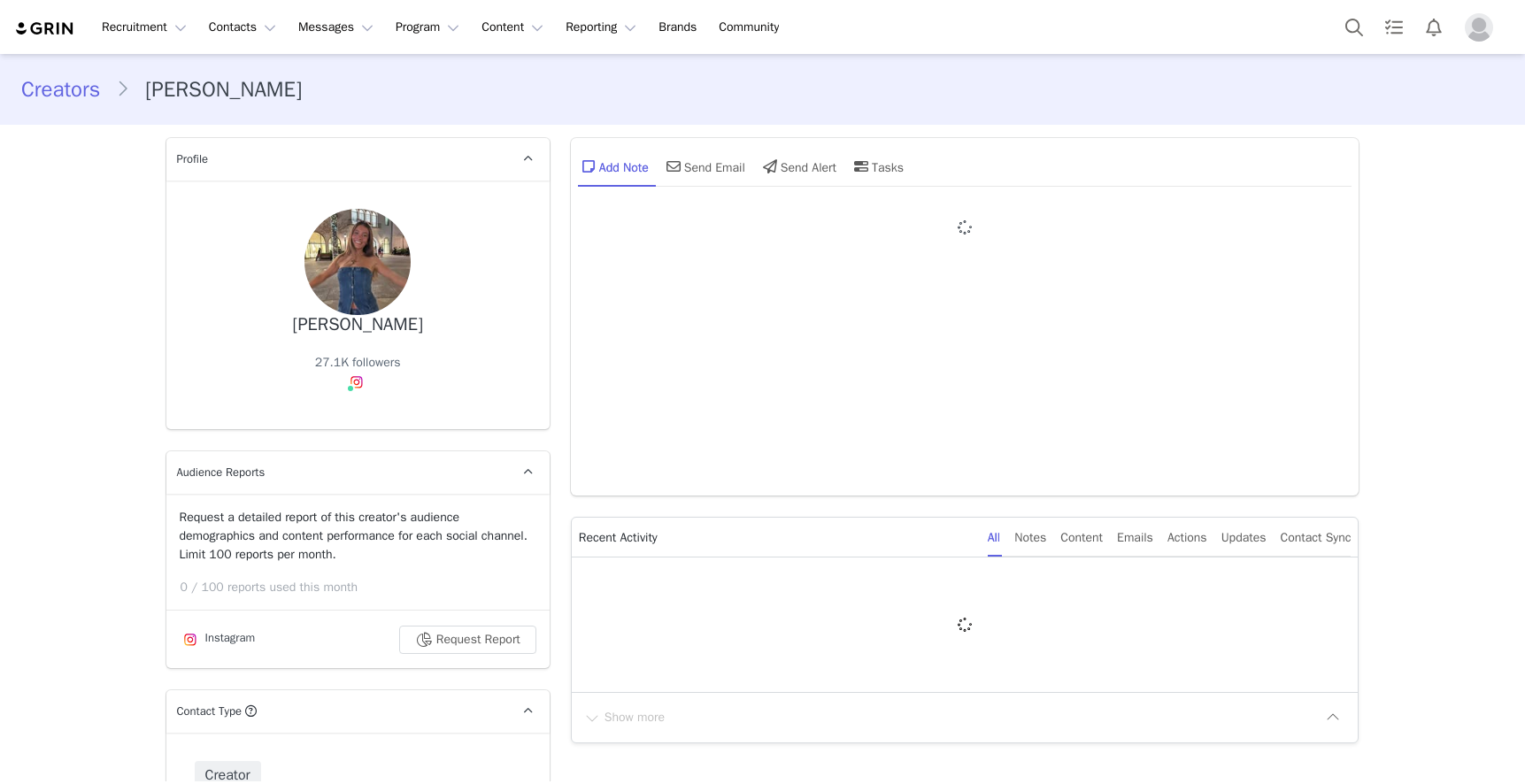 type on "+1 ([GEOGRAPHIC_DATA])" 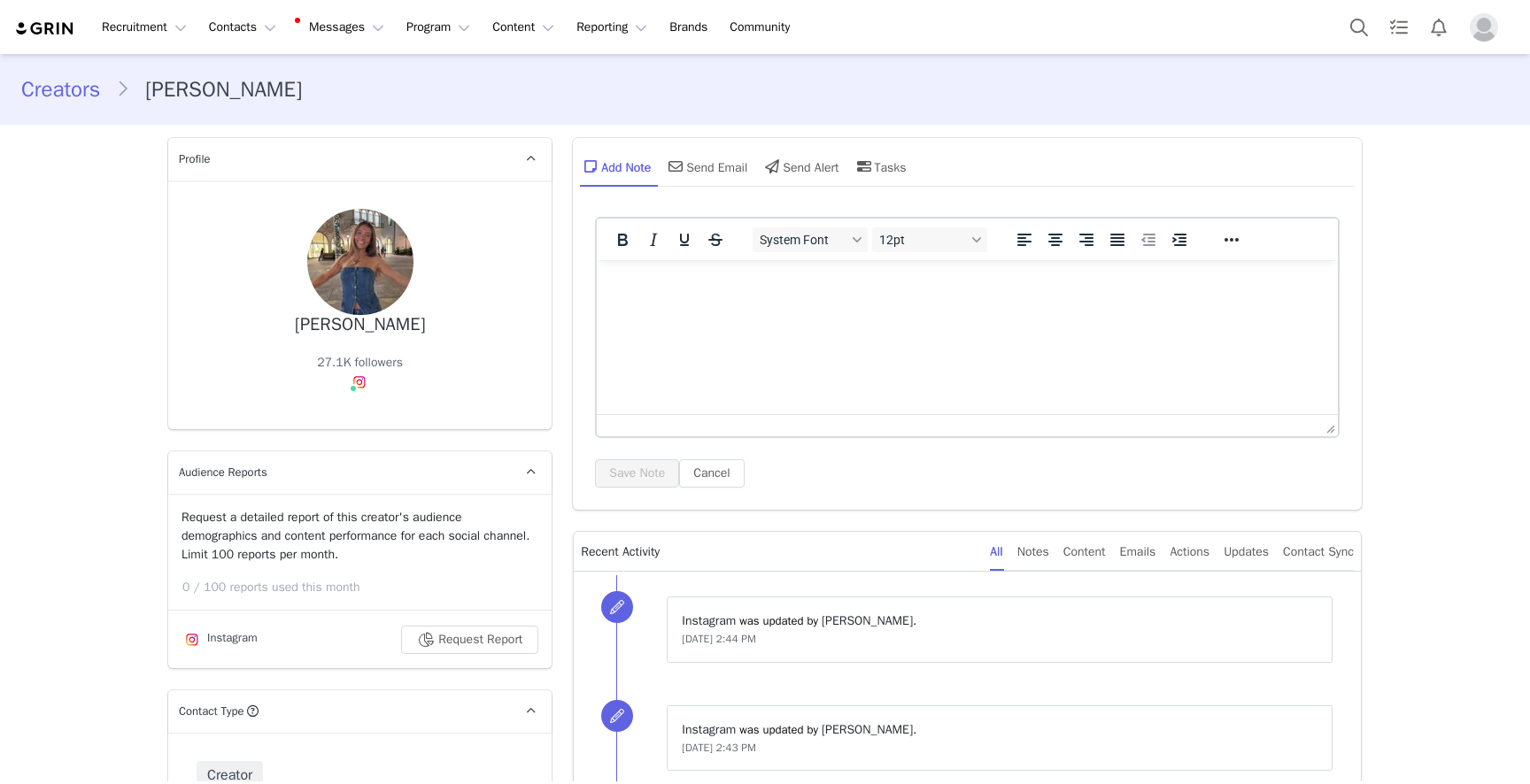 scroll, scrollTop: 0, scrollLeft: 0, axis: both 